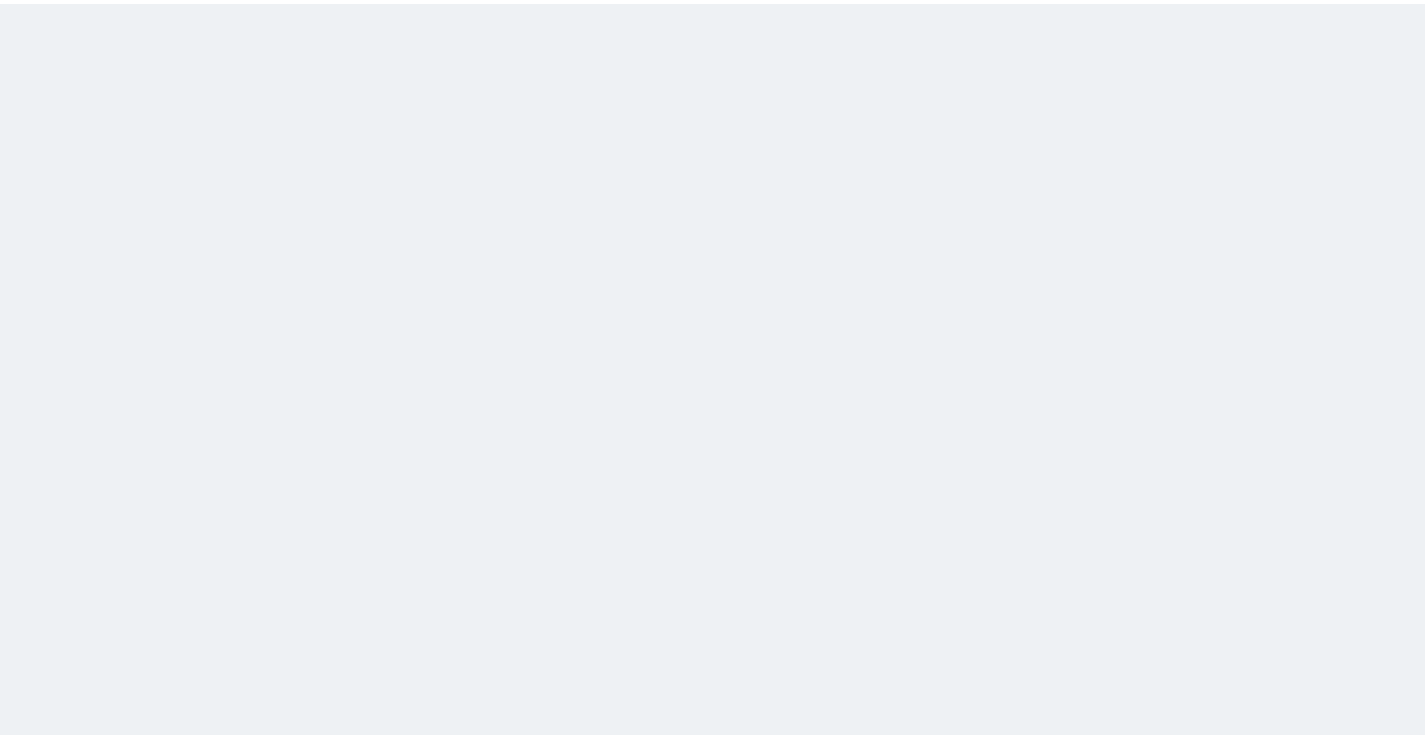 scroll, scrollTop: 0, scrollLeft: 0, axis: both 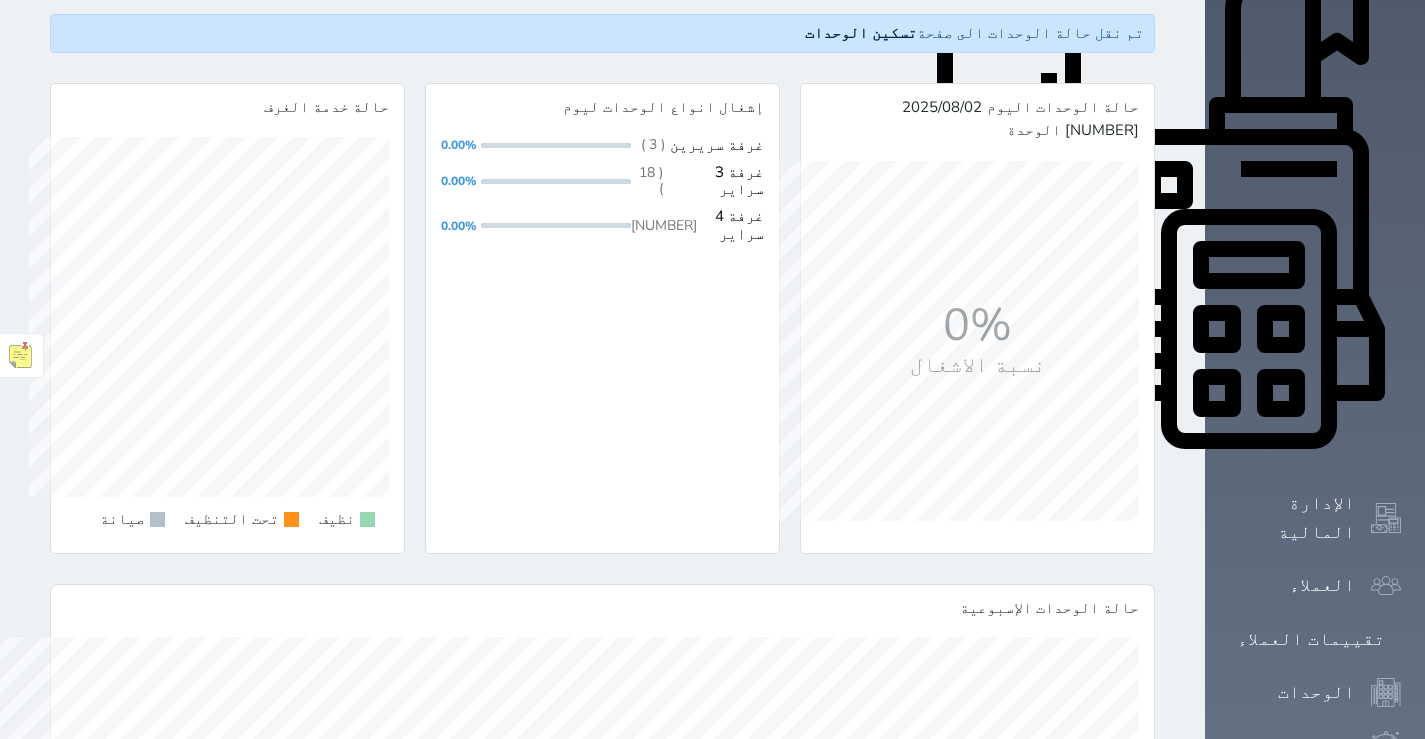 click 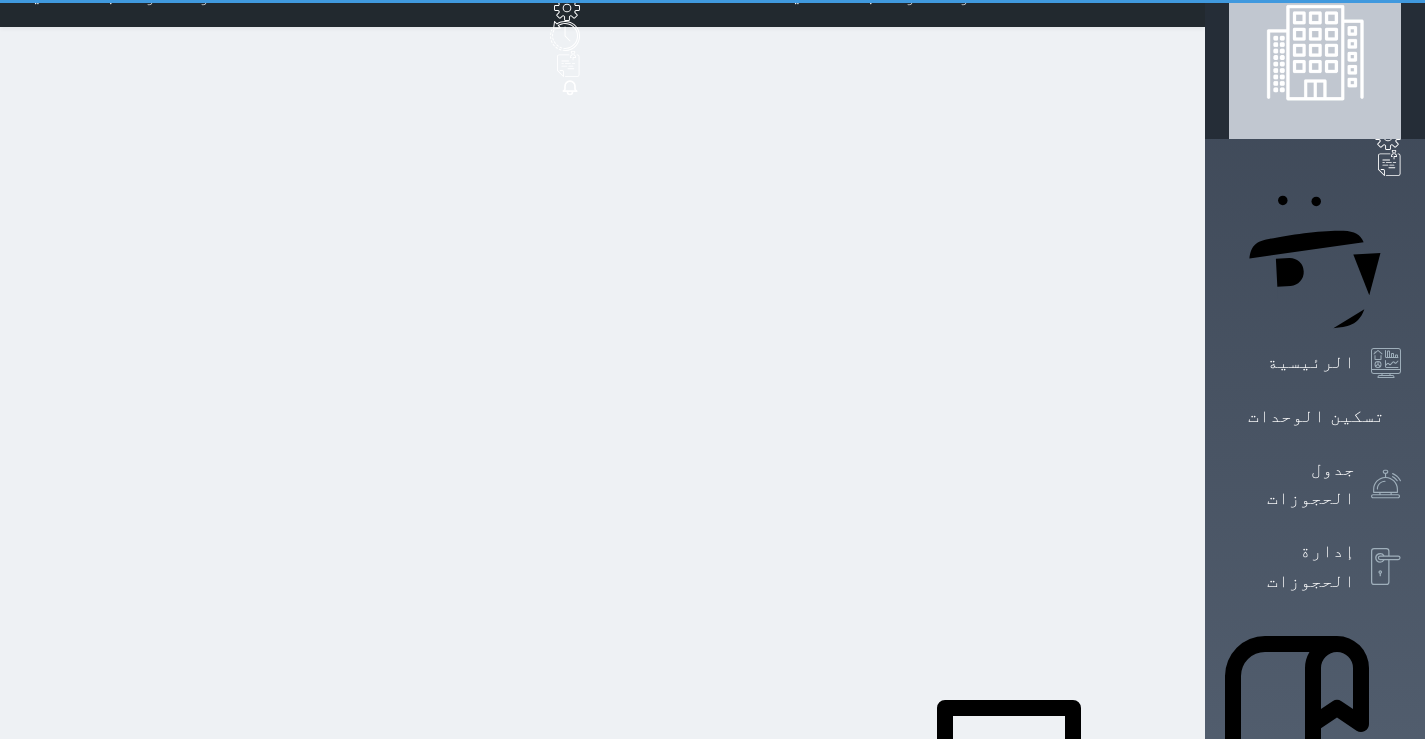 scroll, scrollTop: 0, scrollLeft: 0, axis: both 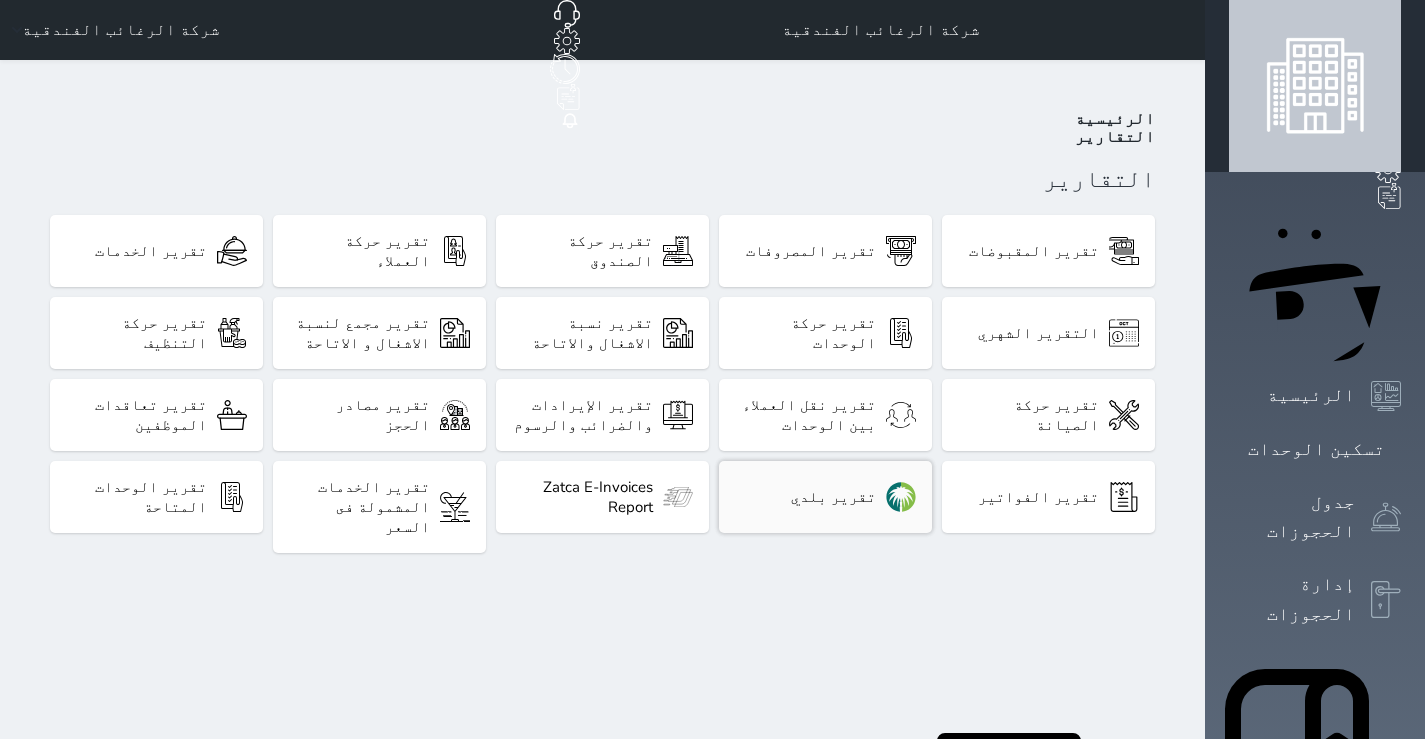 click on "تقرير بلدي" at bounding box center (833, 497) 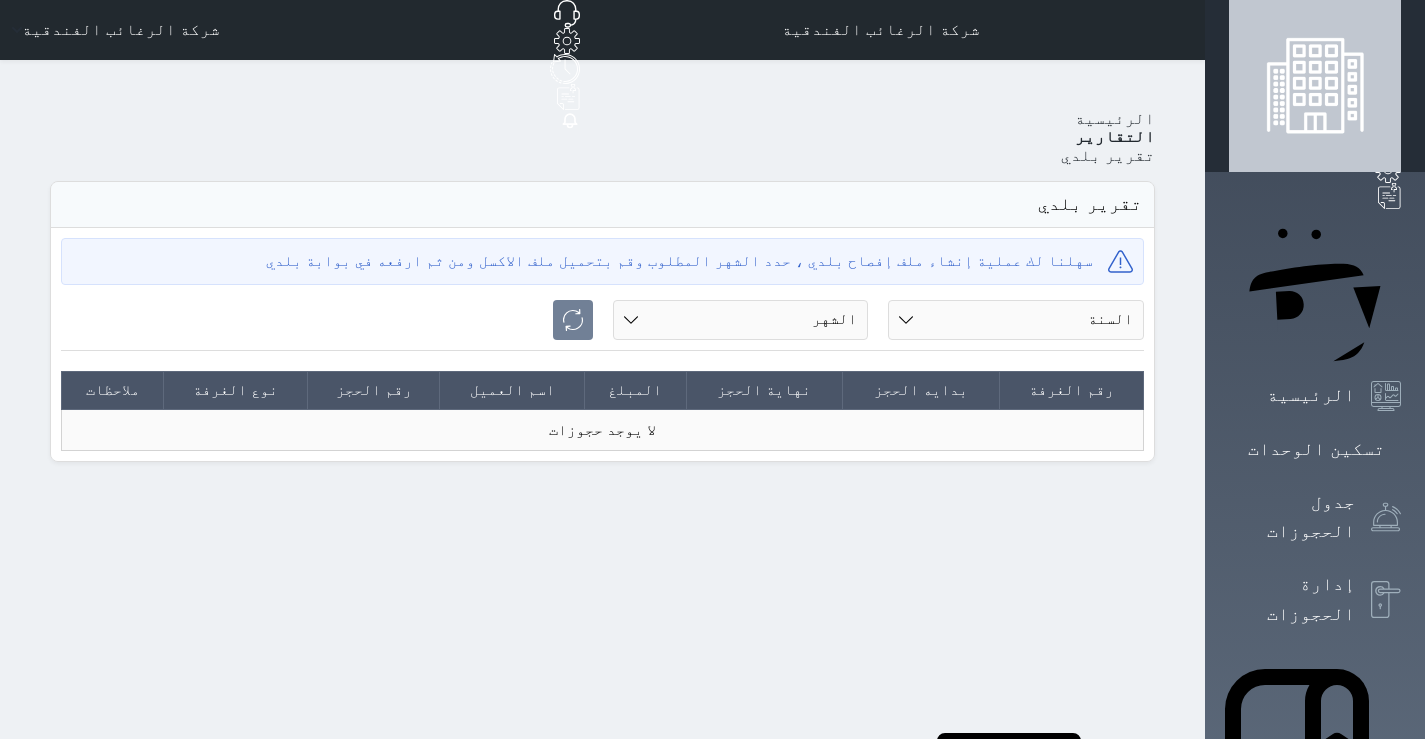 click on "السنة   2020 2021 2022 2023 2024 2025" at bounding box center (1016, 320) 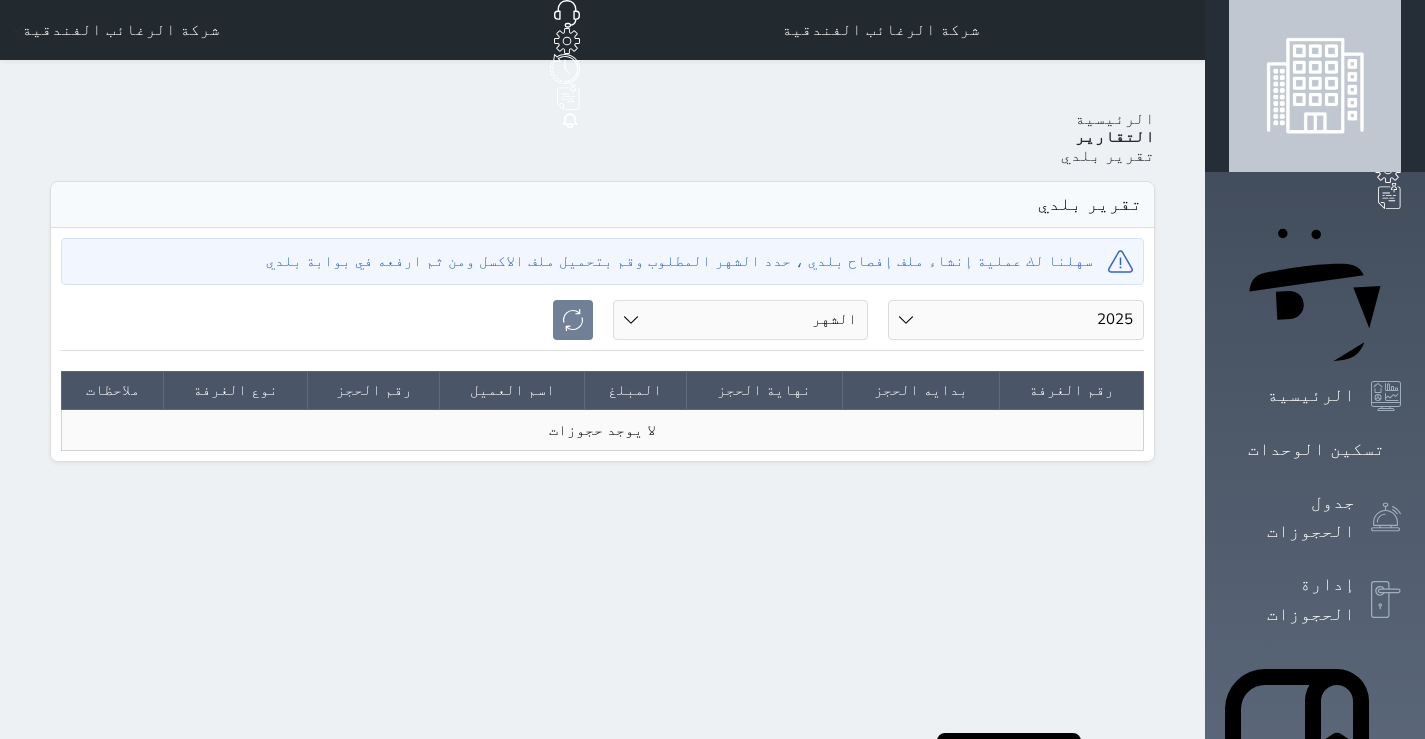 click on "السنة   2020 2021 2022 2023 2024 2025" at bounding box center (1016, 320) 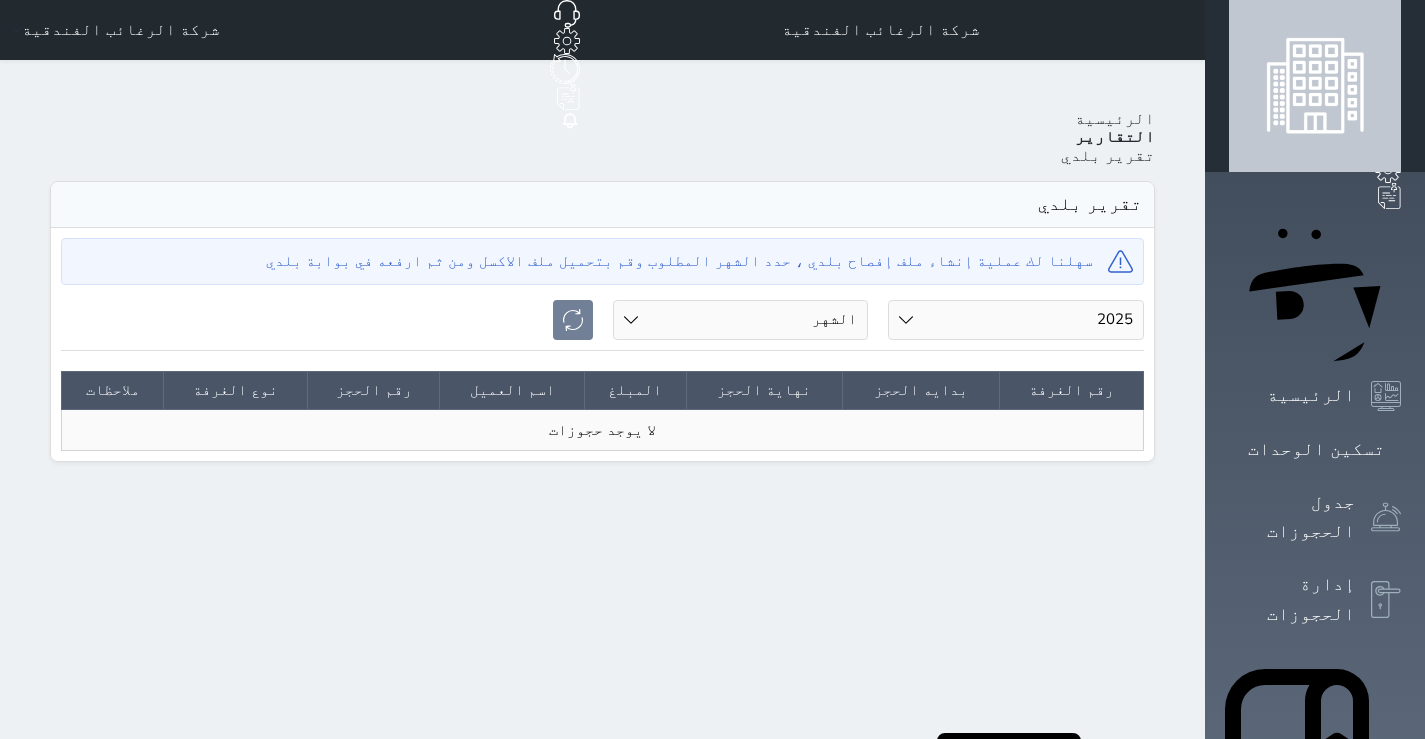 click on "الشهر   يناير فبراير مارس أبريل مايو يونيو يوليو أغسطس" at bounding box center [741, 320] 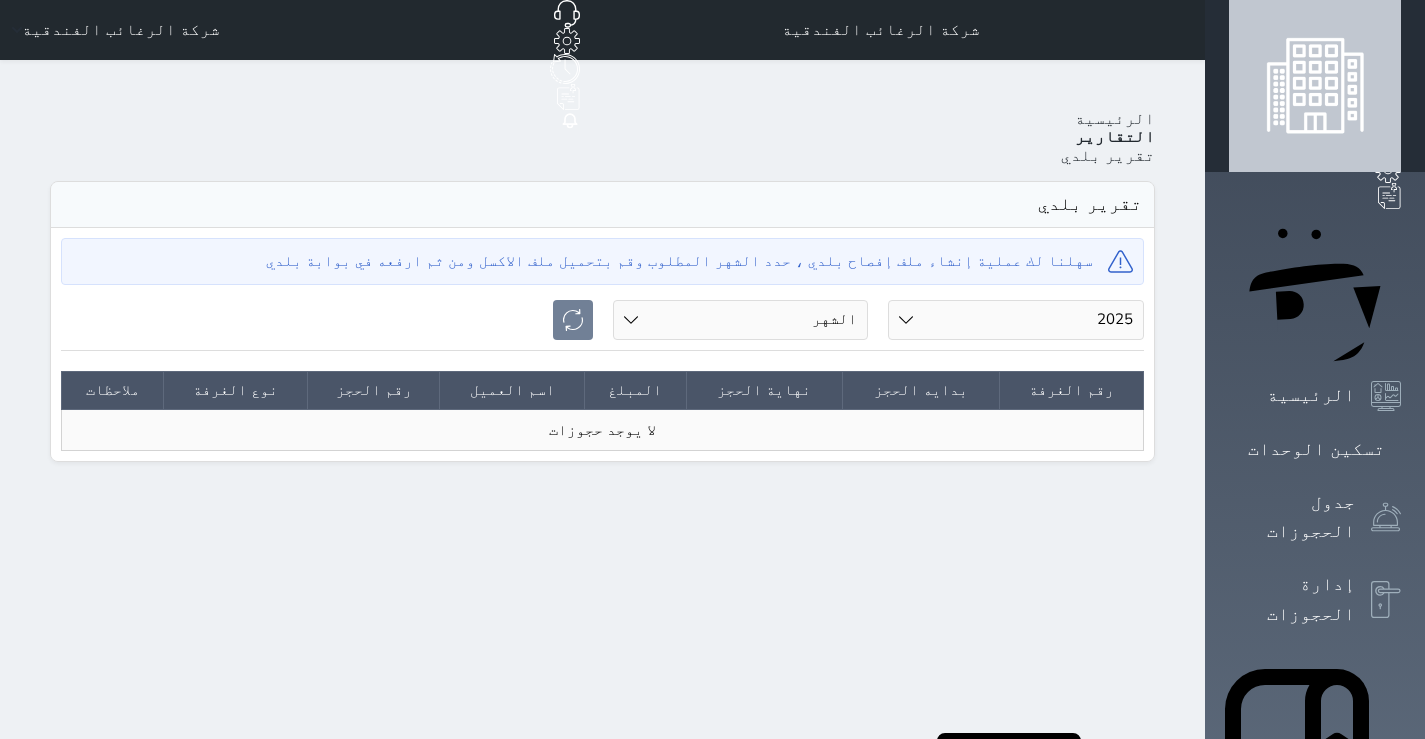 select on "07" 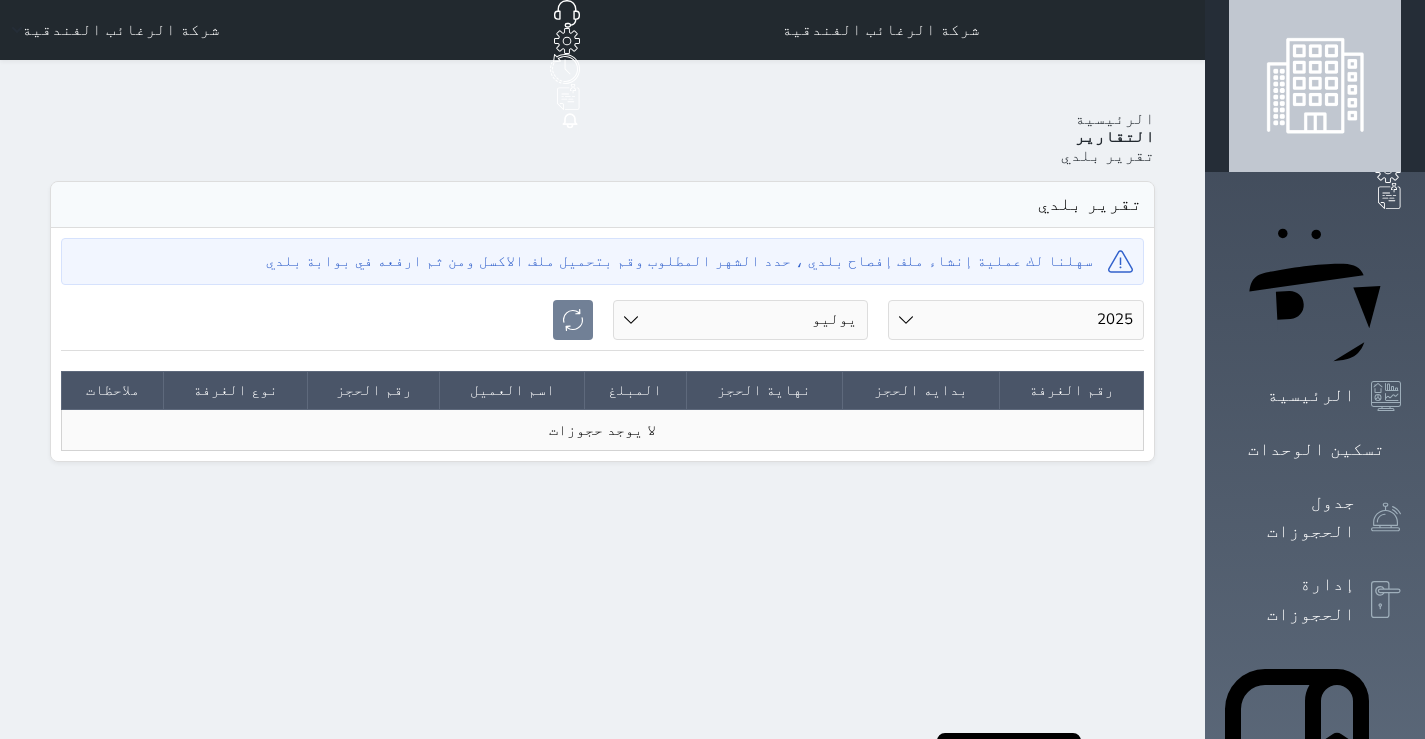 click on "الشهر   يناير فبراير مارس أبريل مايو يونيو يوليو أغسطس" at bounding box center (741, 320) 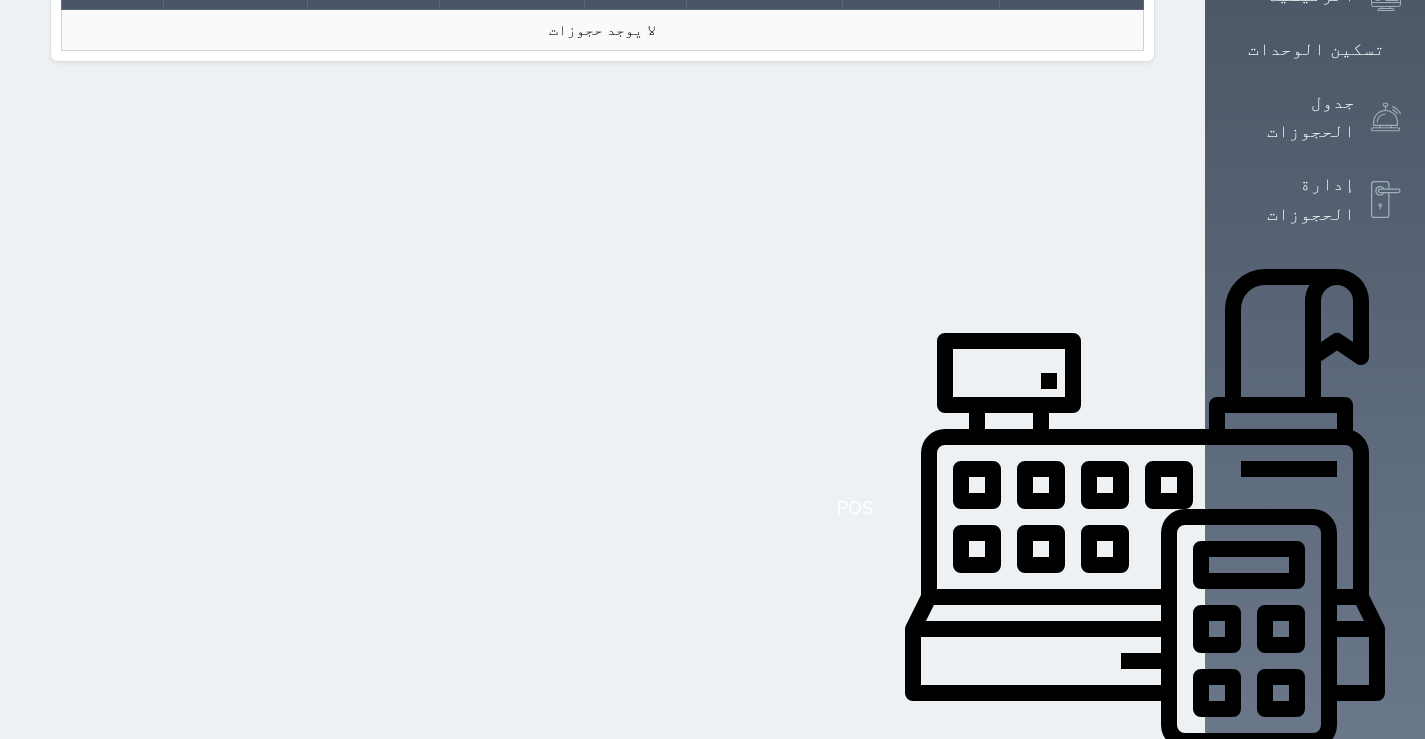 scroll, scrollTop: 0, scrollLeft: 0, axis: both 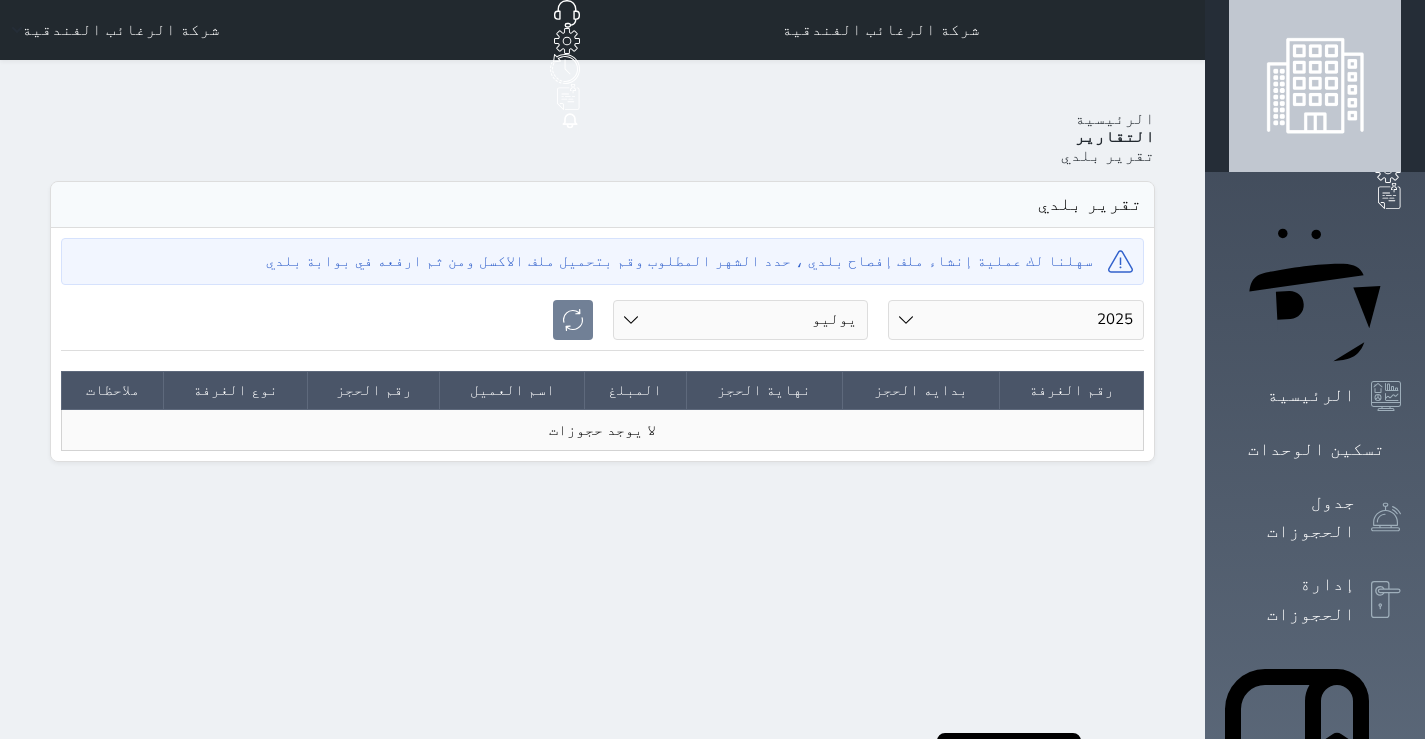 click on "التقارير" at bounding box center (1115, 137) 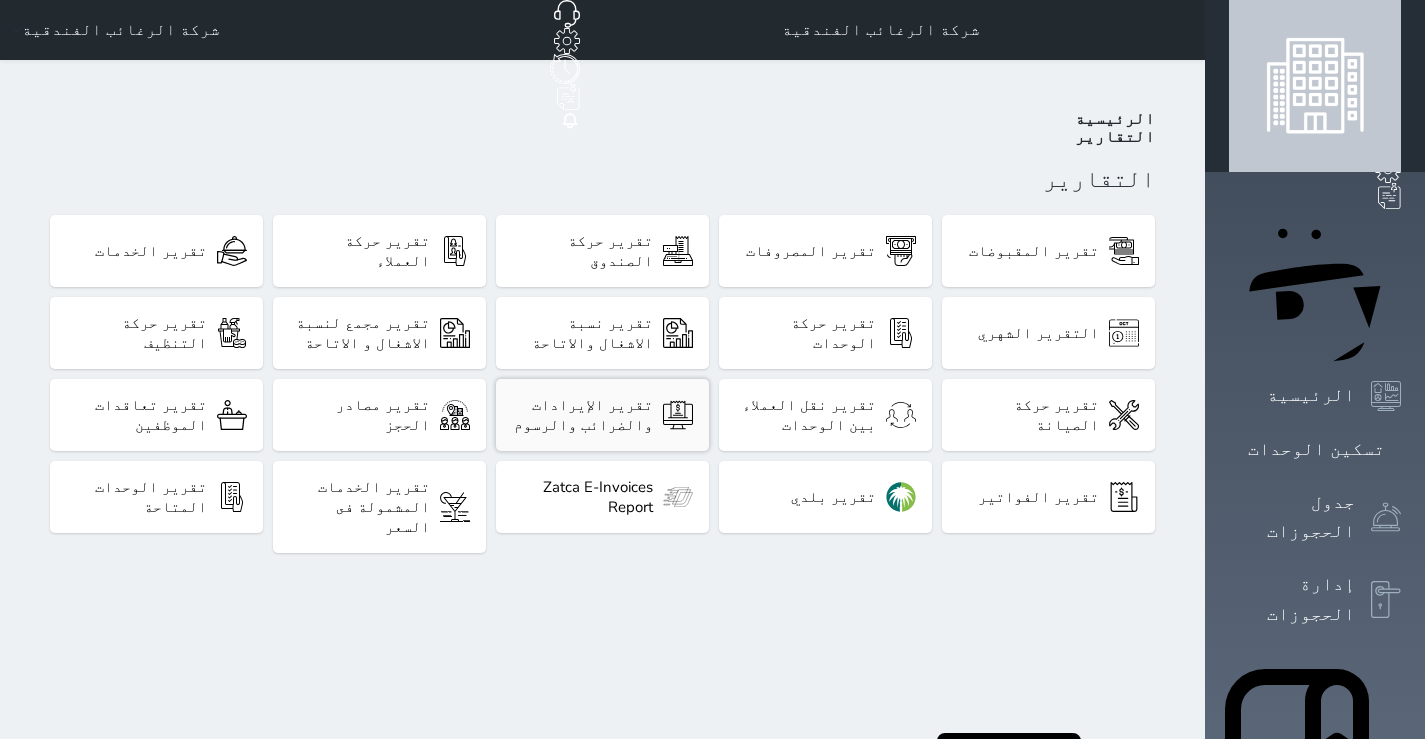 click on "تقرير الإيرادات والضرائب والرسوم" at bounding box center [582, 415] 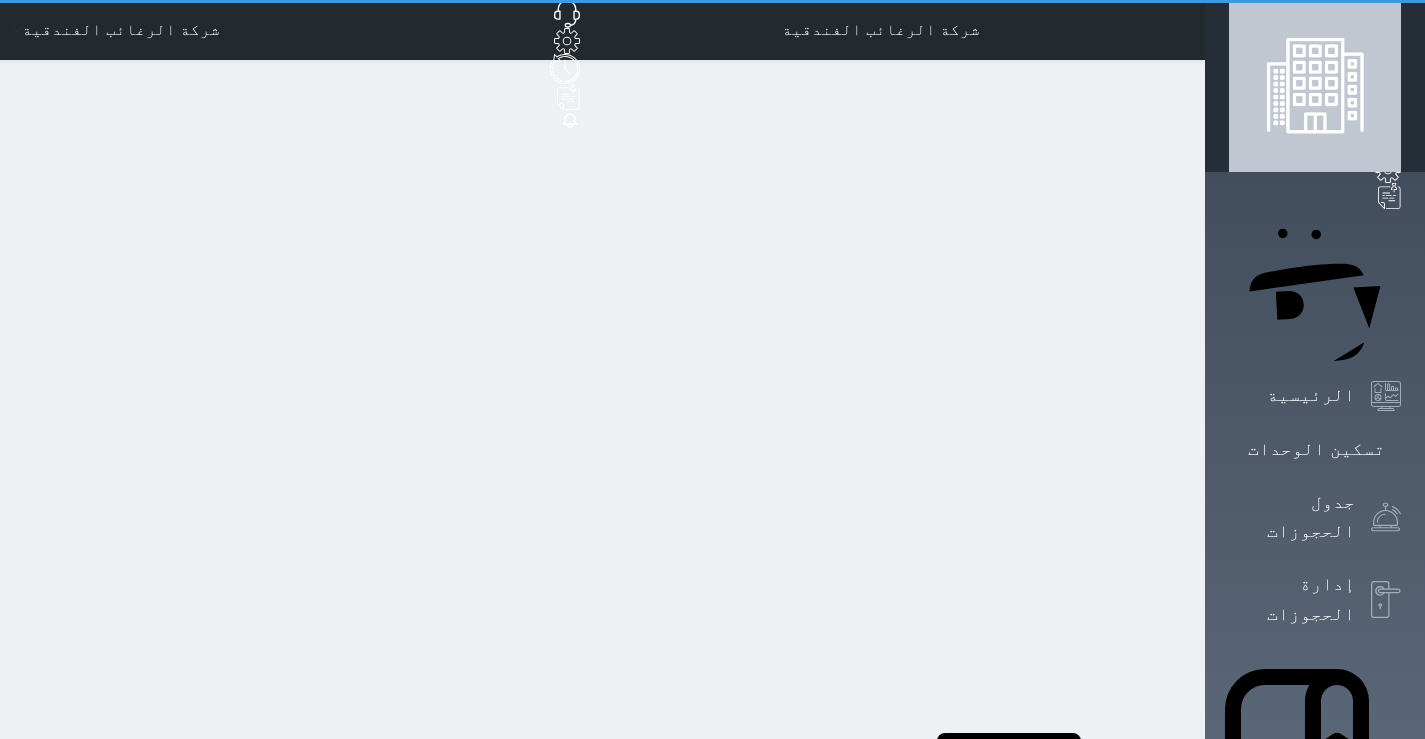 select on "full" 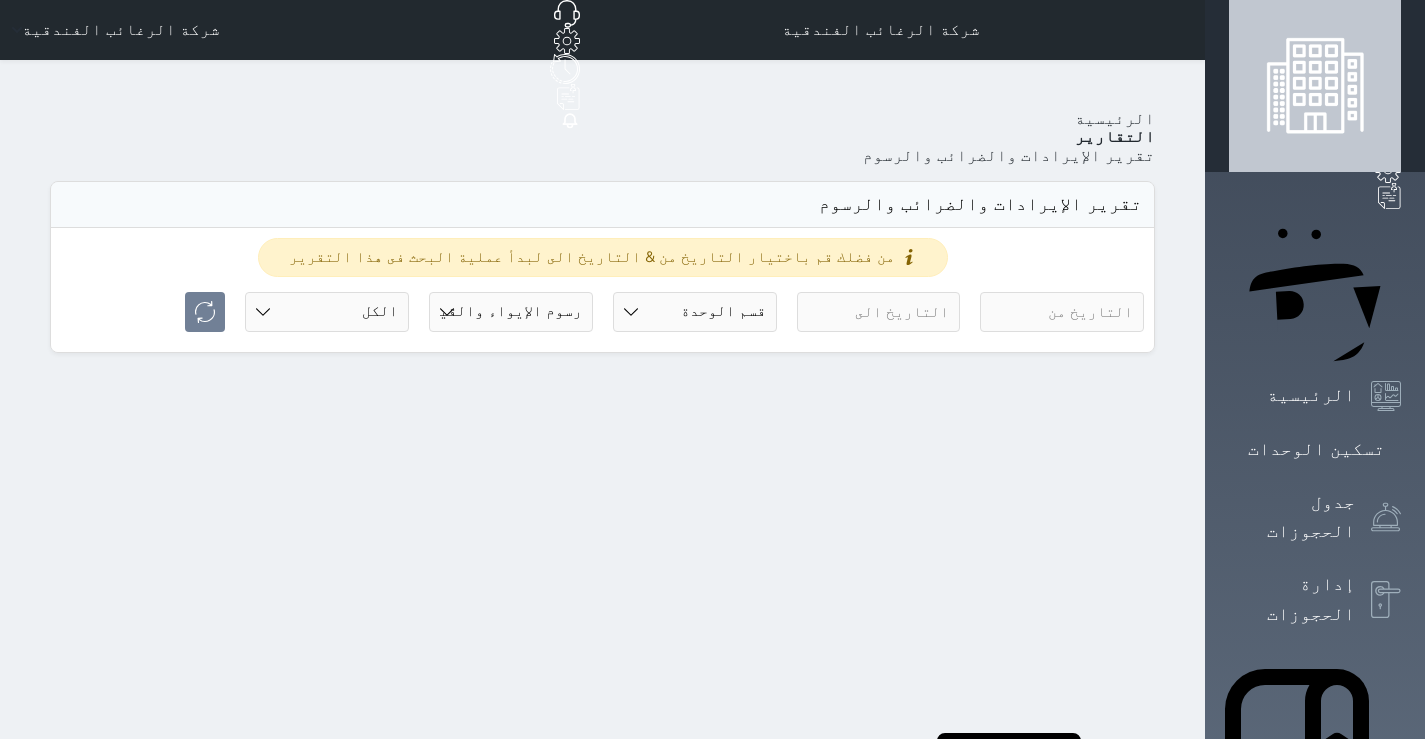 click at bounding box center (1062, 312) 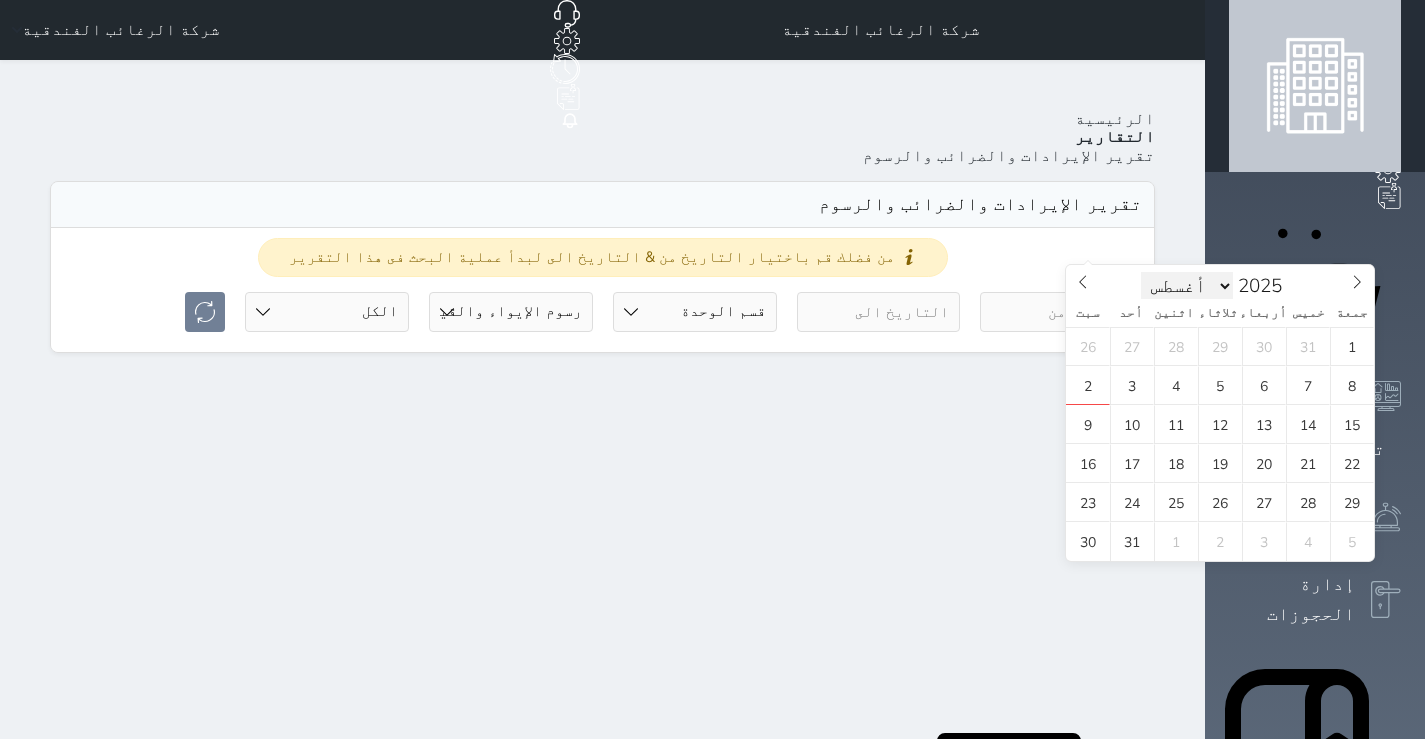 click on "يناير فبراير مارس أبريل مايو يونيو يوليو أغسطس سبتمبر أكتوبر نوفمبر ديسمبر" at bounding box center (1187, 286) 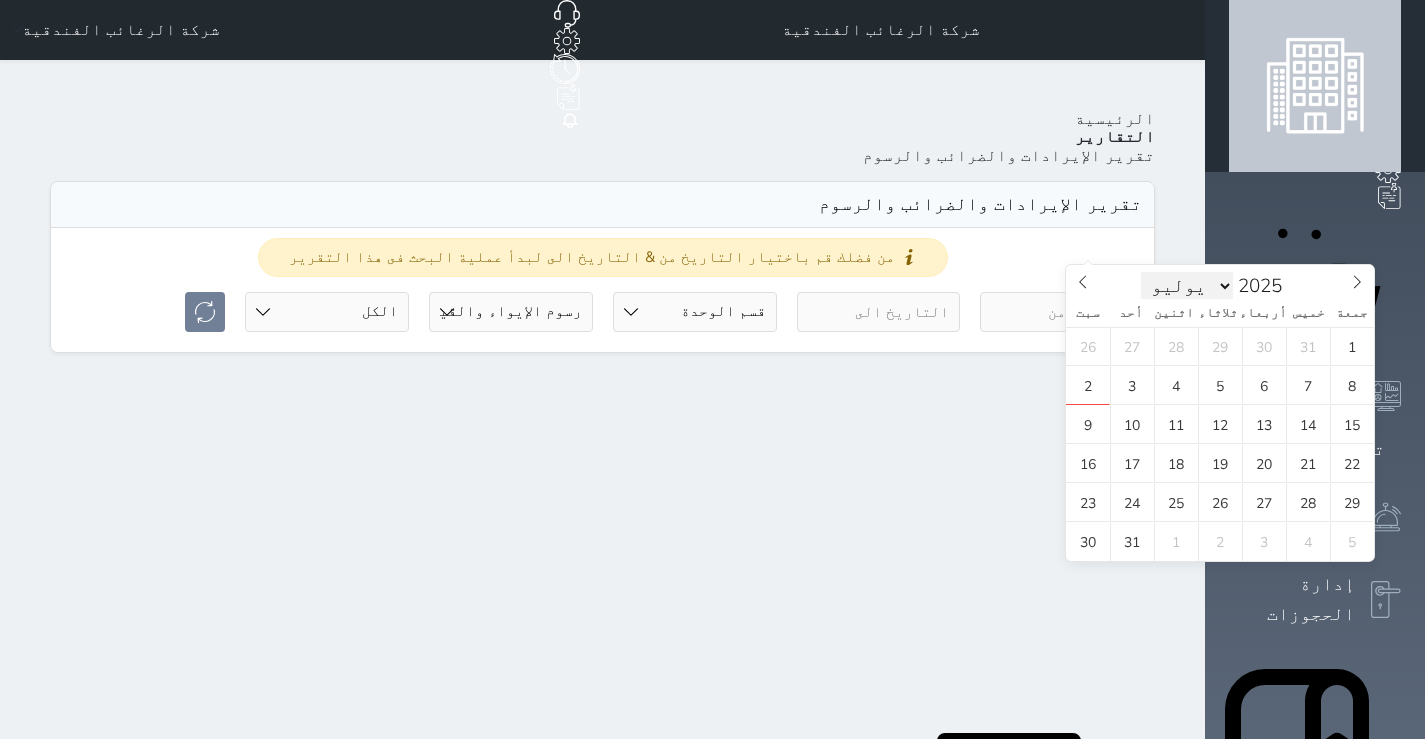 click on "يناير فبراير مارس أبريل مايو يونيو يوليو أغسطس سبتمبر أكتوبر نوفمبر ديسمبر" at bounding box center [1187, 286] 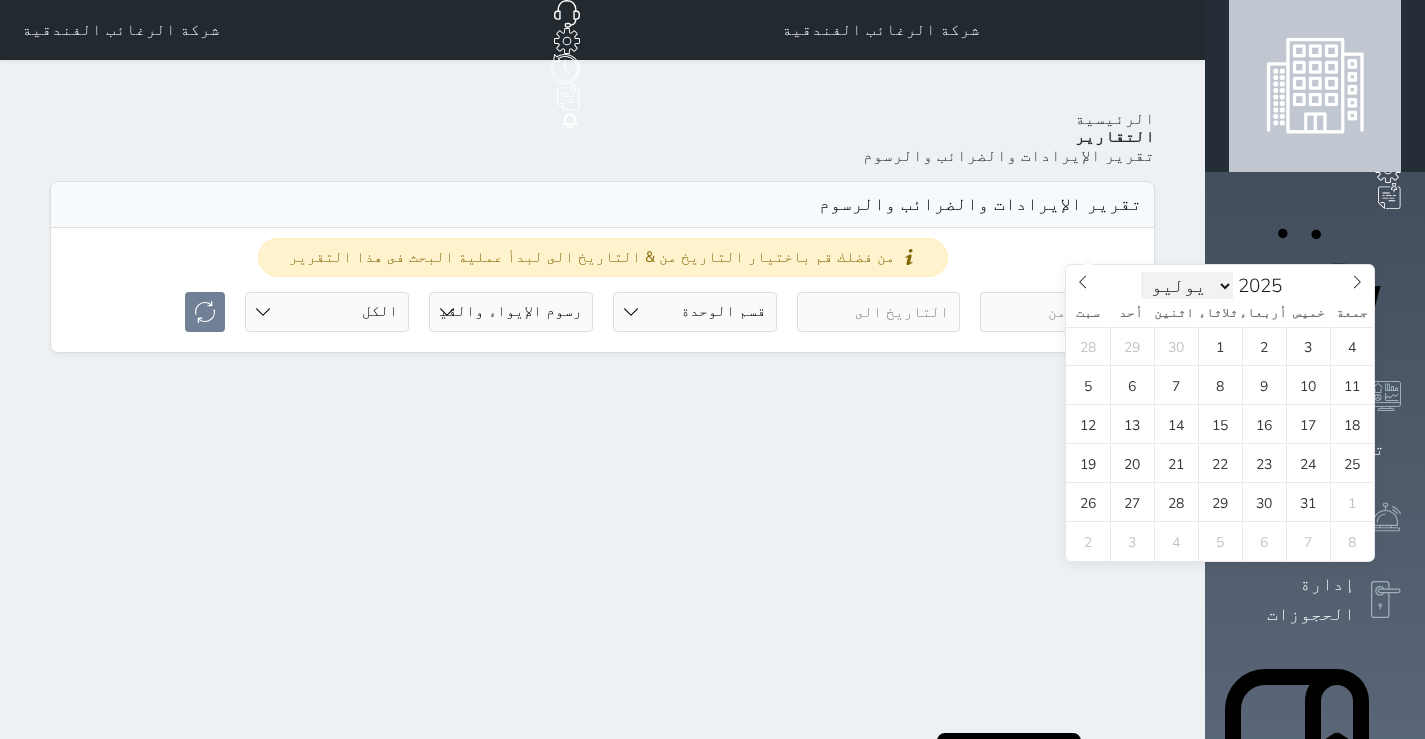 click on "يناير فبراير مارس أبريل مايو يونيو يوليو أغسطس سبتمبر أكتوبر نوفمبر ديسمبر" at bounding box center [1187, 286] 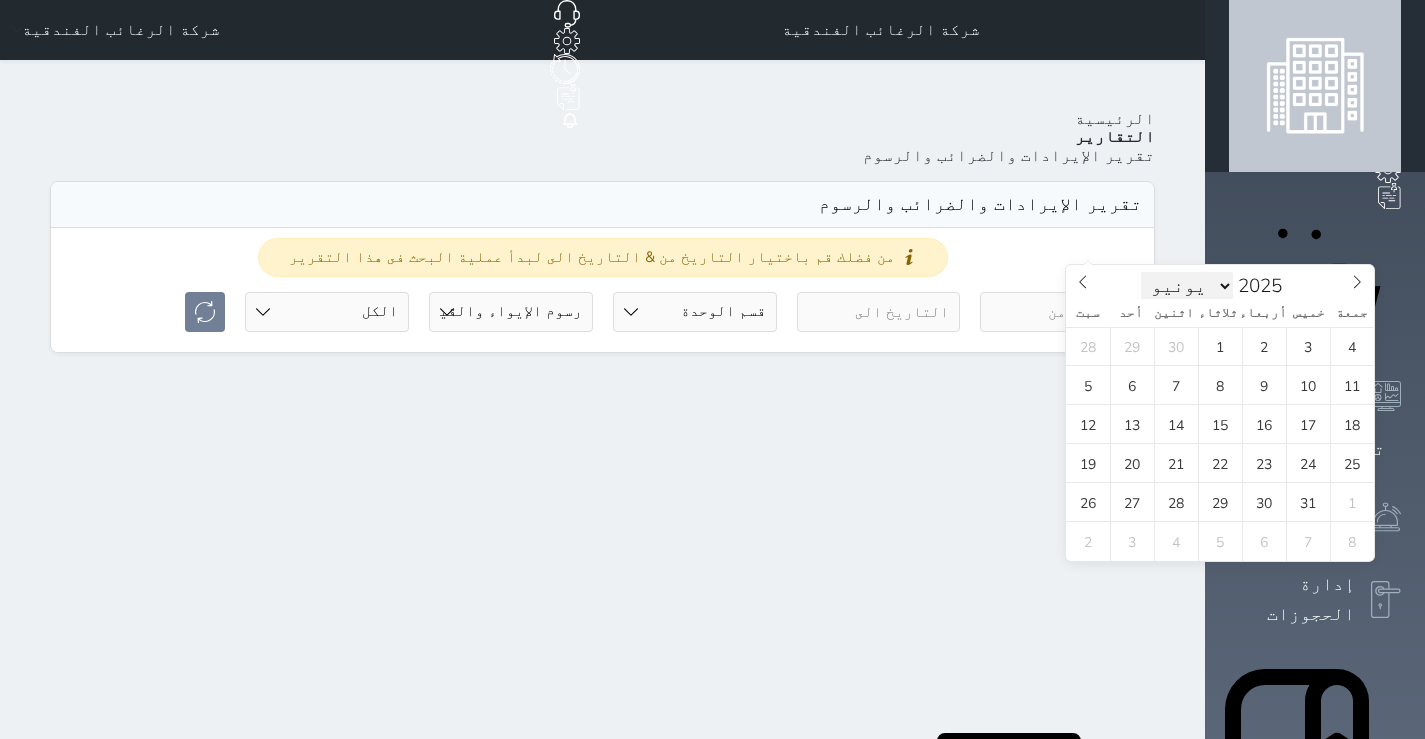 click on "يناير فبراير مارس أبريل مايو يونيو يوليو أغسطس سبتمبر أكتوبر نوفمبر ديسمبر" at bounding box center (1187, 286) 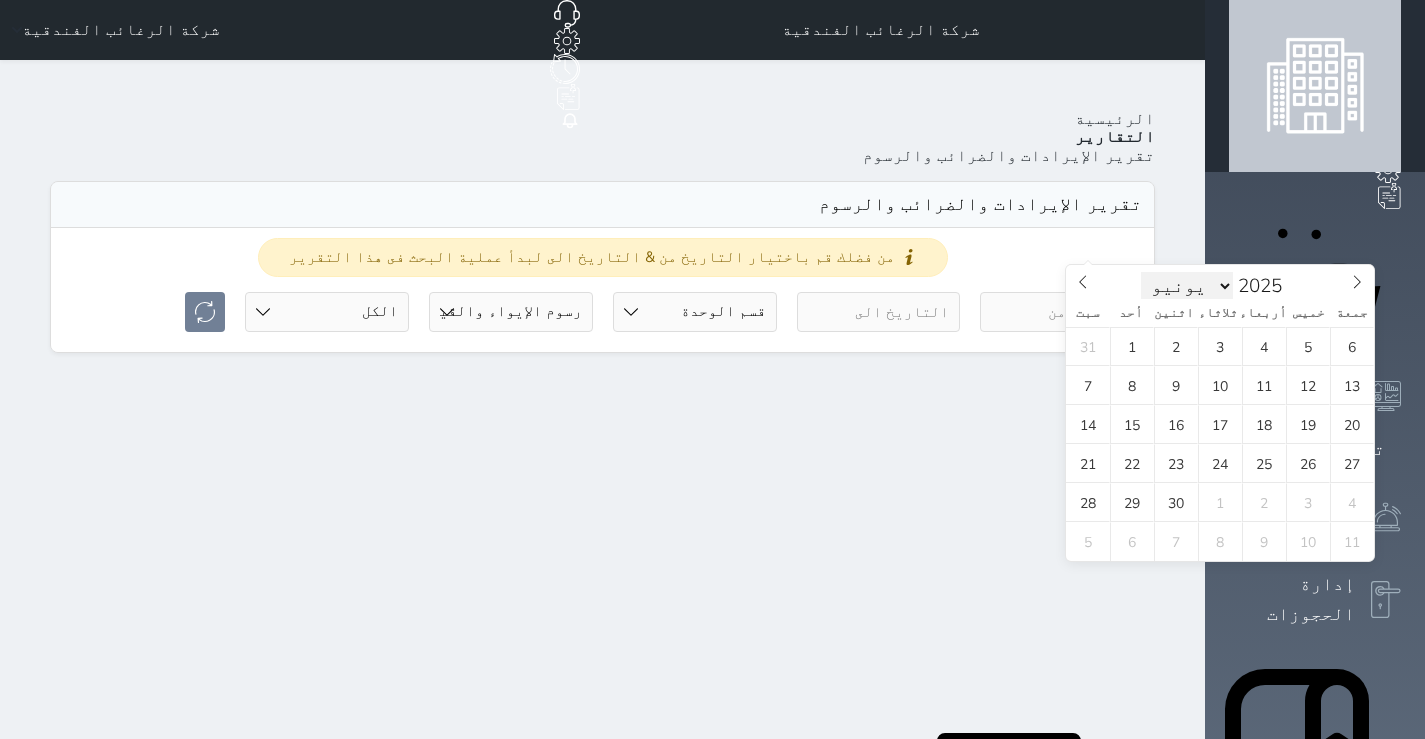 click on "يناير فبراير مارس أبريل مايو يونيو يوليو أغسطس سبتمبر أكتوبر نوفمبر ديسمبر" at bounding box center (1187, 286) 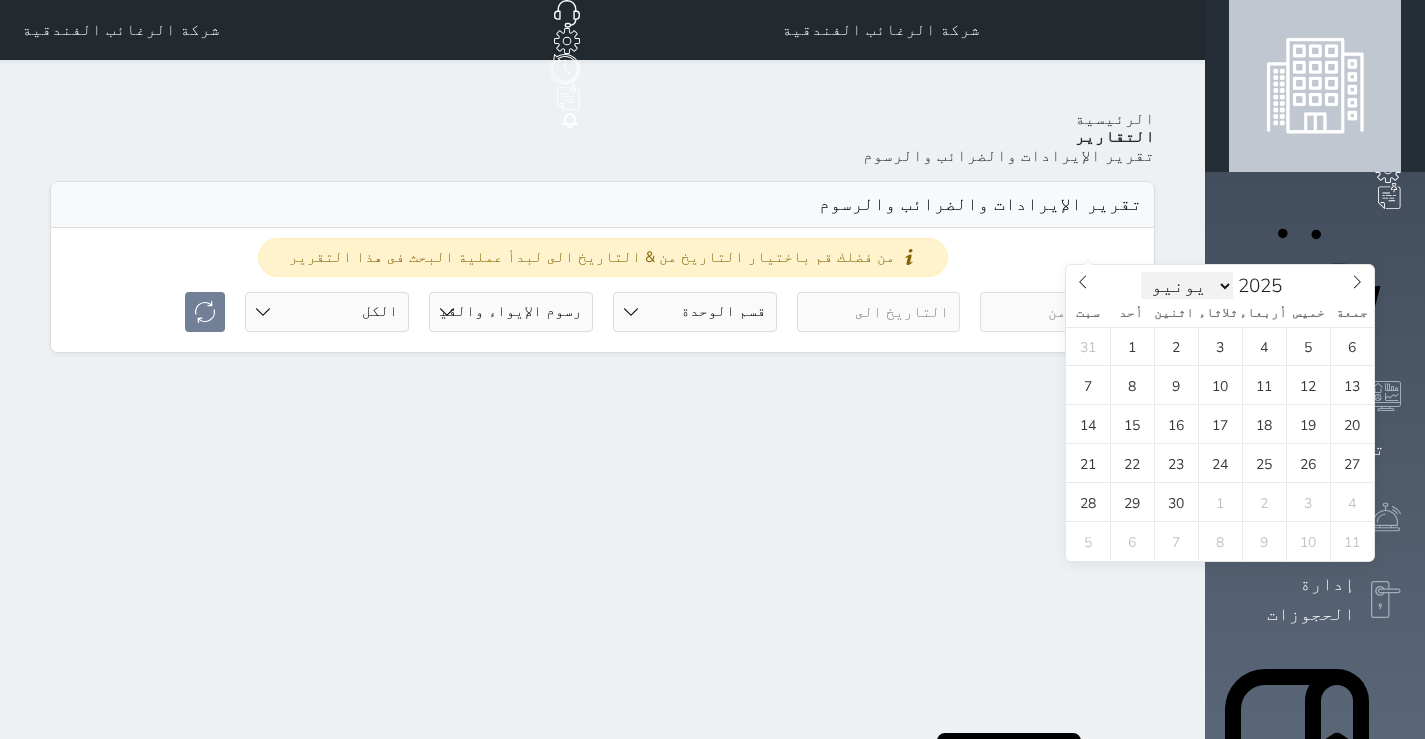 select on "6" 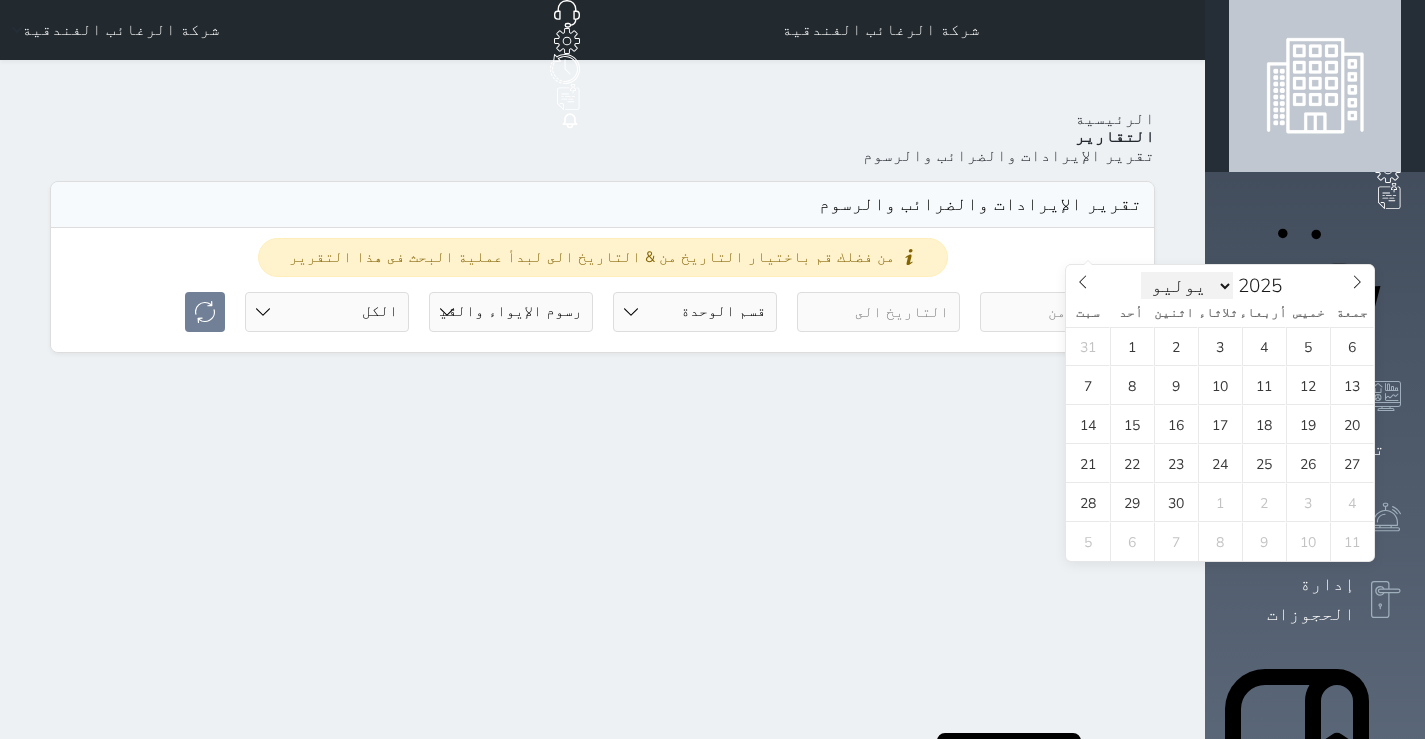 click on "يناير فبراير مارس أبريل مايو يونيو يوليو أغسطس سبتمبر أكتوبر نوفمبر ديسمبر" at bounding box center [1187, 286] 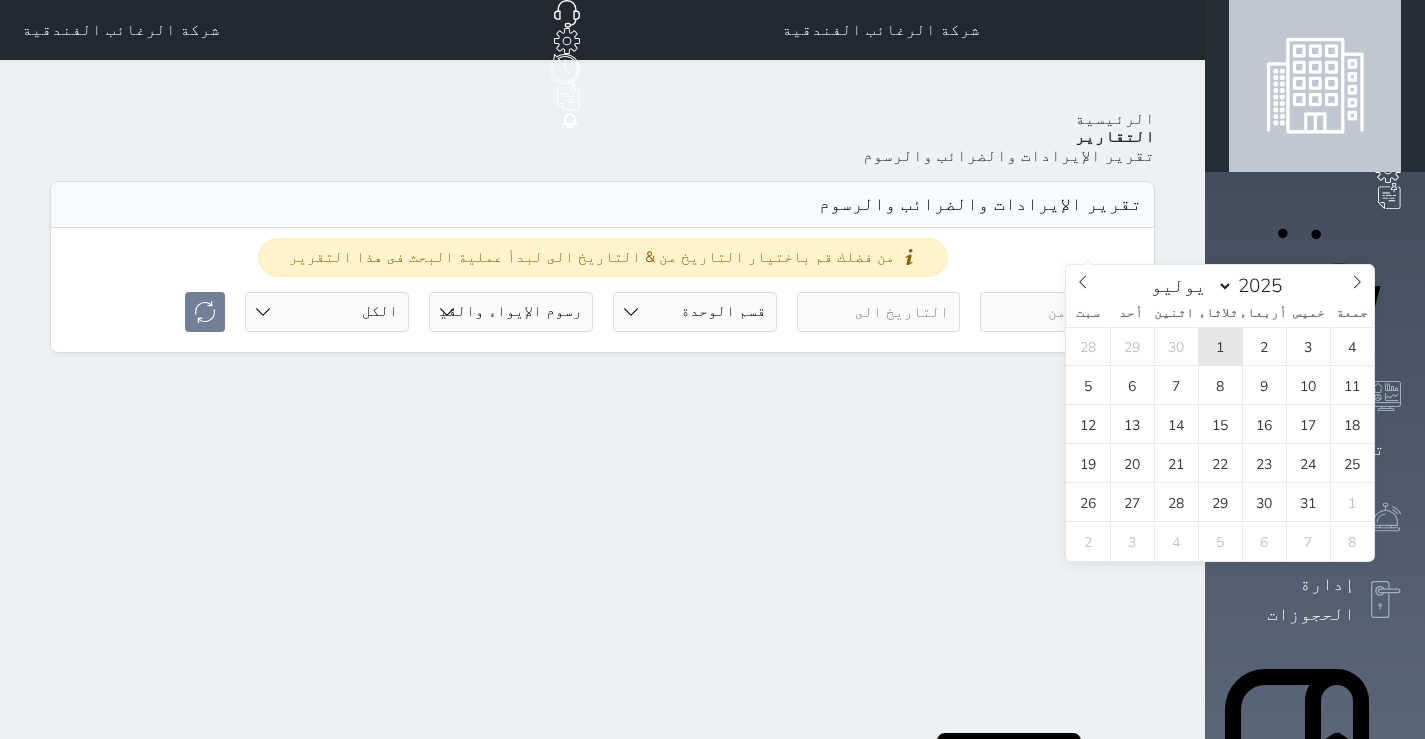 click on "1" at bounding box center (1220, 346) 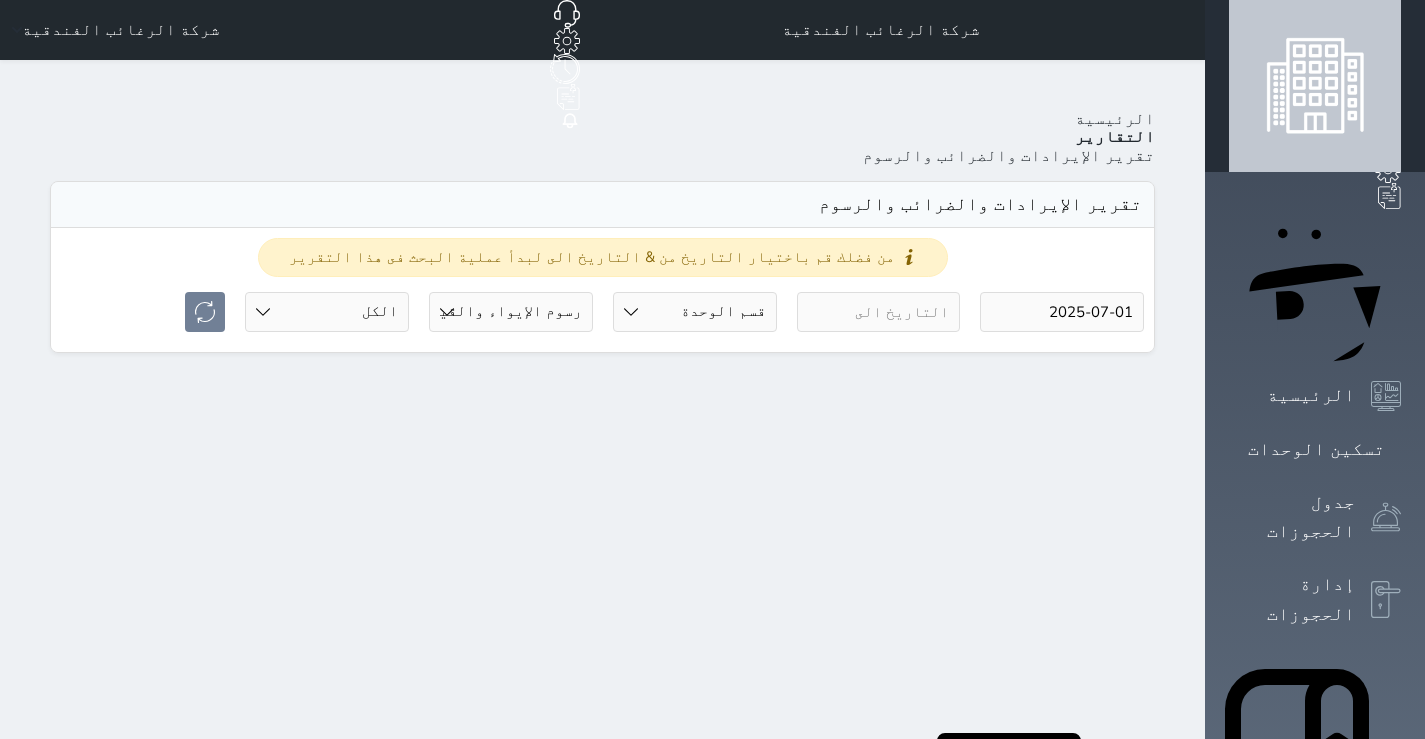 click at bounding box center [879, 312] 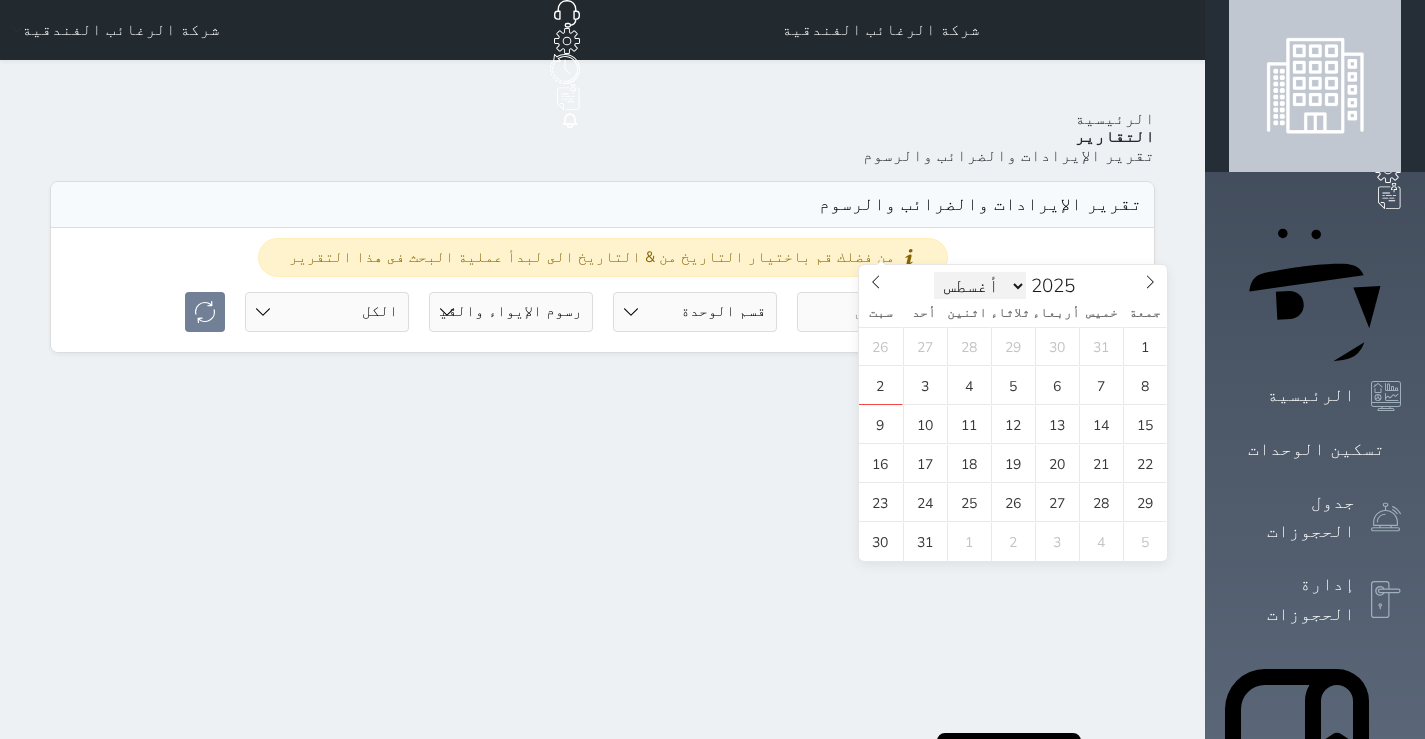 click on "يناير فبراير مارس أبريل مايو يونيو يوليو أغسطس سبتمبر أكتوبر نوفمبر ديسمبر" at bounding box center [980, 286] 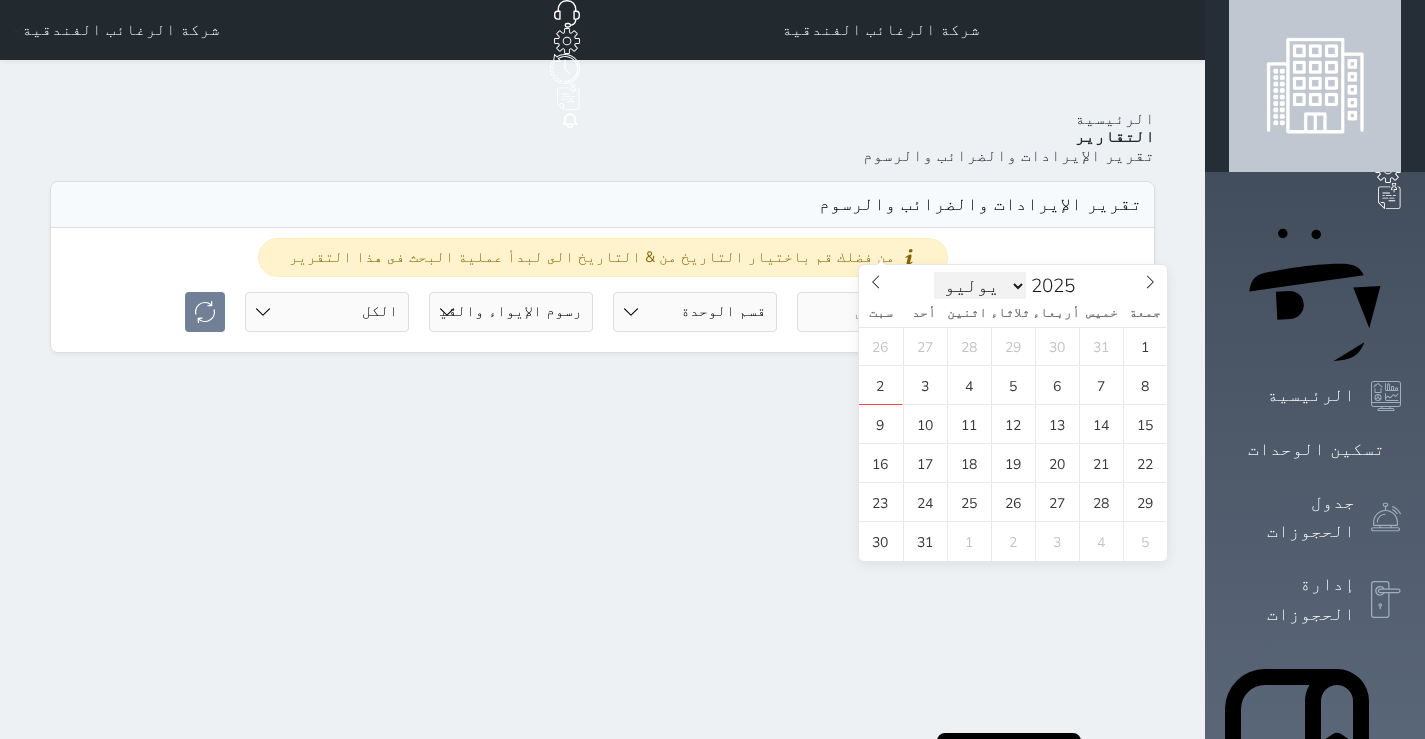click on "يناير فبراير مارس أبريل مايو يونيو يوليو أغسطس سبتمبر أكتوبر نوفمبر ديسمبر" at bounding box center [980, 286] 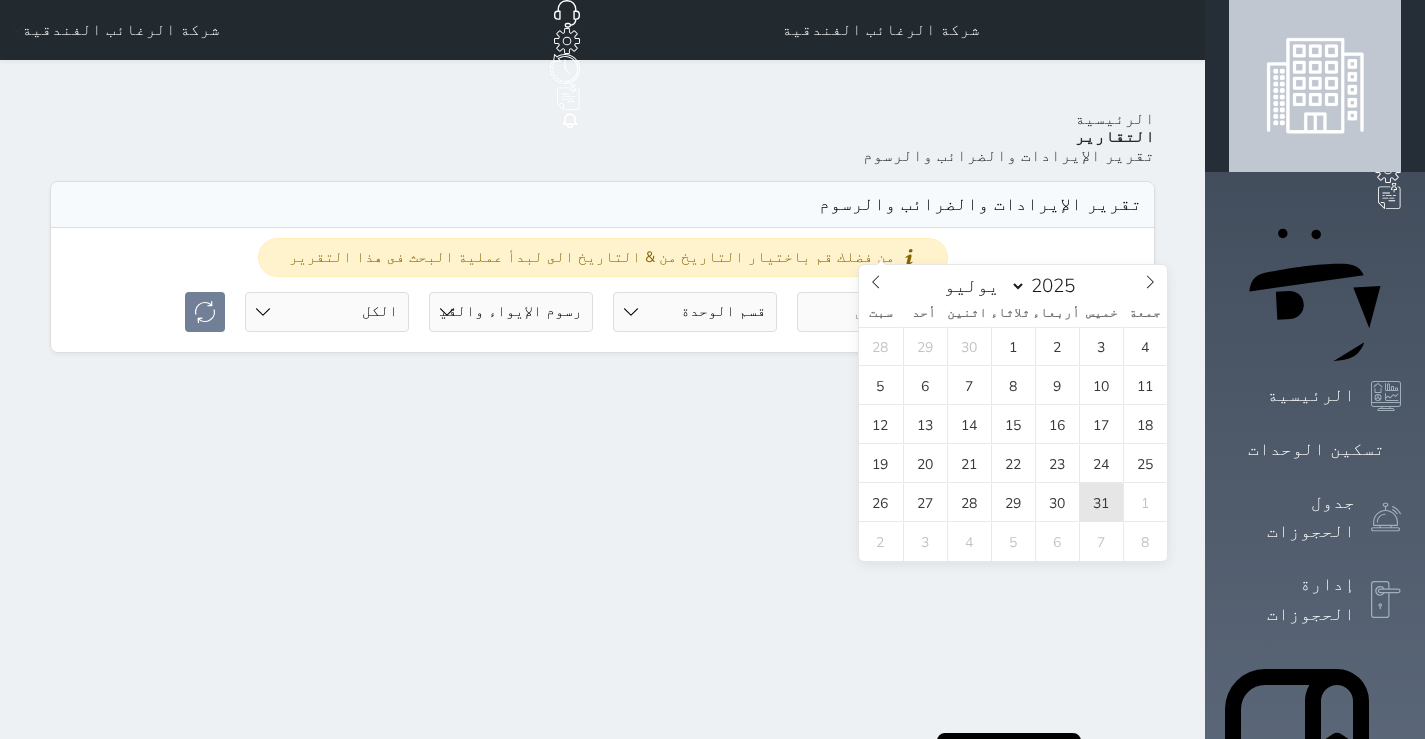 click on "31" at bounding box center [1101, 502] 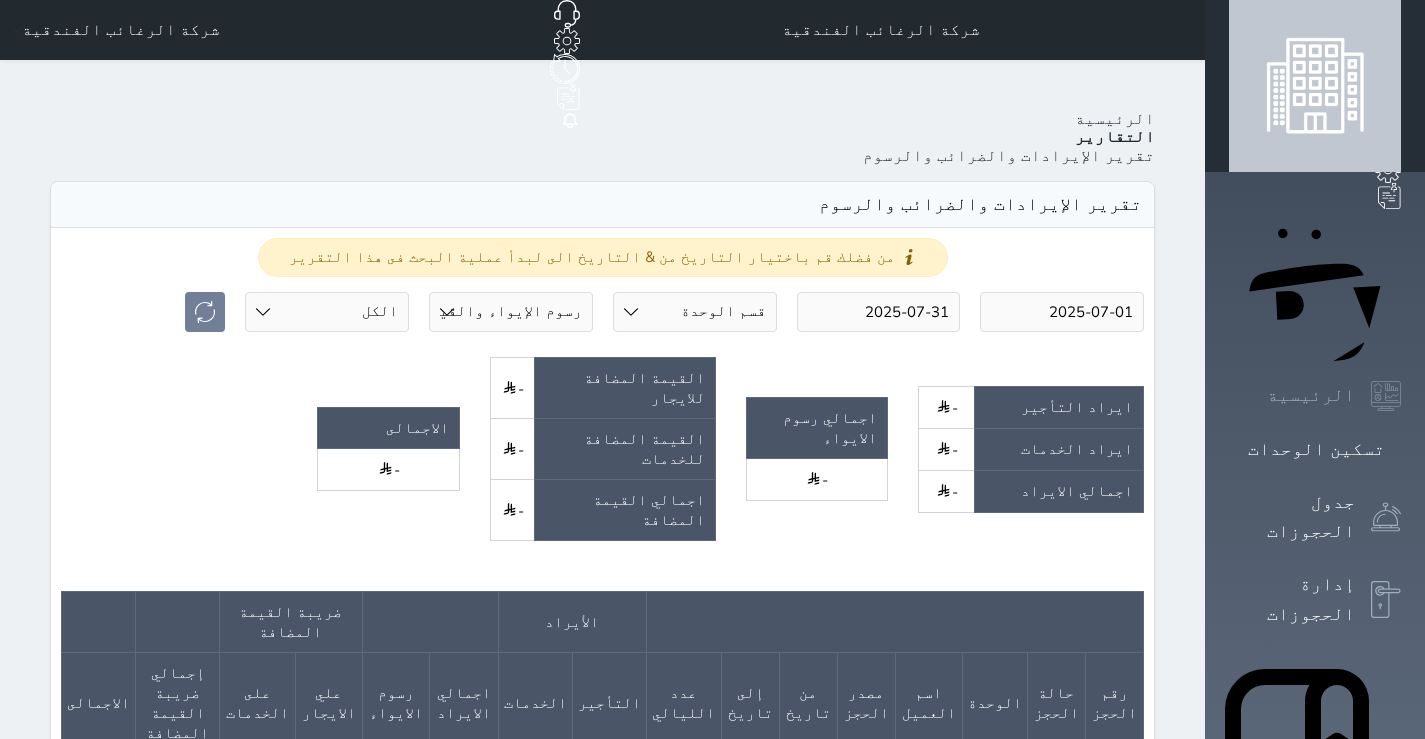 click on "الرئيسية" at bounding box center (1311, 395) 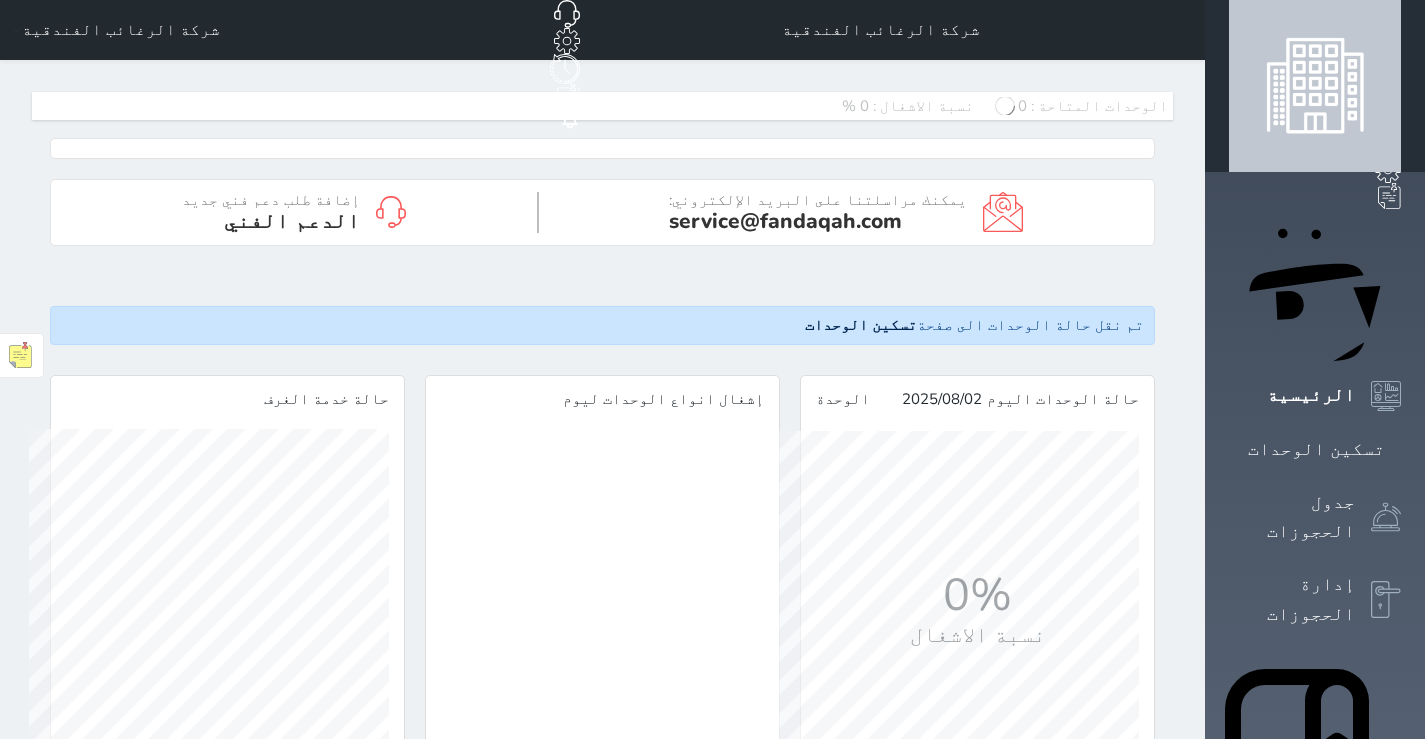 scroll, scrollTop: 0, scrollLeft: 0, axis: both 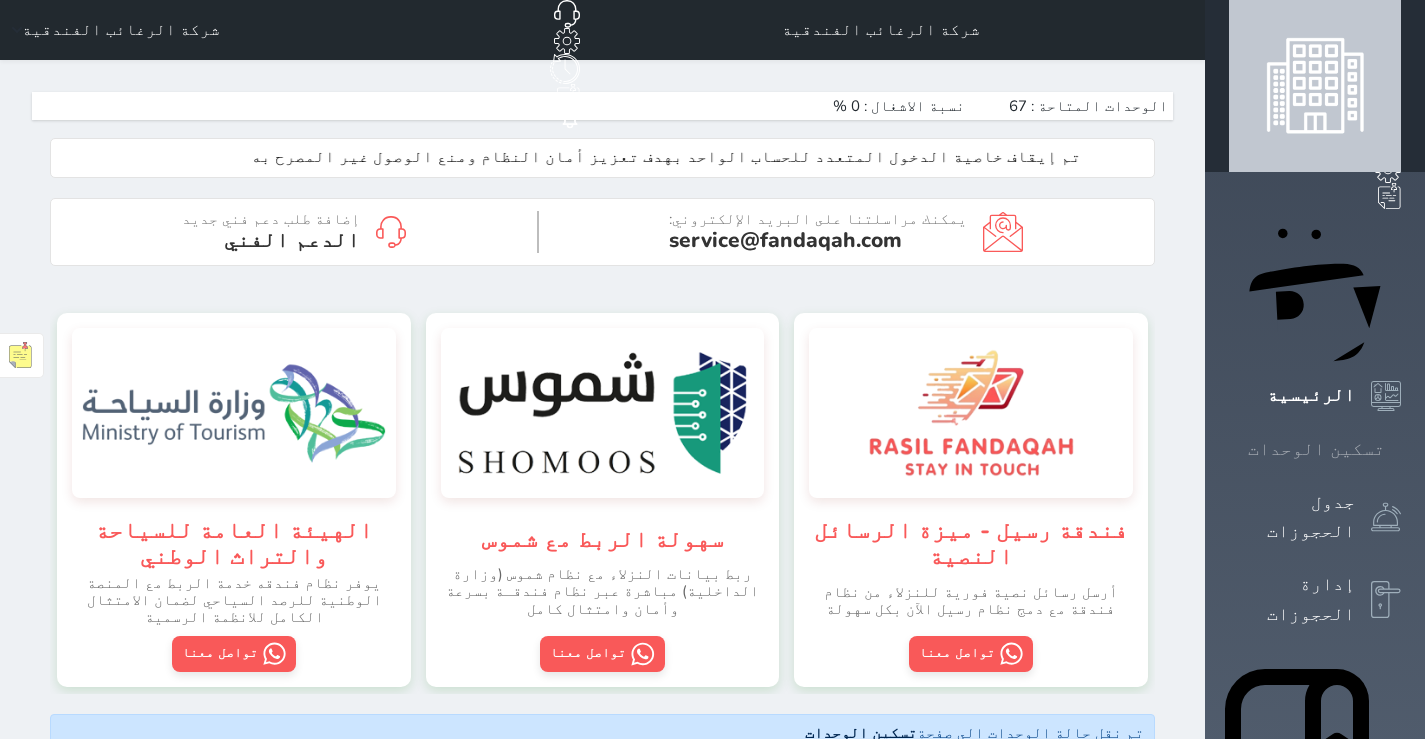 click 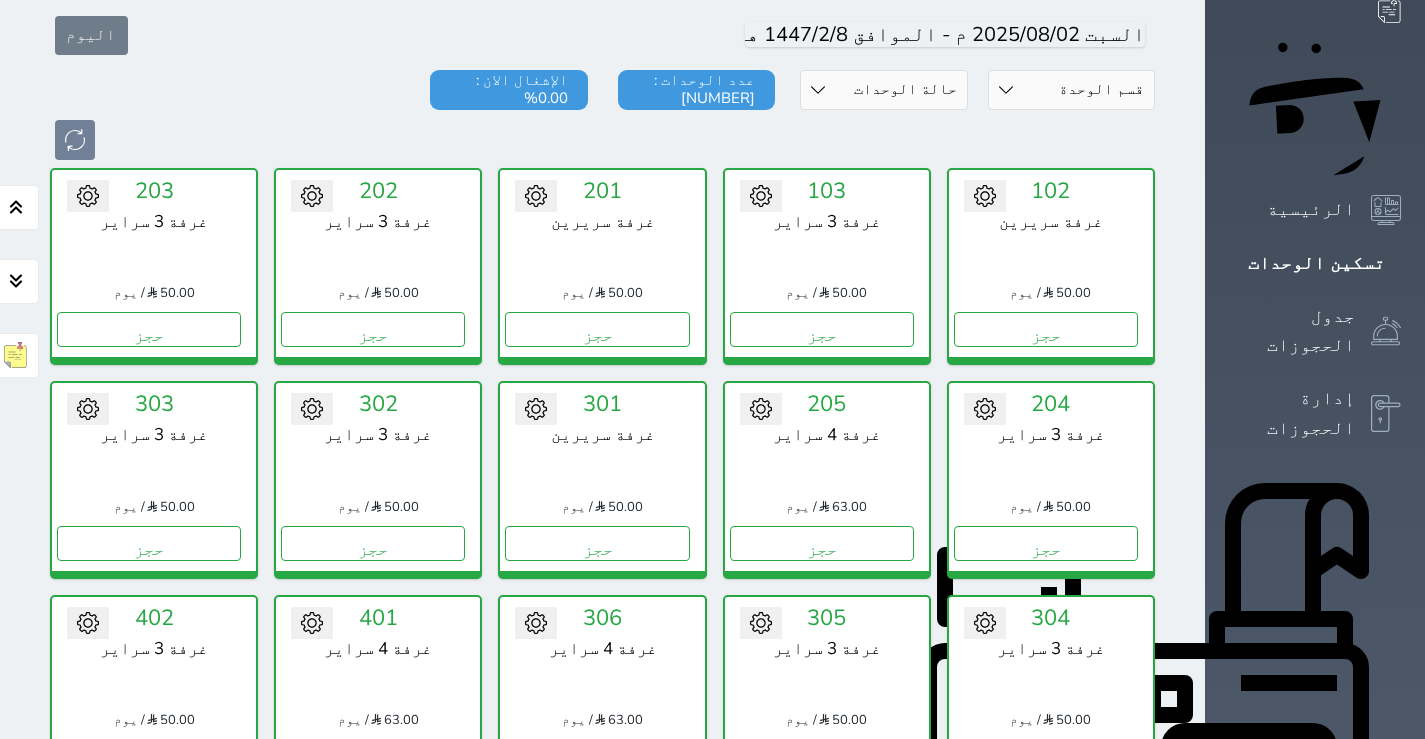 scroll, scrollTop: 0, scrollLeft: 0, axis: both 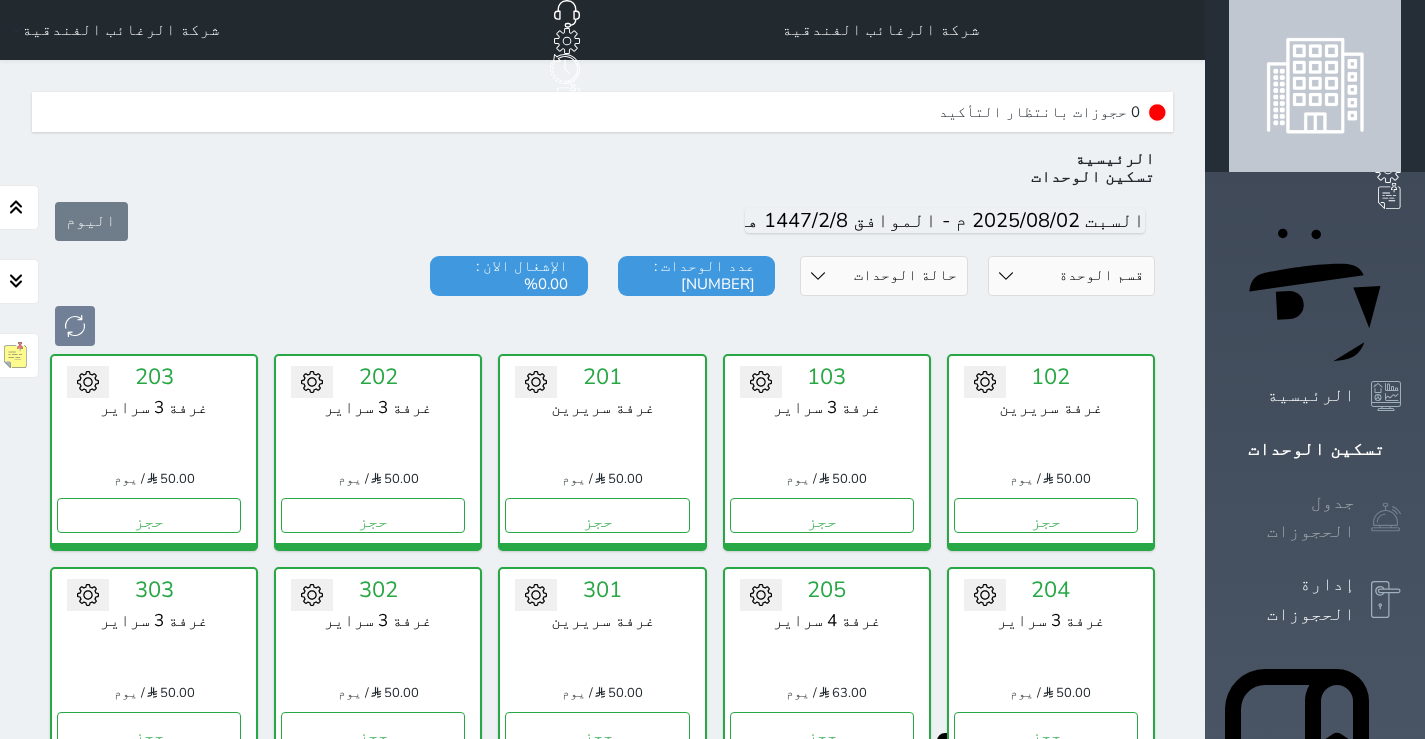 click 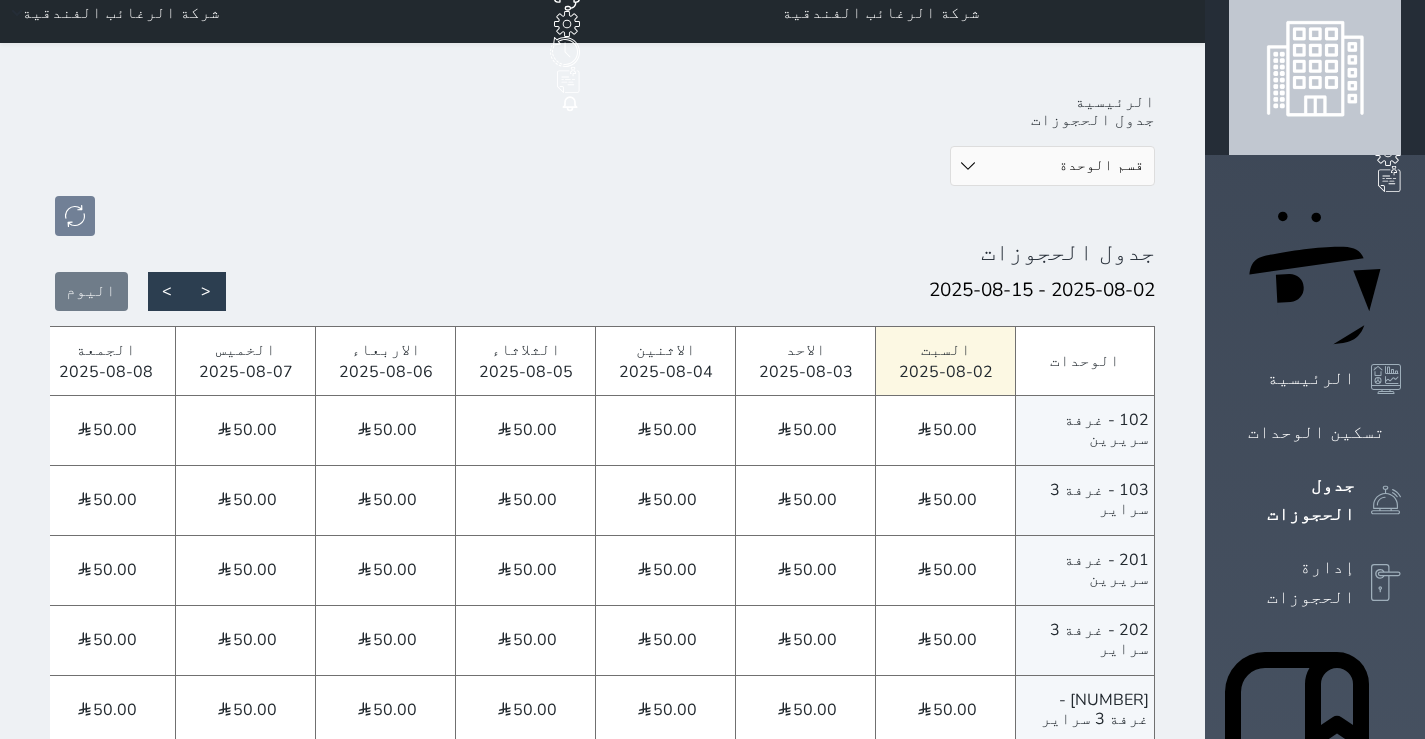 scroll, scrollTop: 0, scrollLeft: 0, axis: both 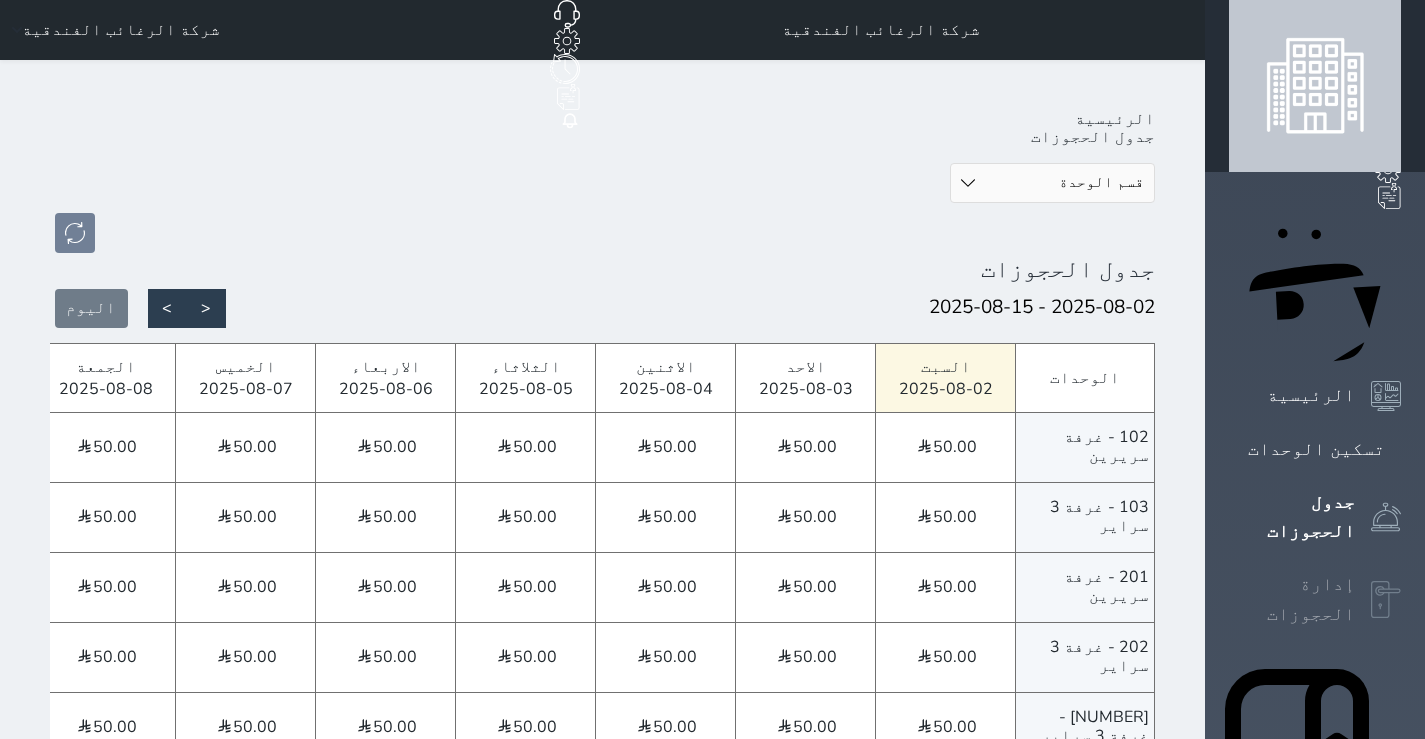 click 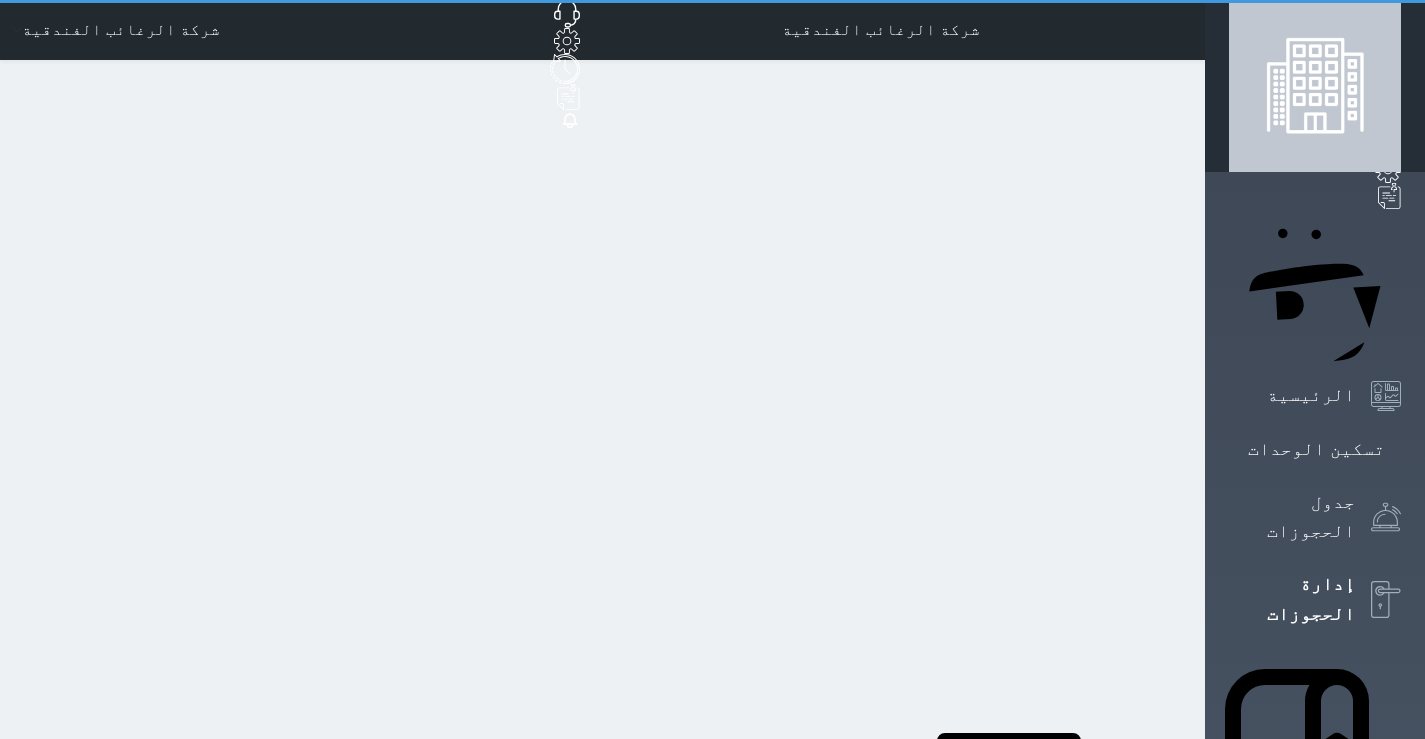 select on "open_all" 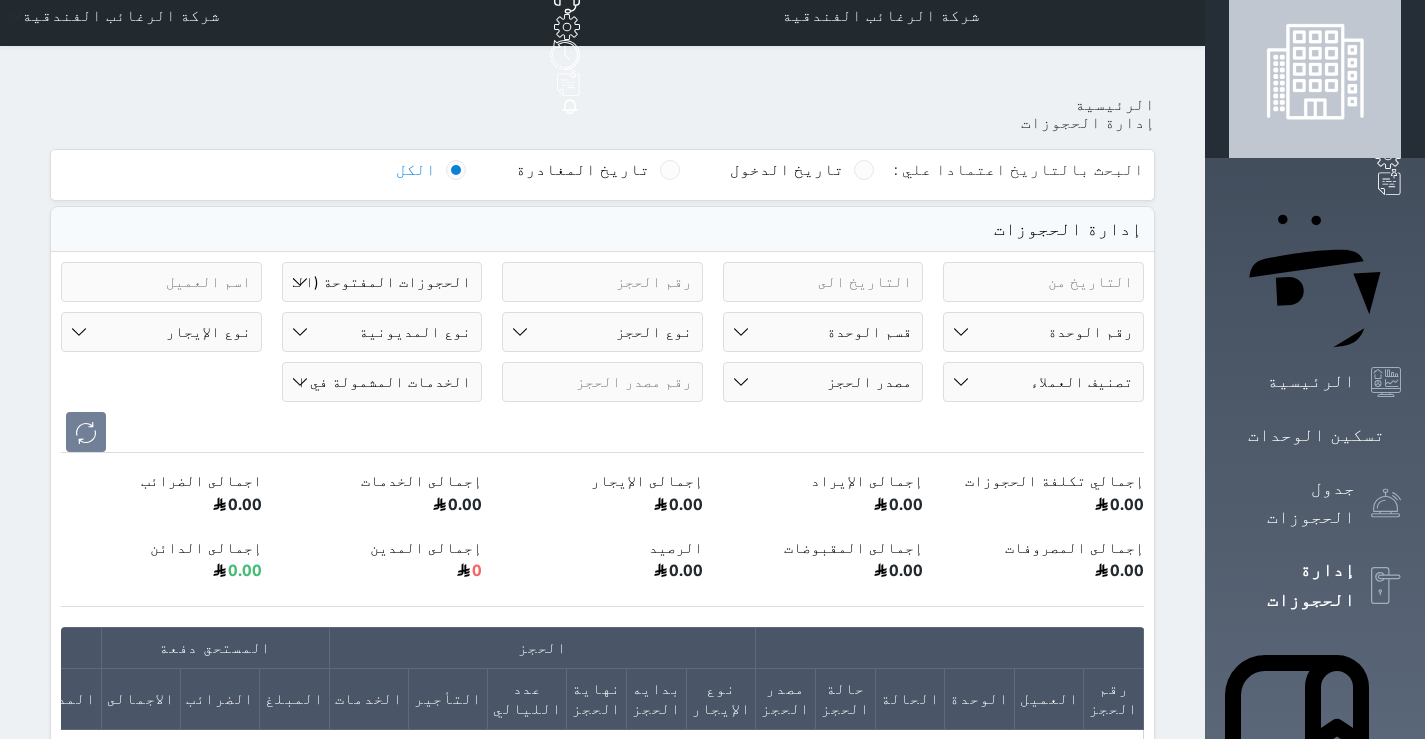 scroll, scrollTop: 0, scrollLeft: 0, axis: both 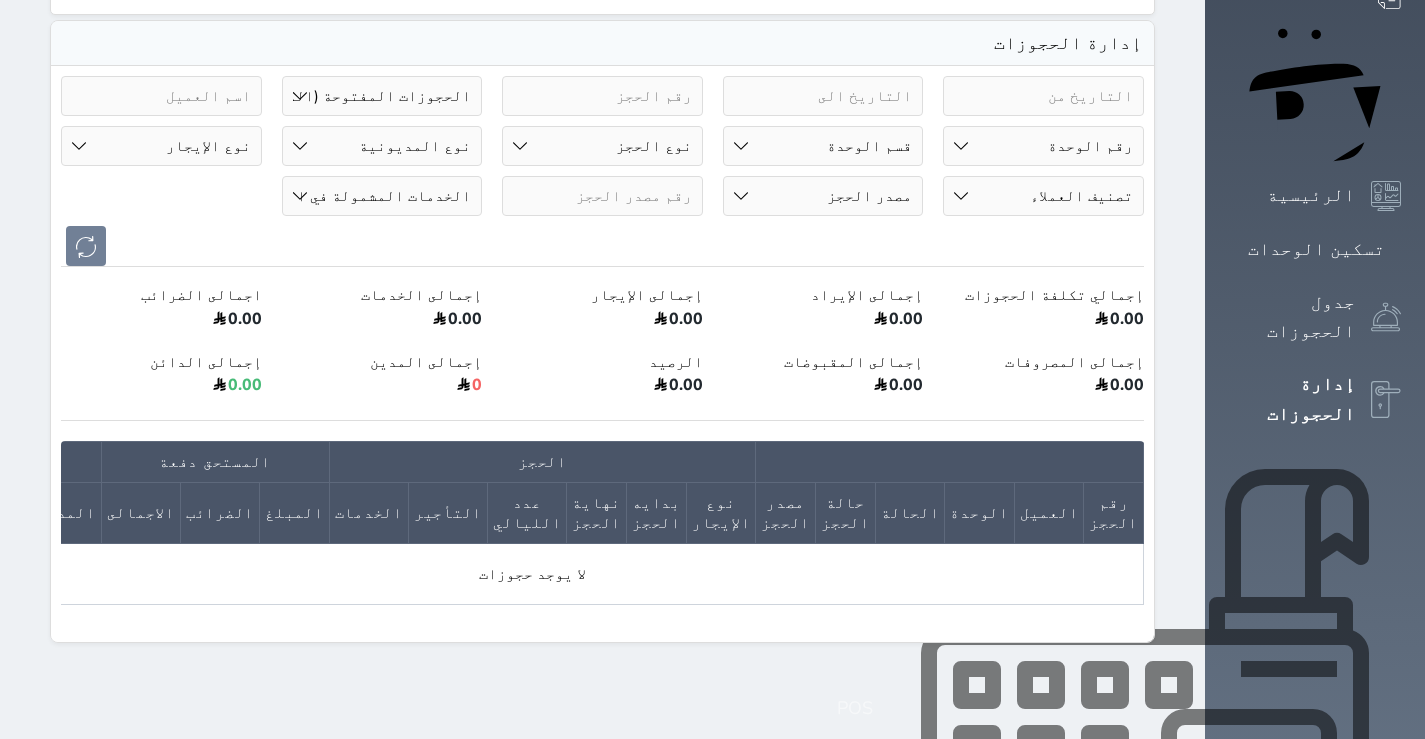 click 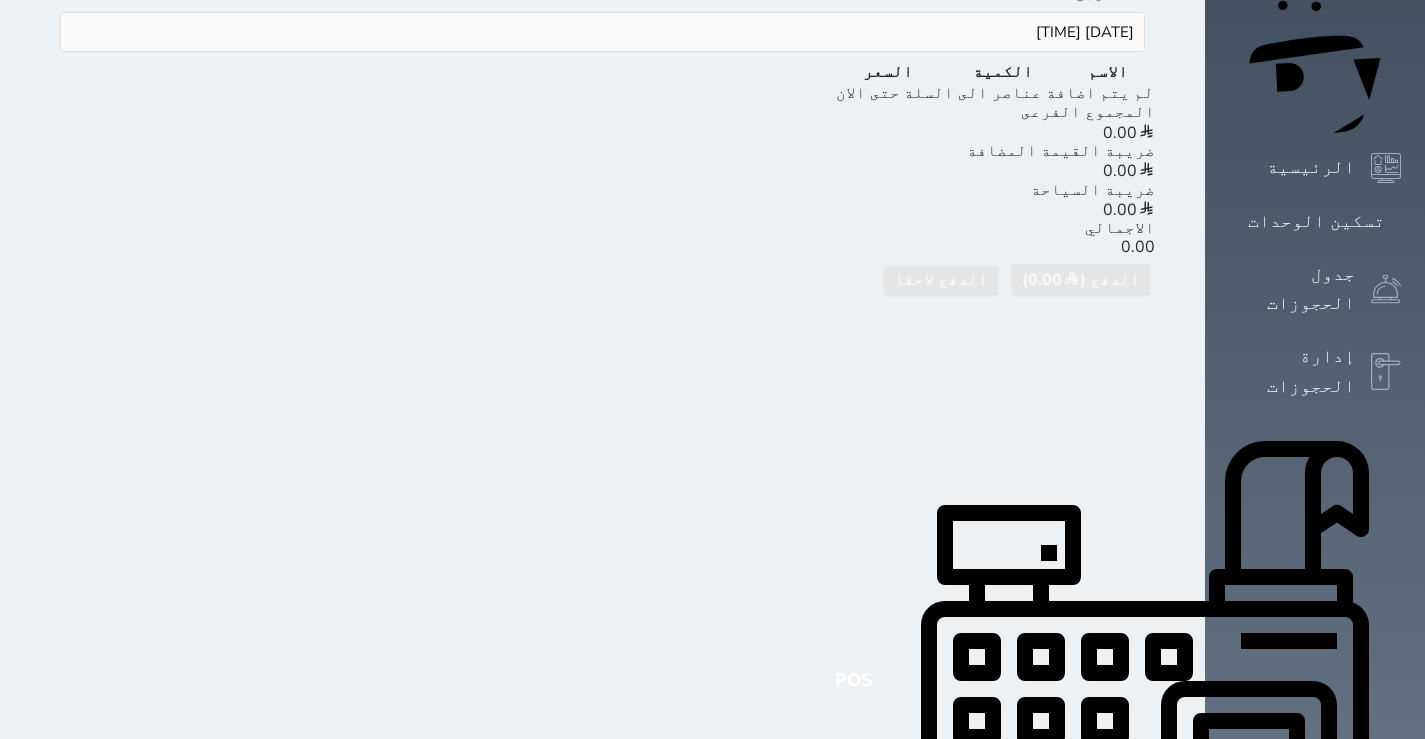 scroll, scrollTop: 0, scrollLeft: 0, axis: both 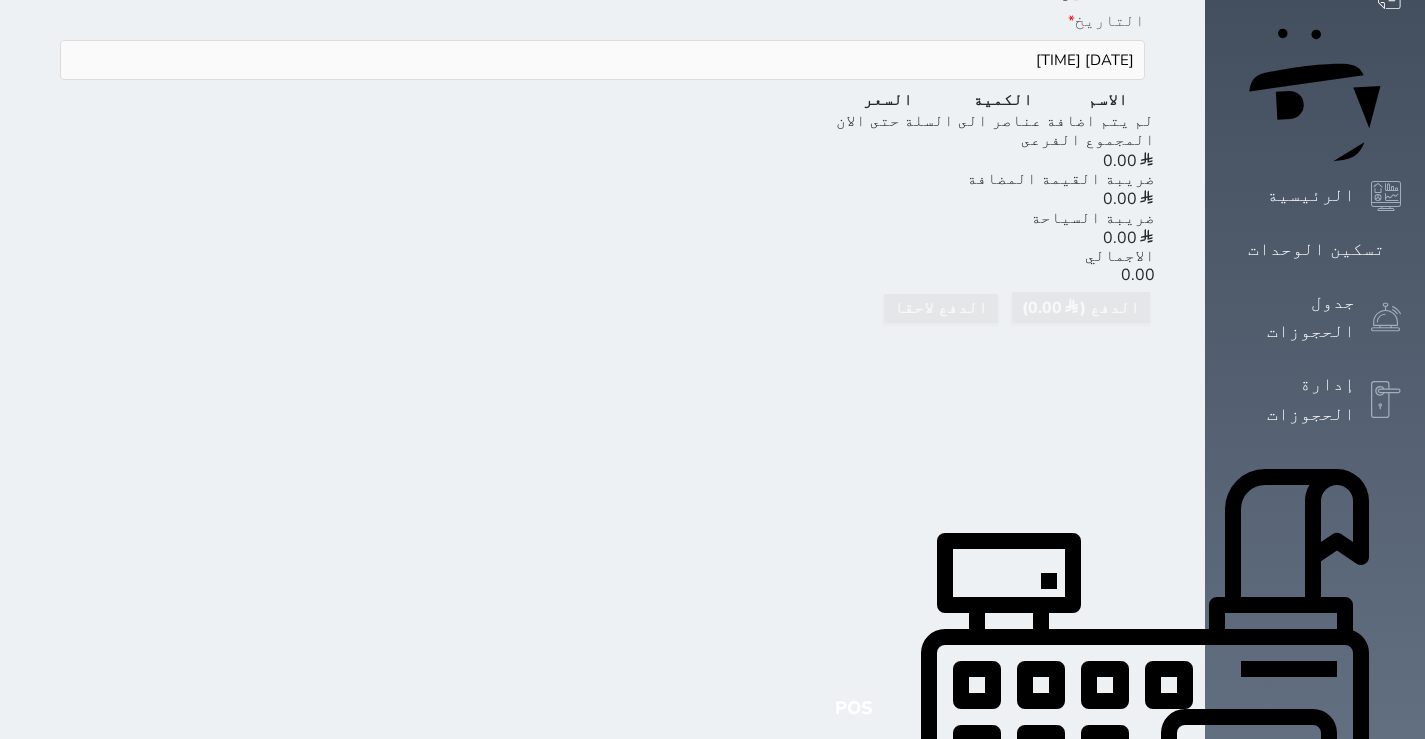 click 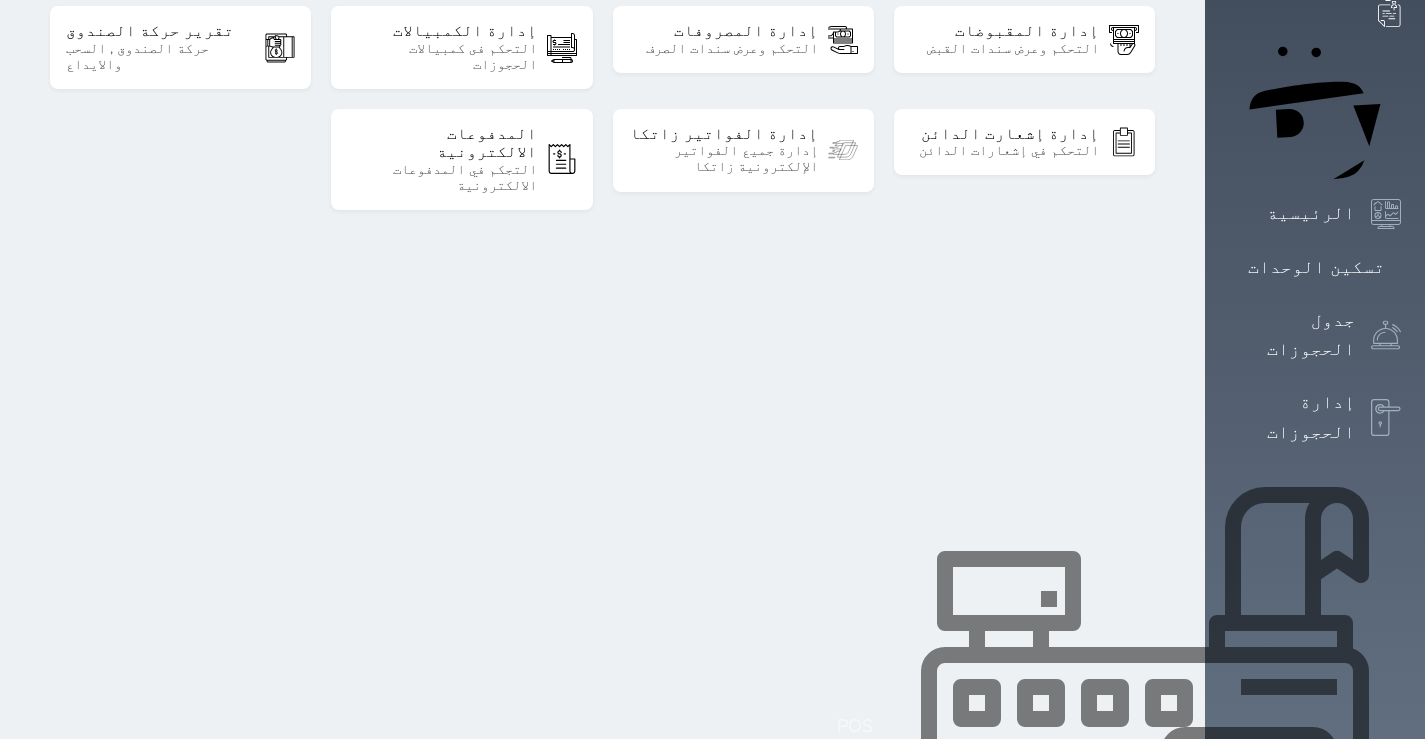 scroll, scrollTop: 200, scrollLeft: 0, axis: vertical 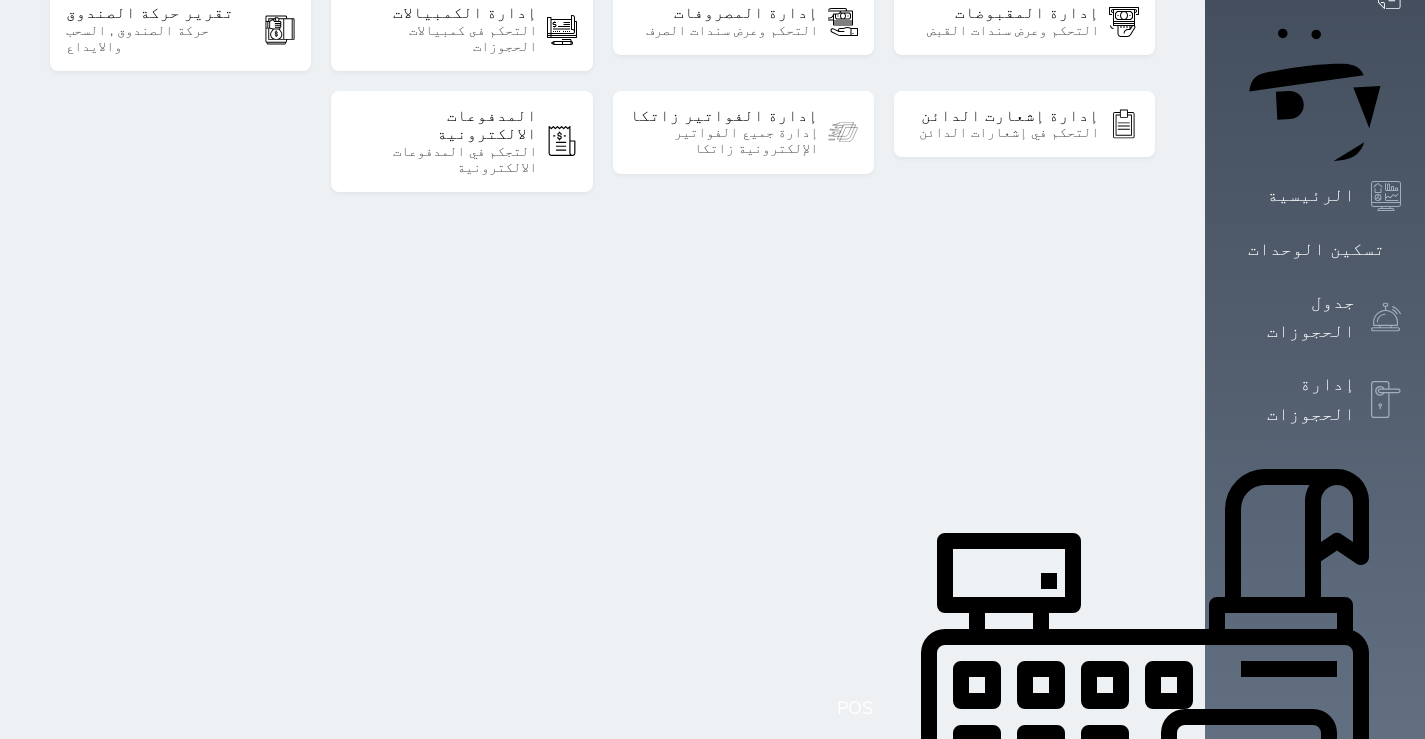 click 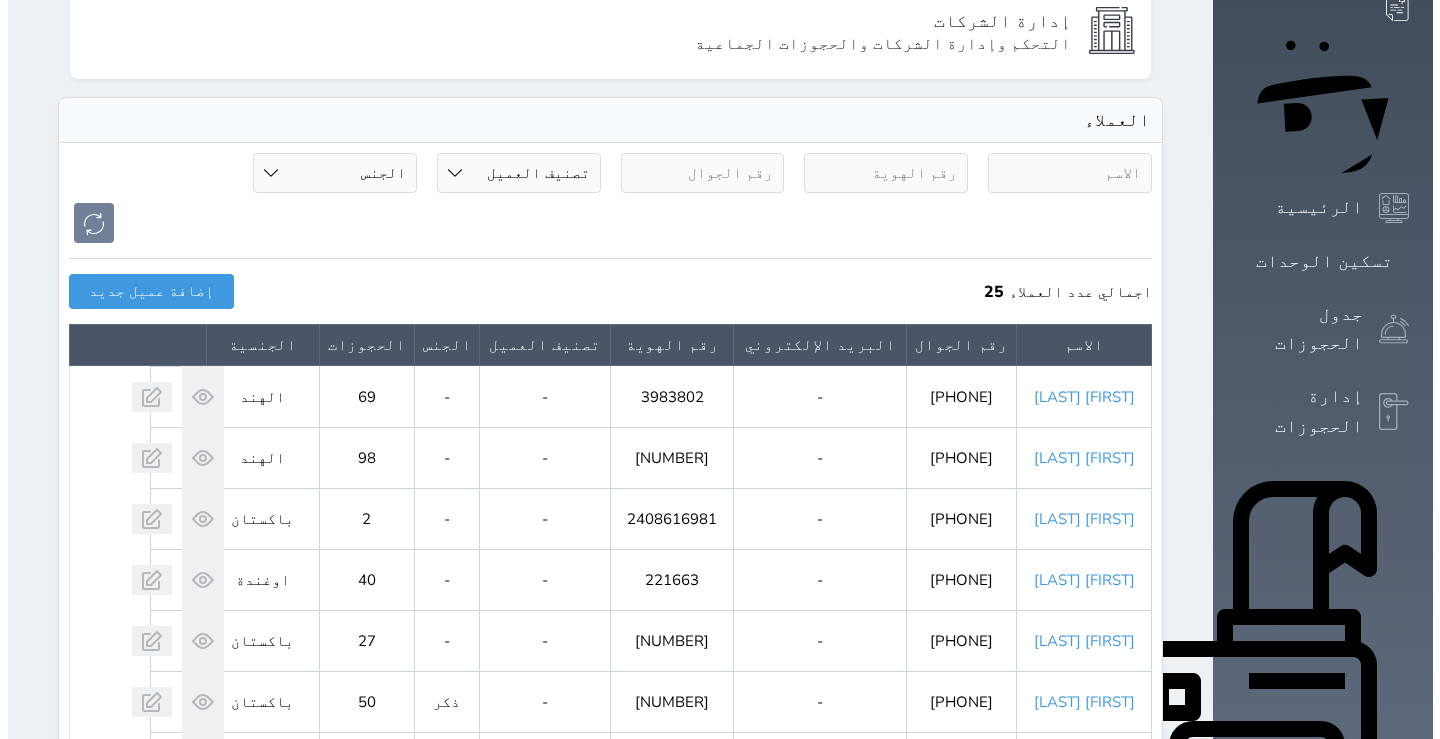 scroll, scrollTop: 200, scrollLeft: 0, axis: vertical 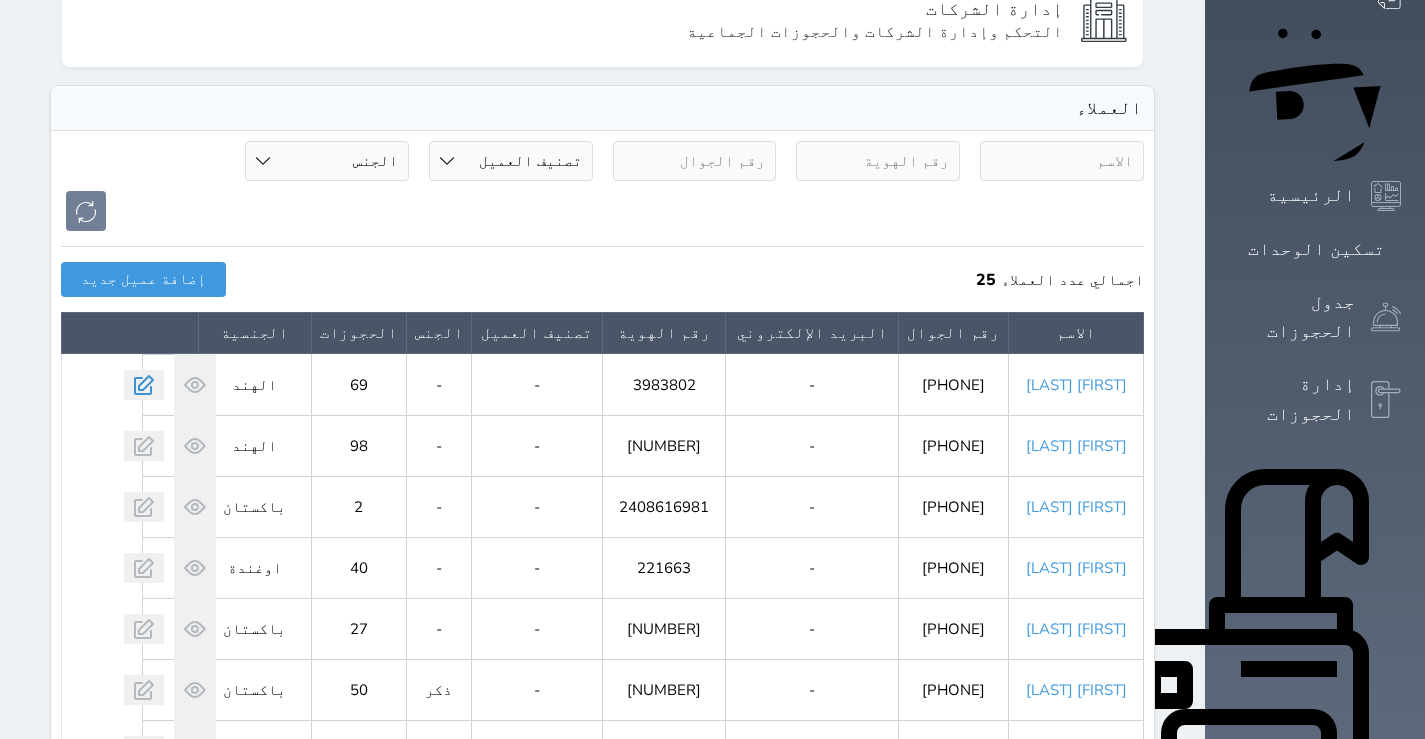 click 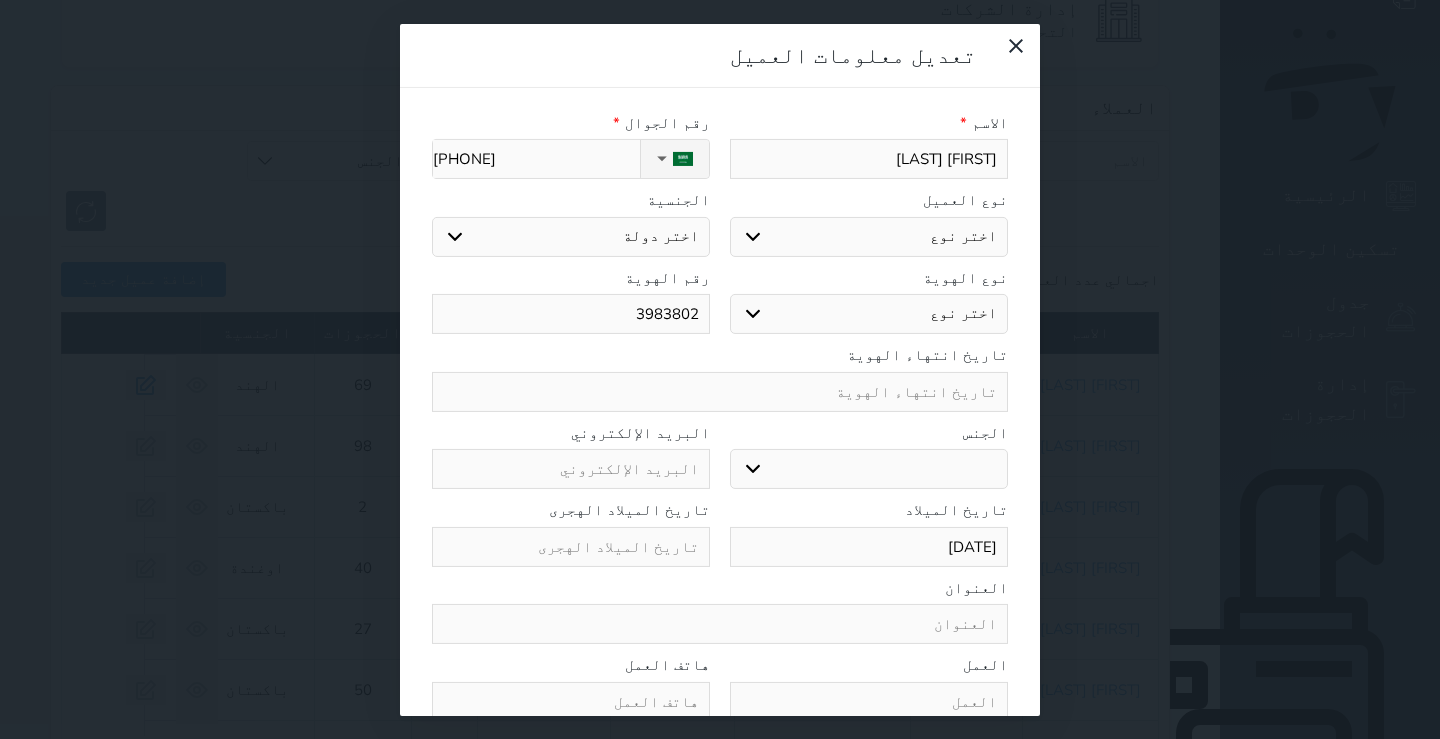 select 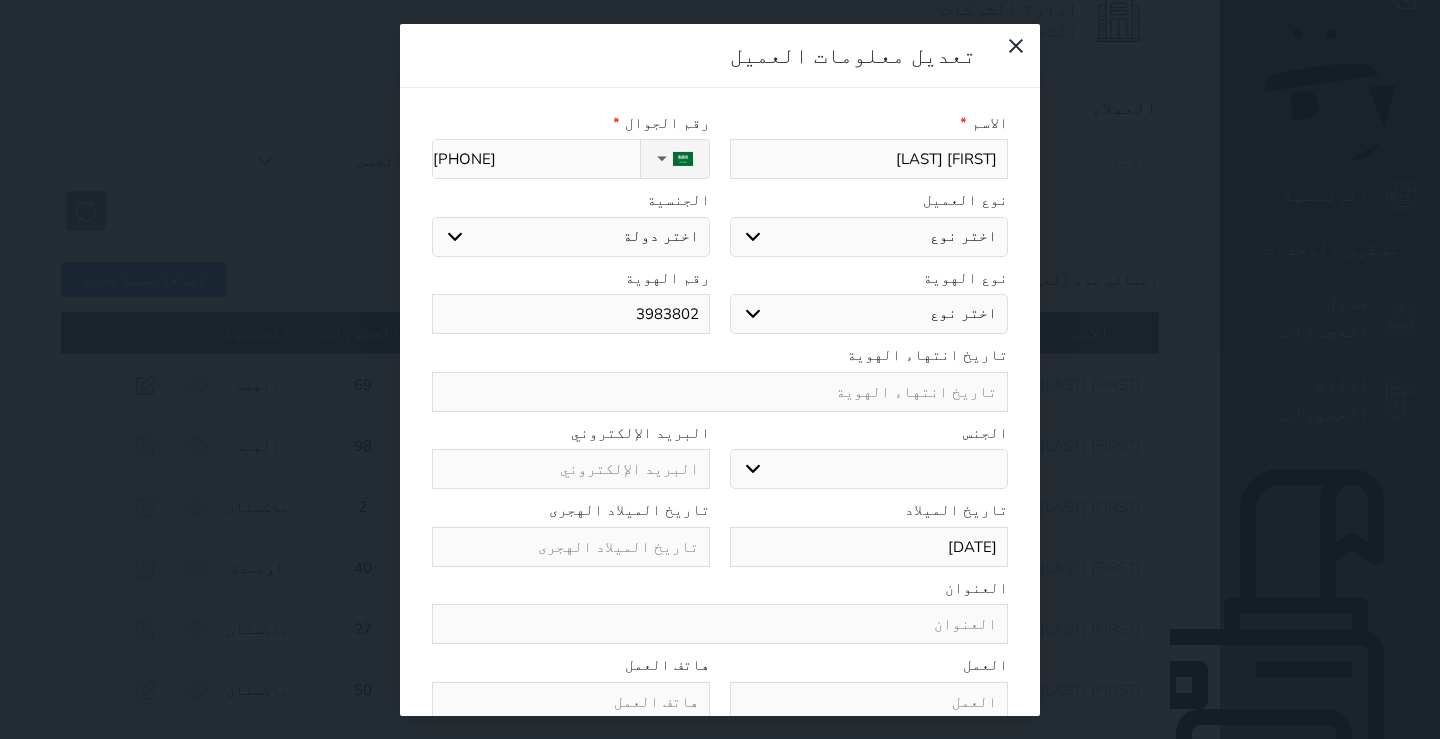 select 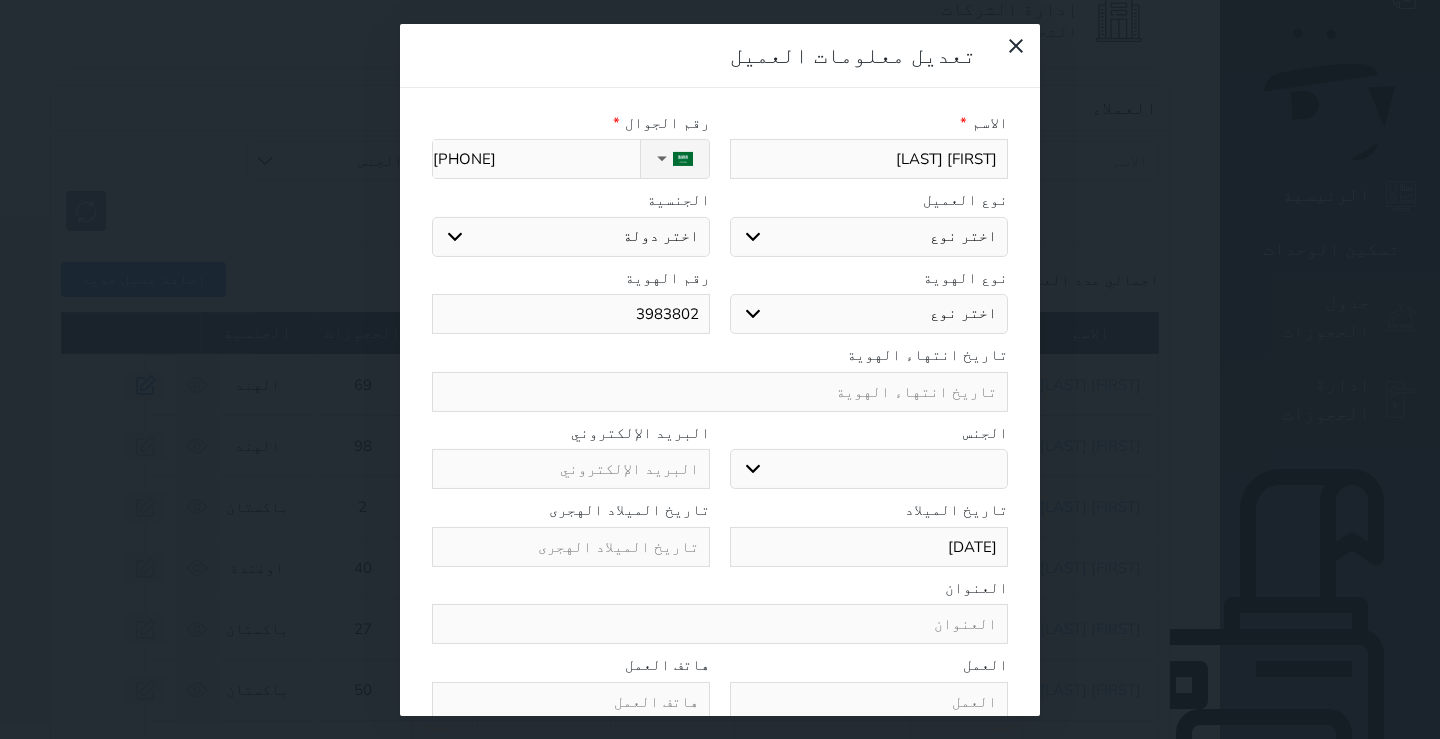 select on "3" 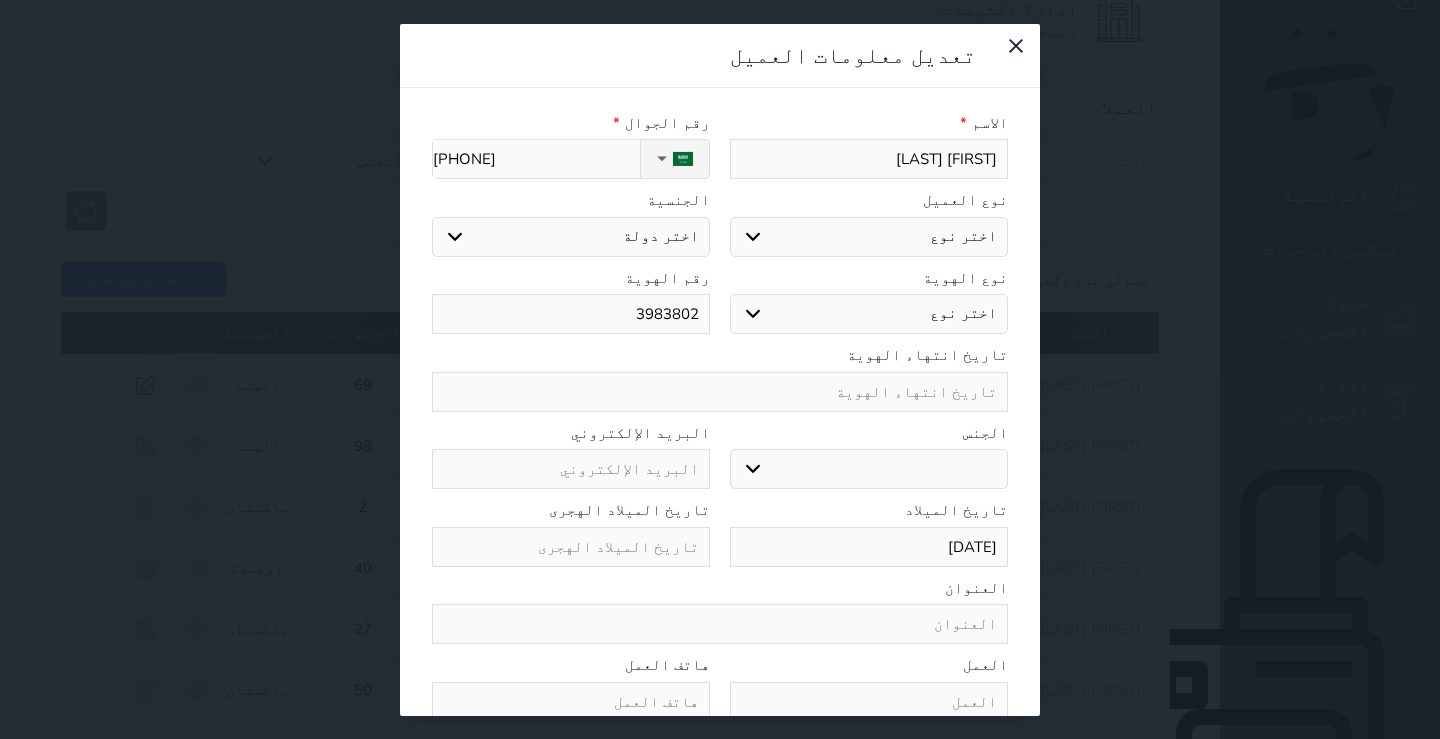 select on "321" 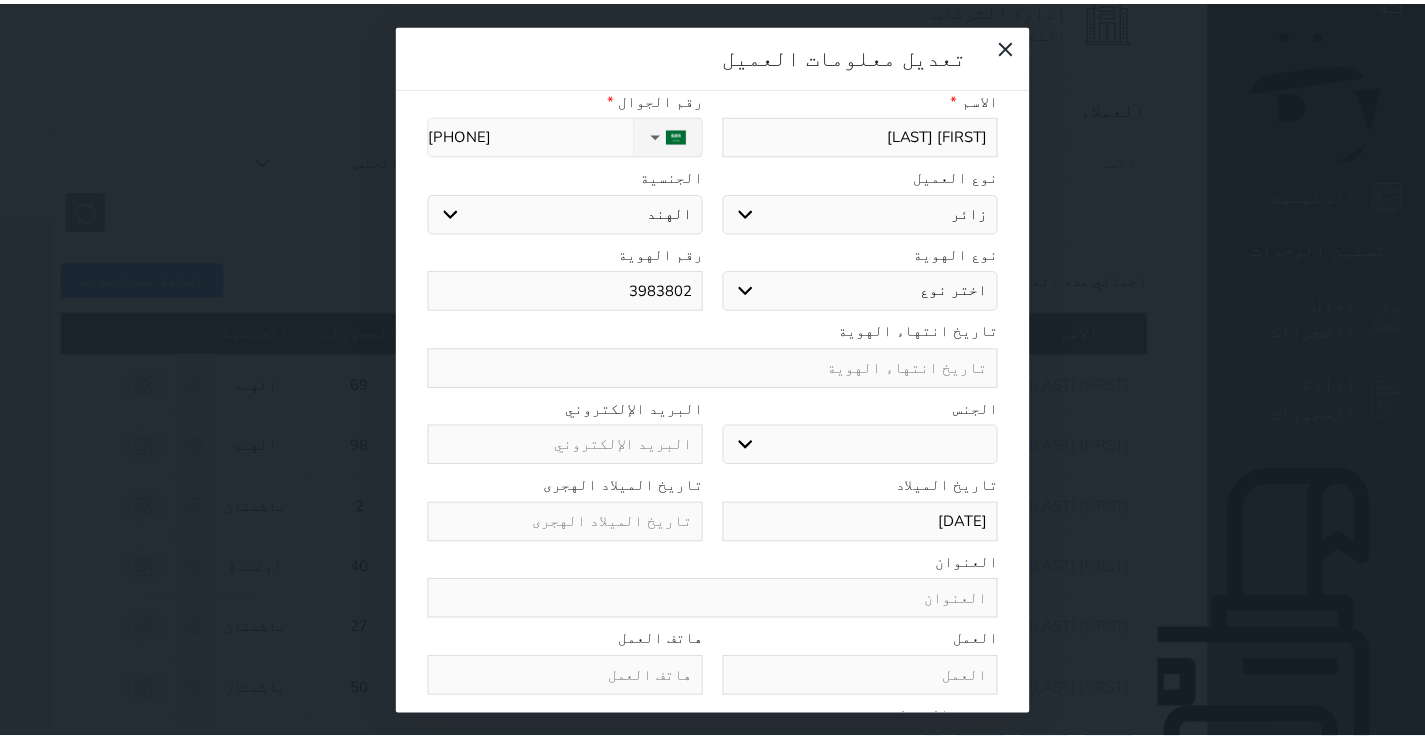 scroll, scrollTop: 0, scrollLeft: 0, axis: both 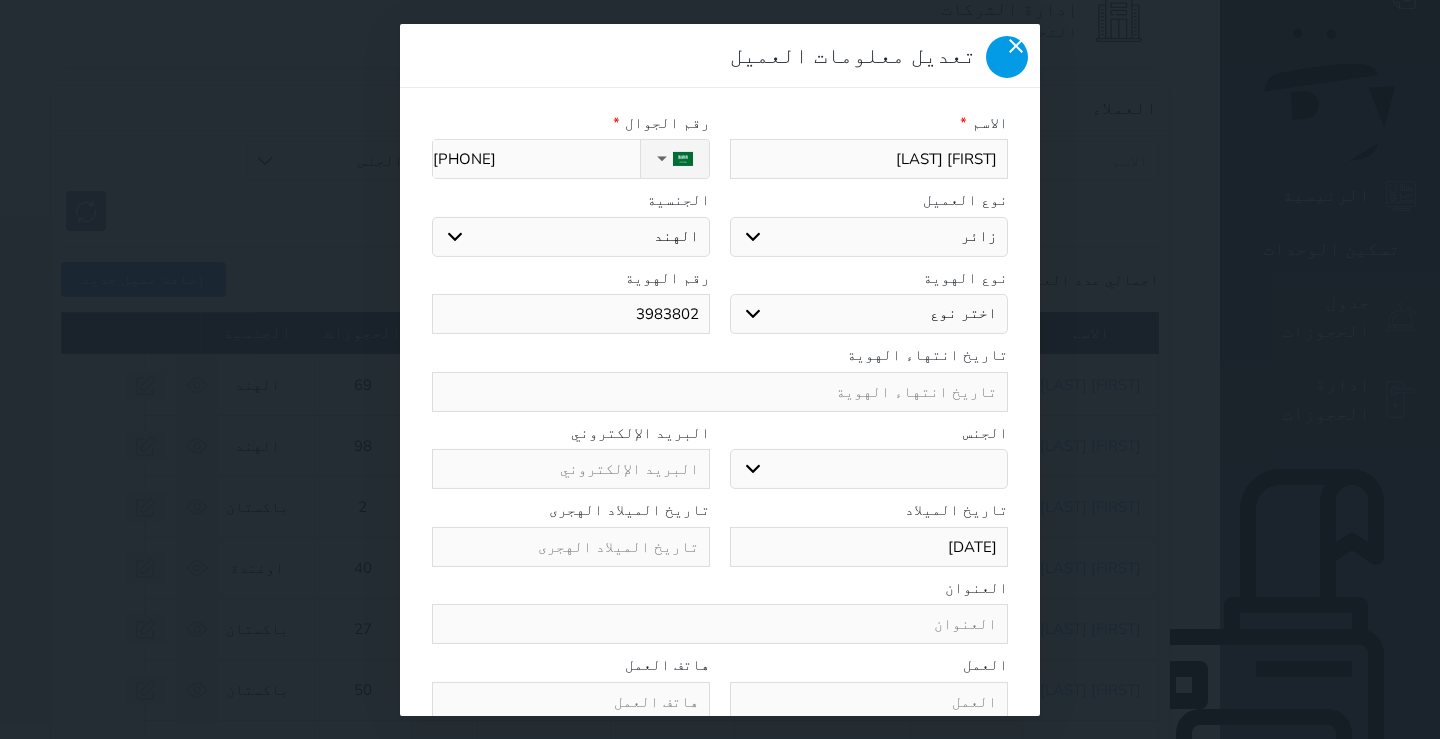 click 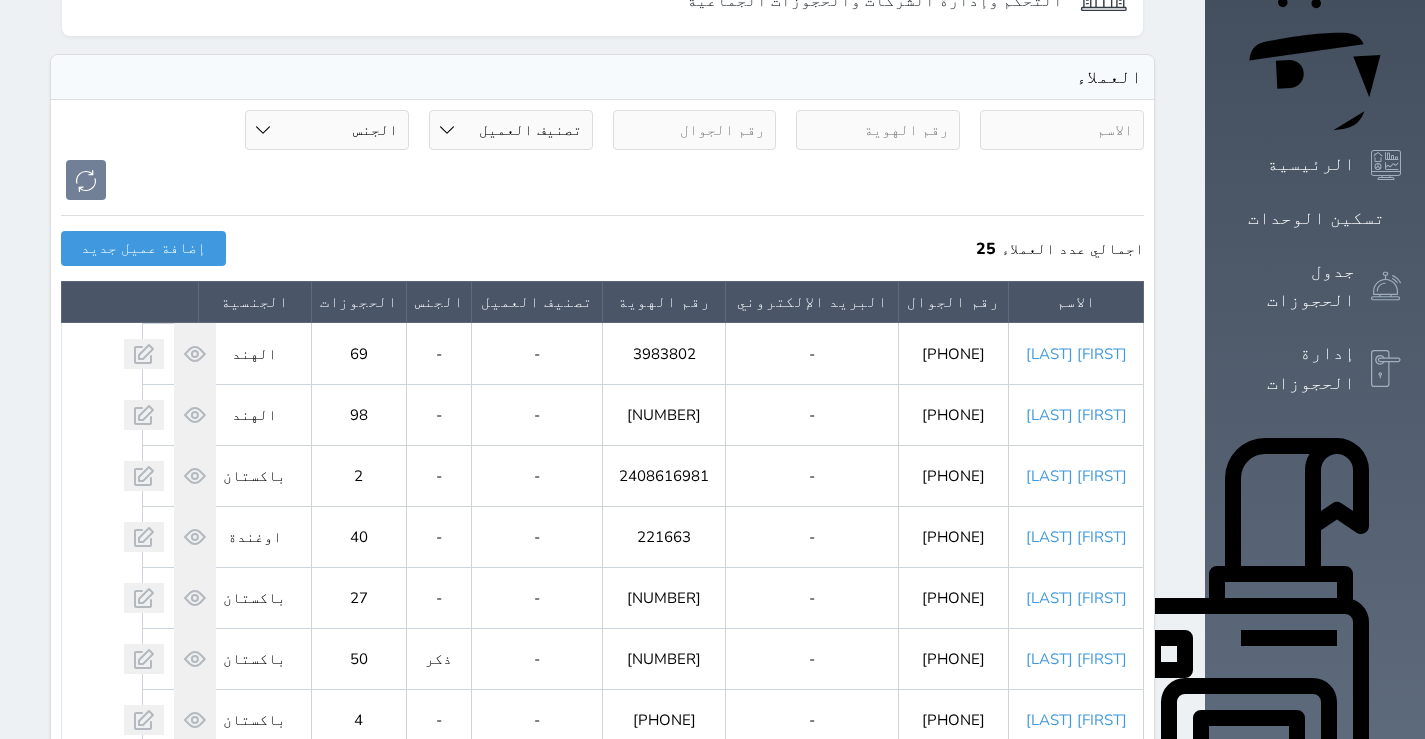 scroll, scrollTop: 300, scrollLeft: 0, axis: vertical 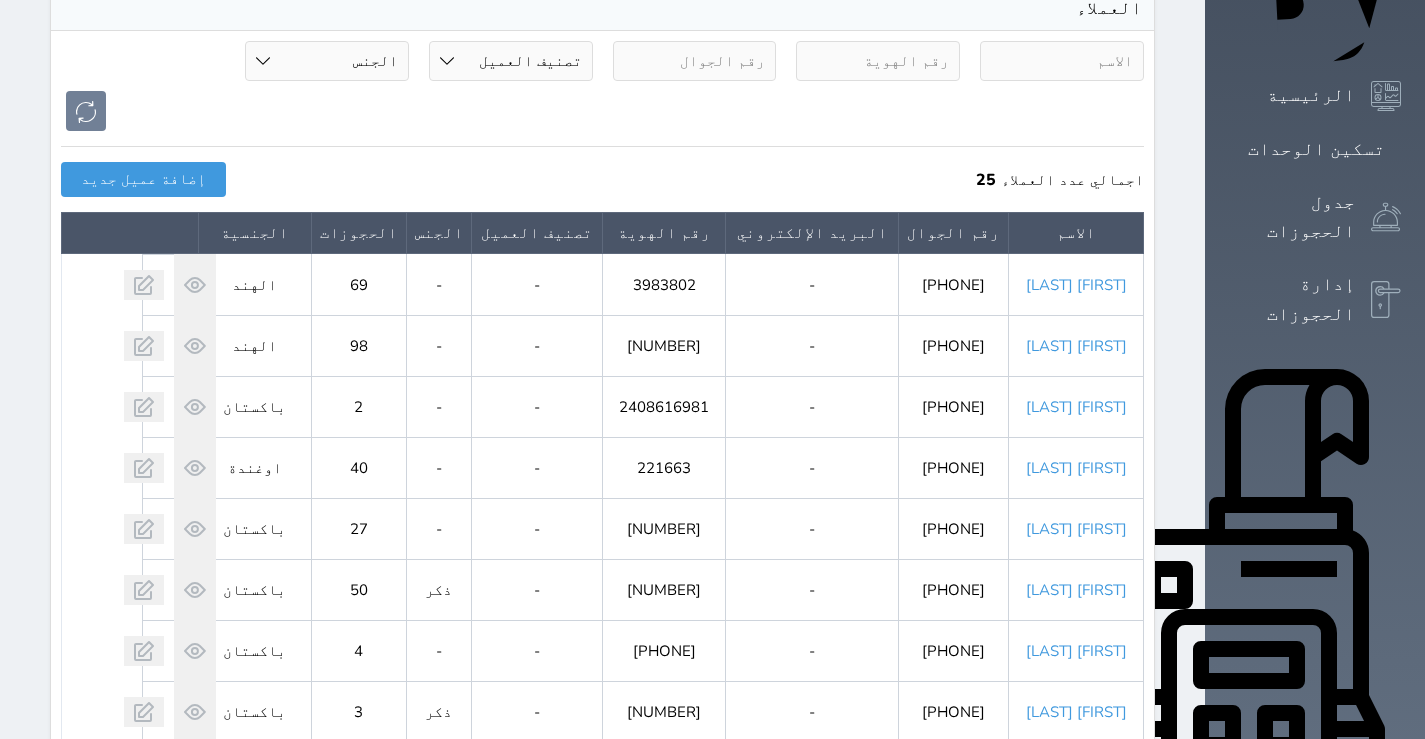 click 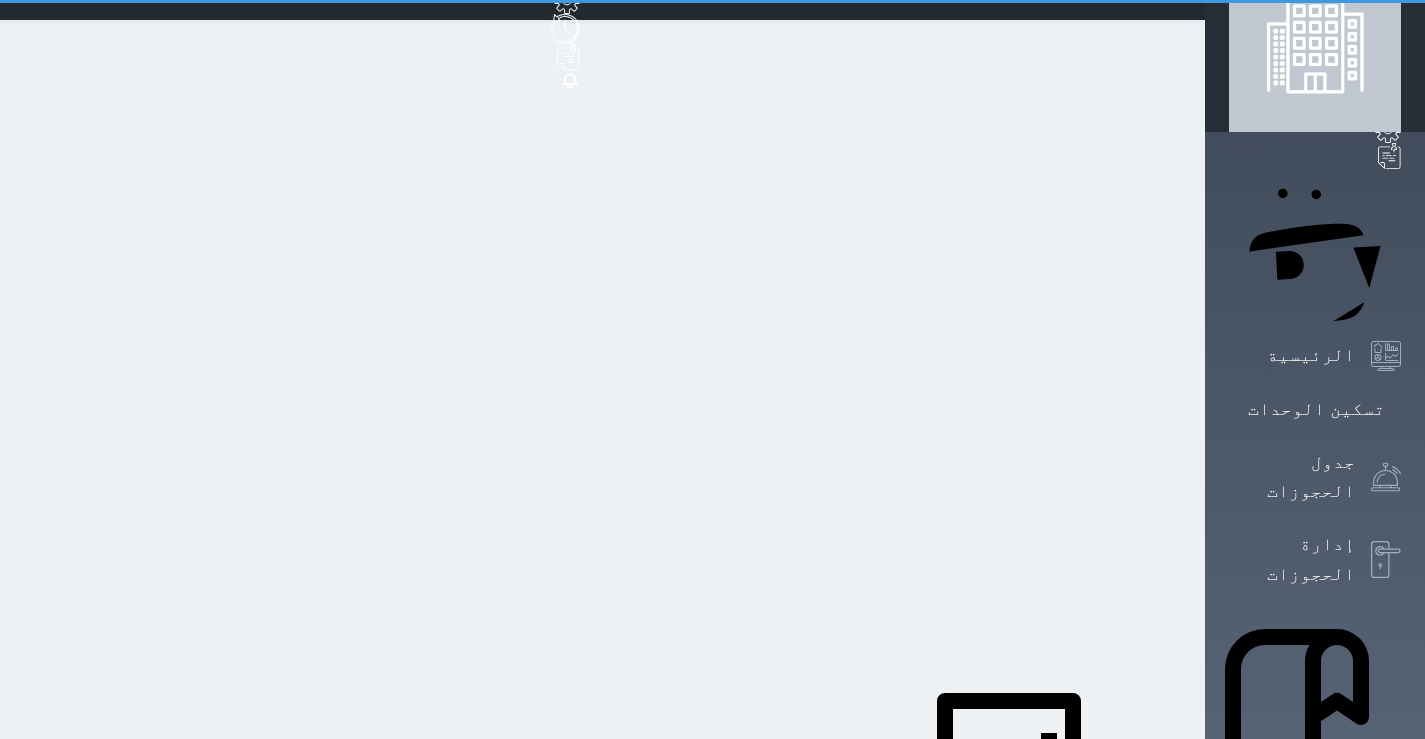 scroll, scrollTop: 0, scrollLeft: 0, axis: both 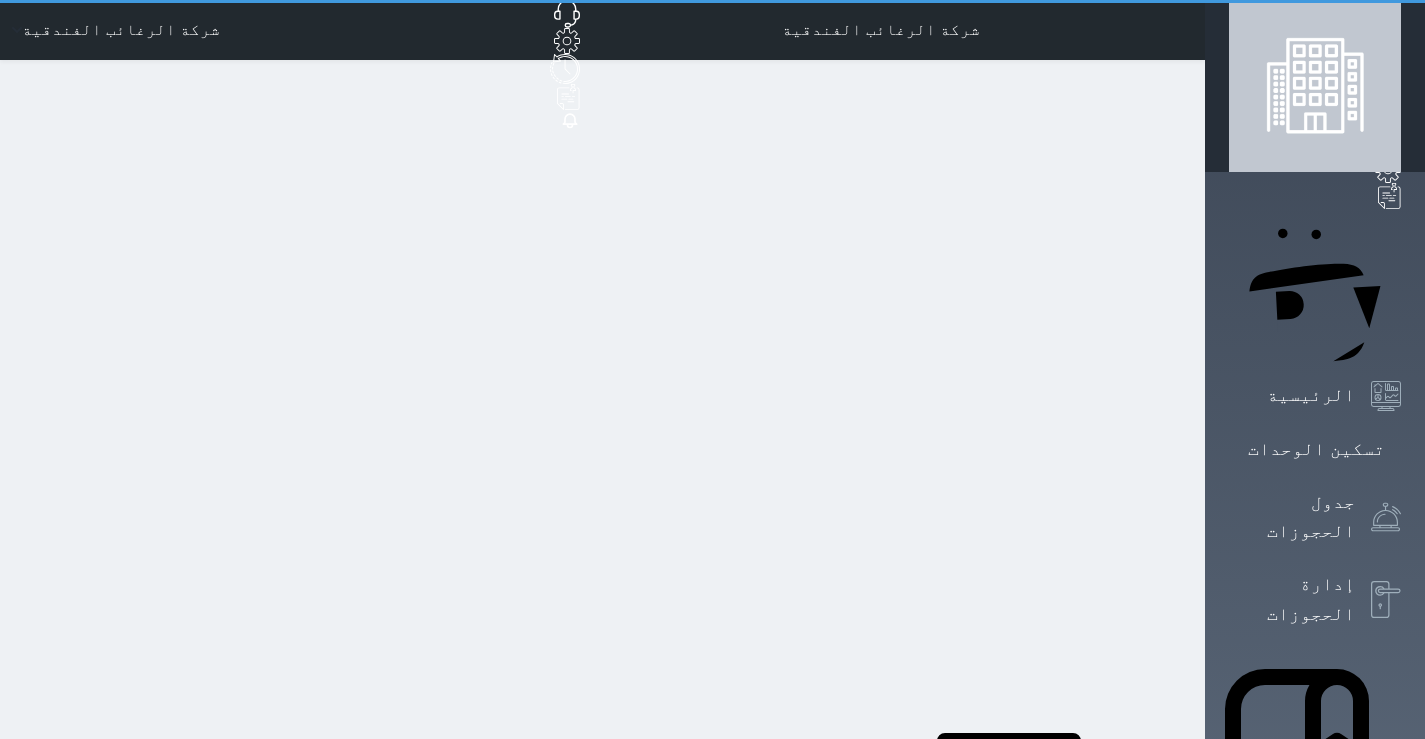 select on "0" 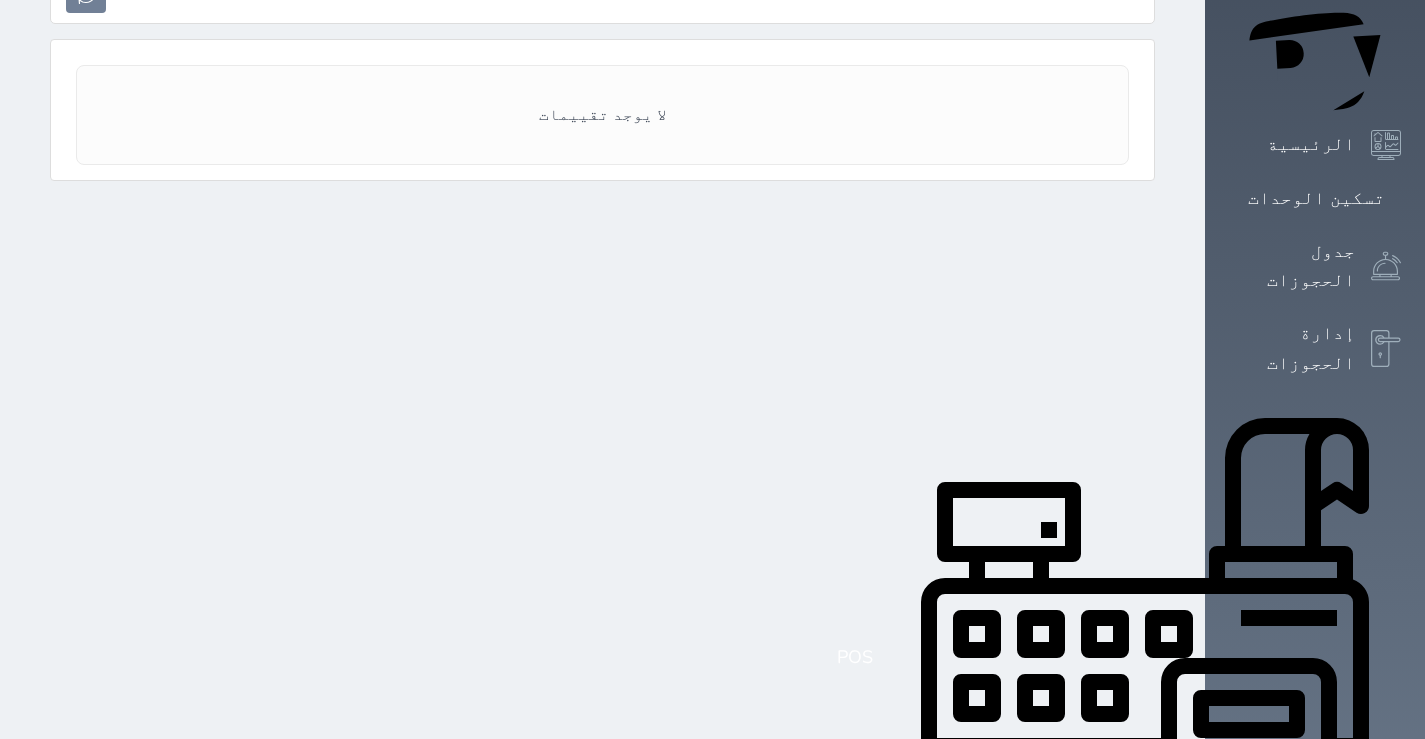scroll, scrollTop: 400, scrollLeft: 0, axis: vertical 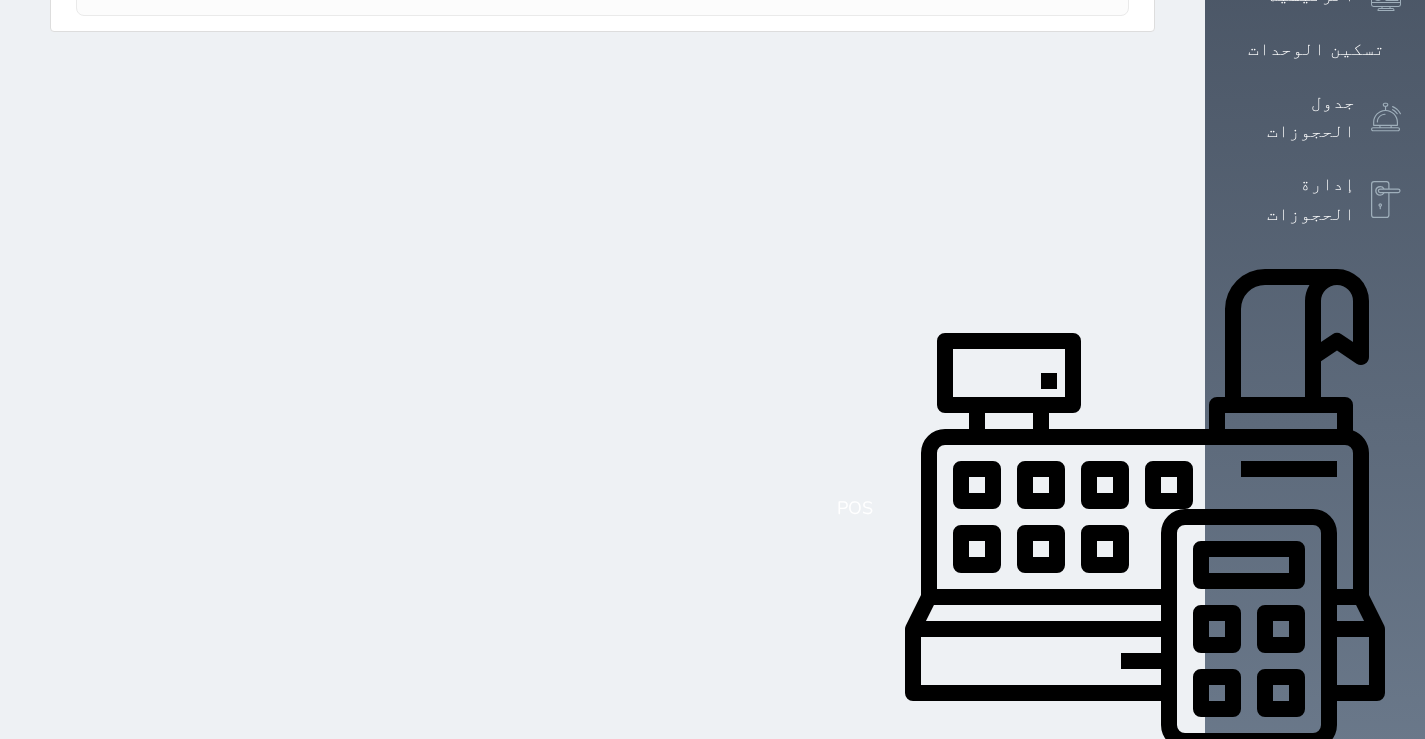 click 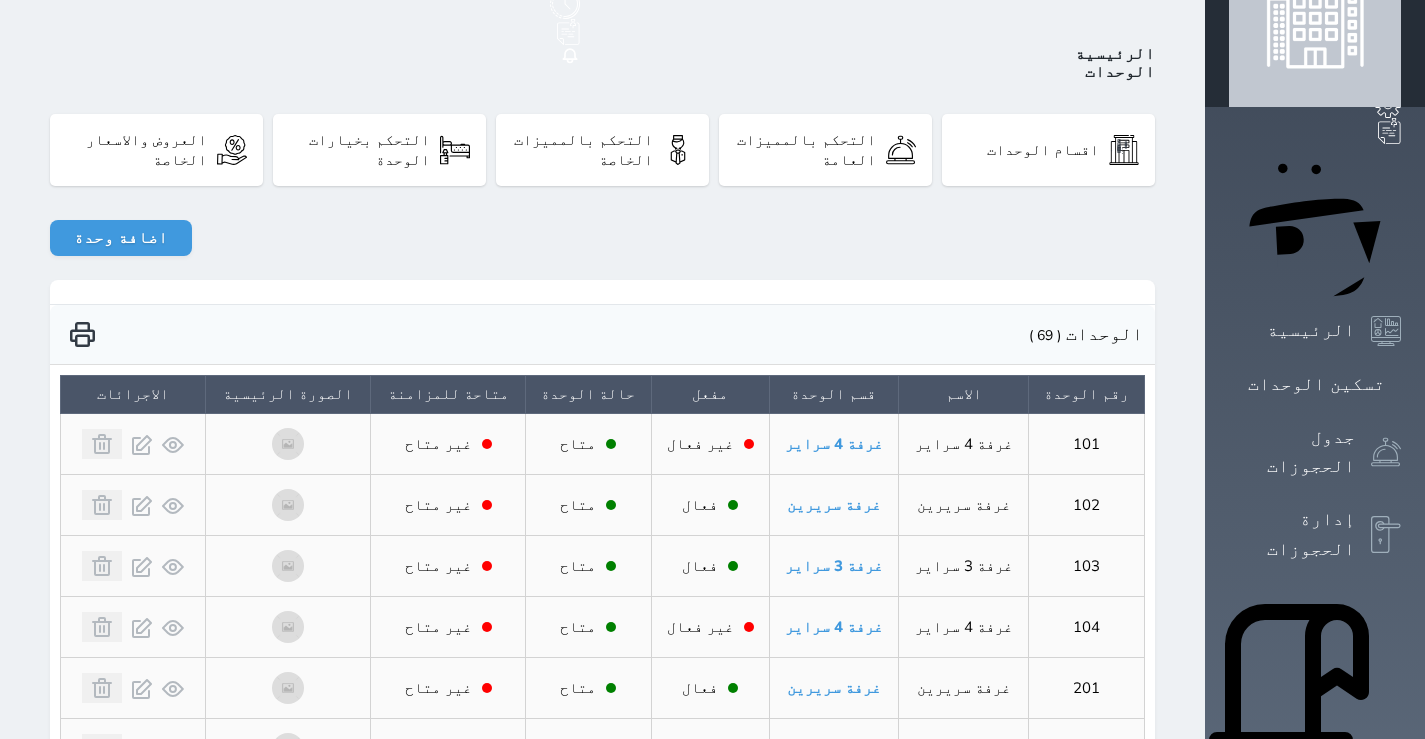 scroll, scrollTop: 100, scrollLeft: 0, axis: vertical 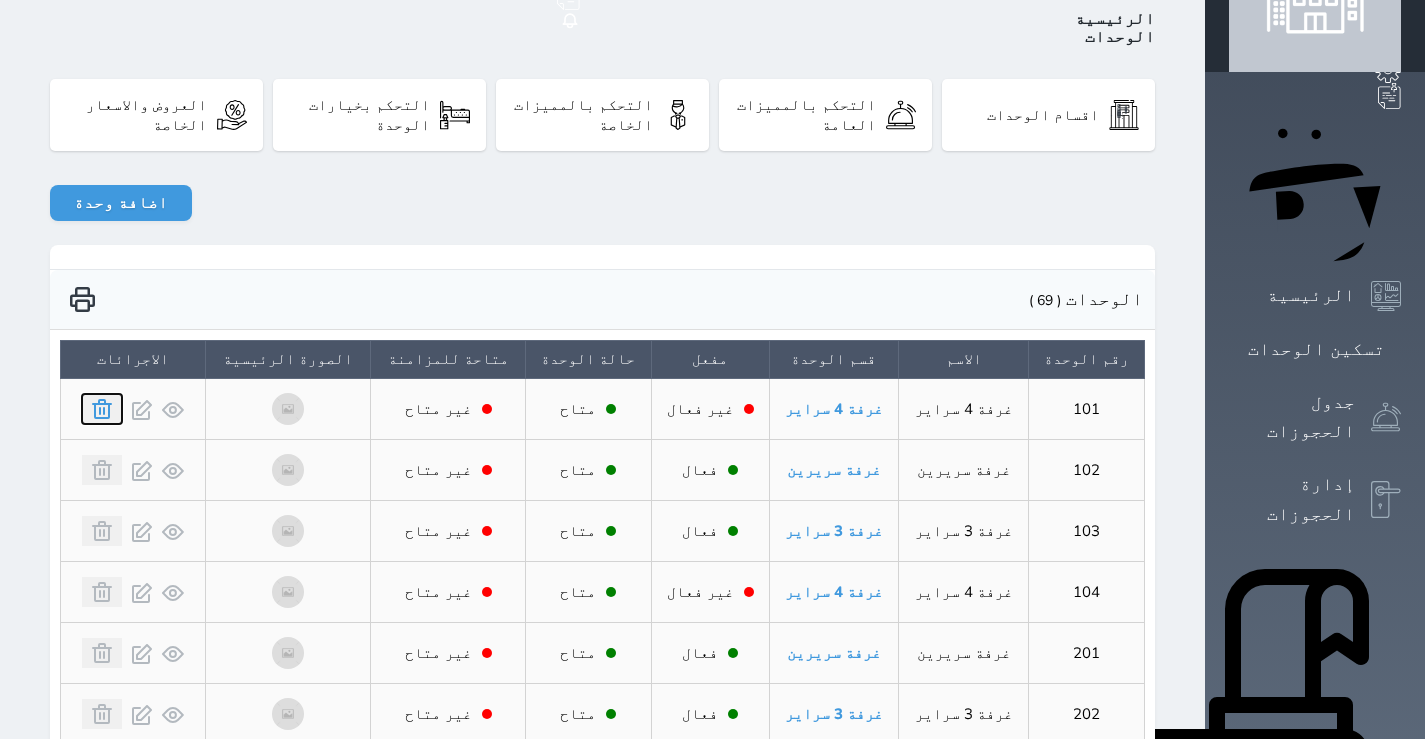 click 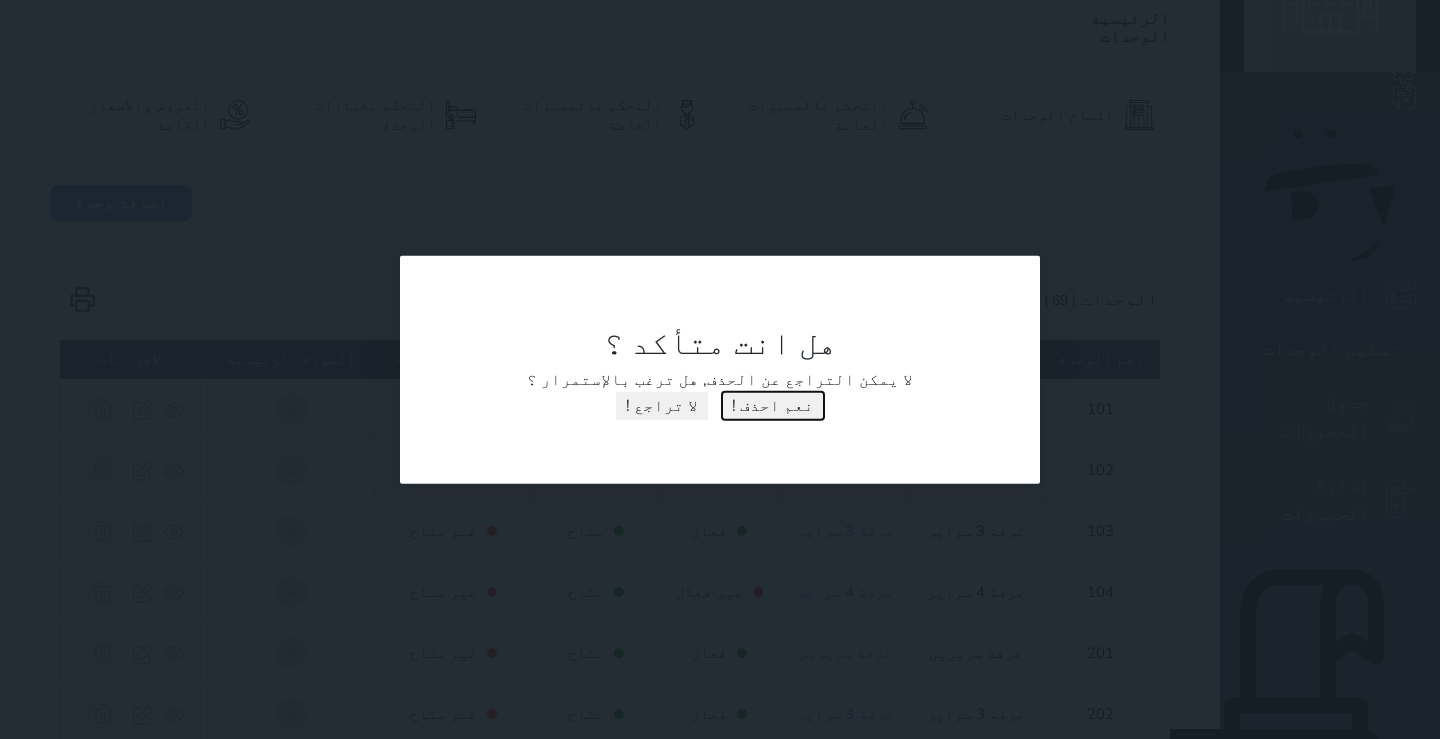 click on "نعم احذف !" at bounding box center [773, 405] 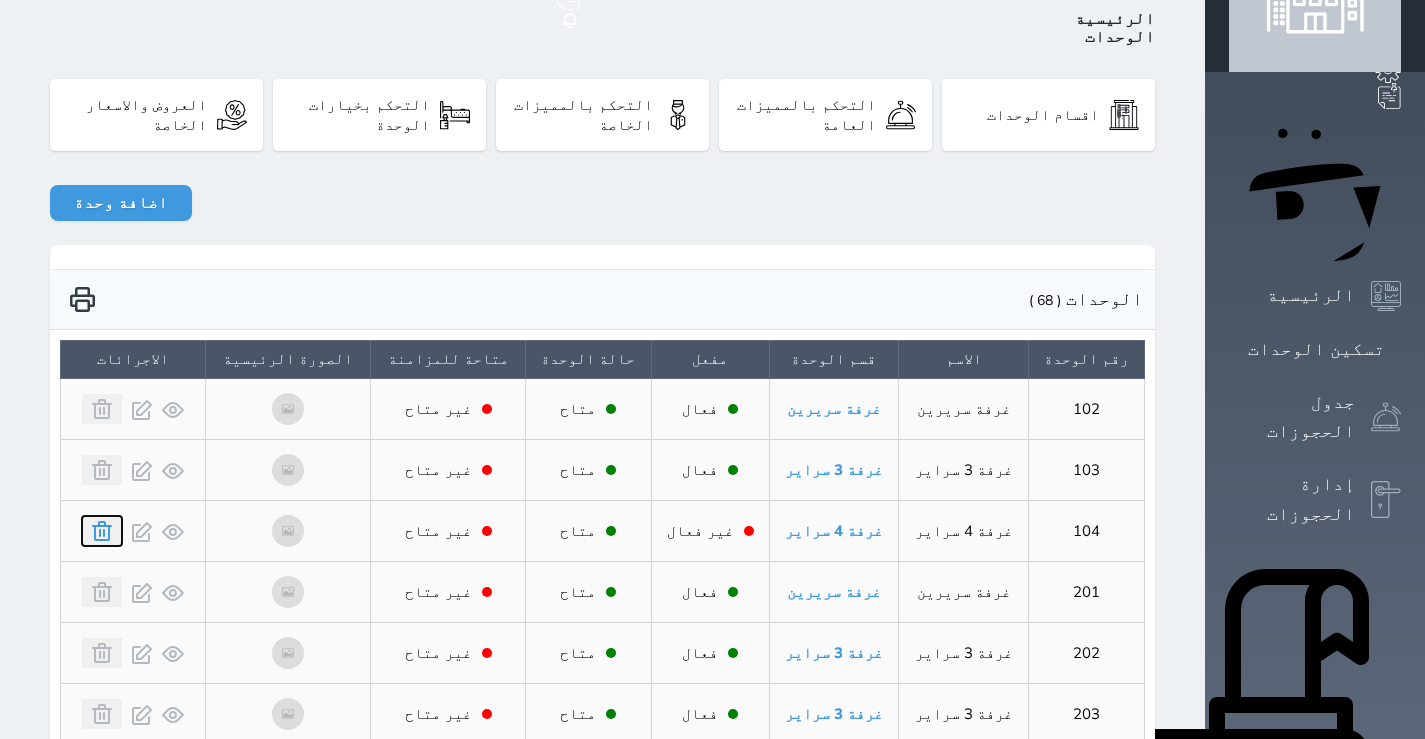 click 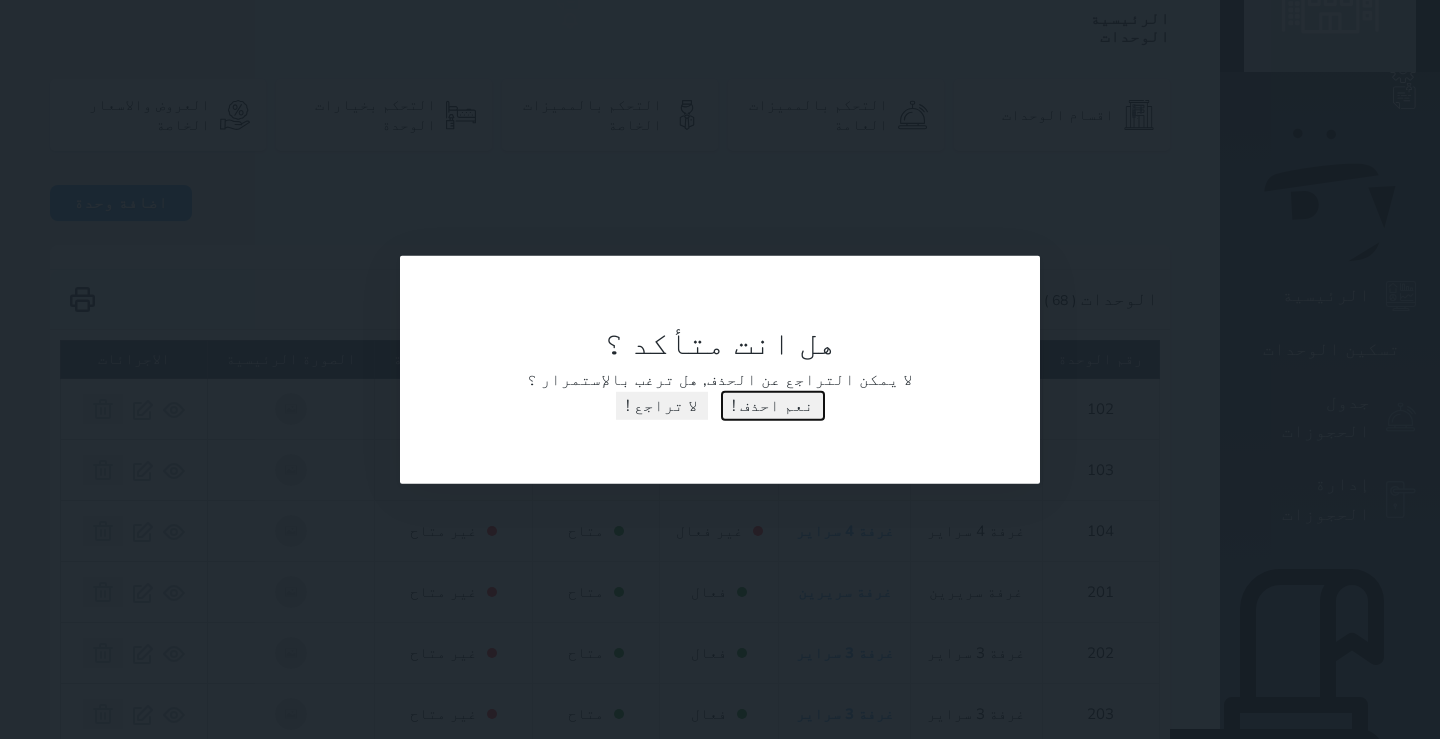click on "نعم احذف !" at bounding box center (773, 405) 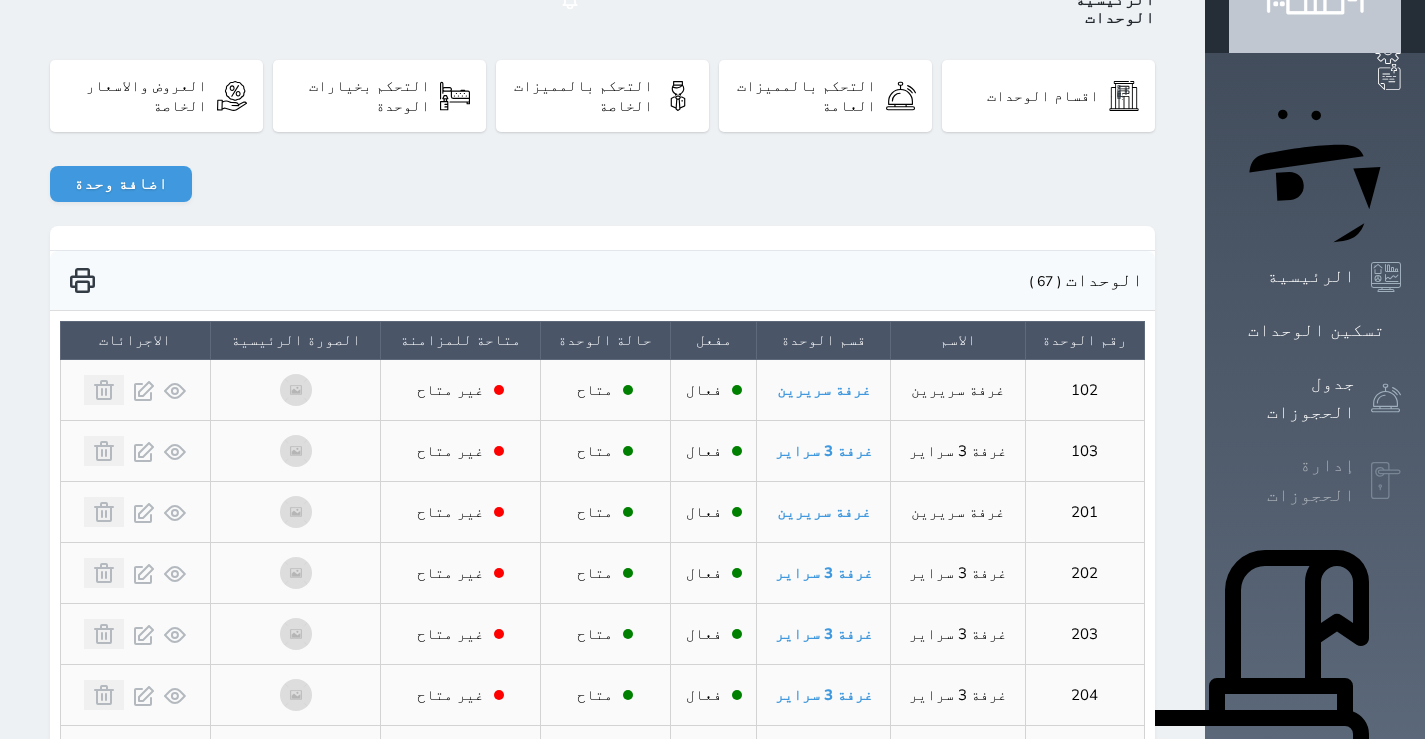 scroll, scrollTop: 400, scrollLeft: 0, axis: vertical 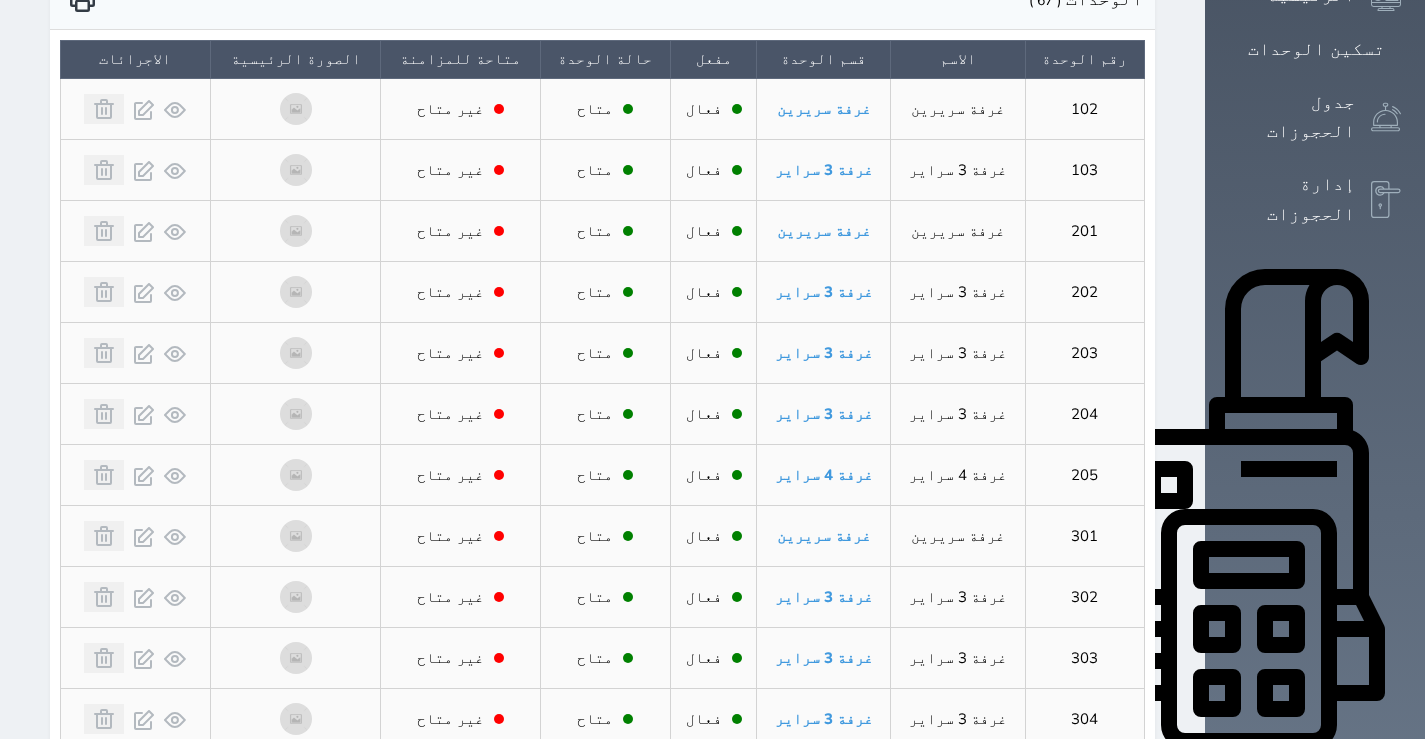 click 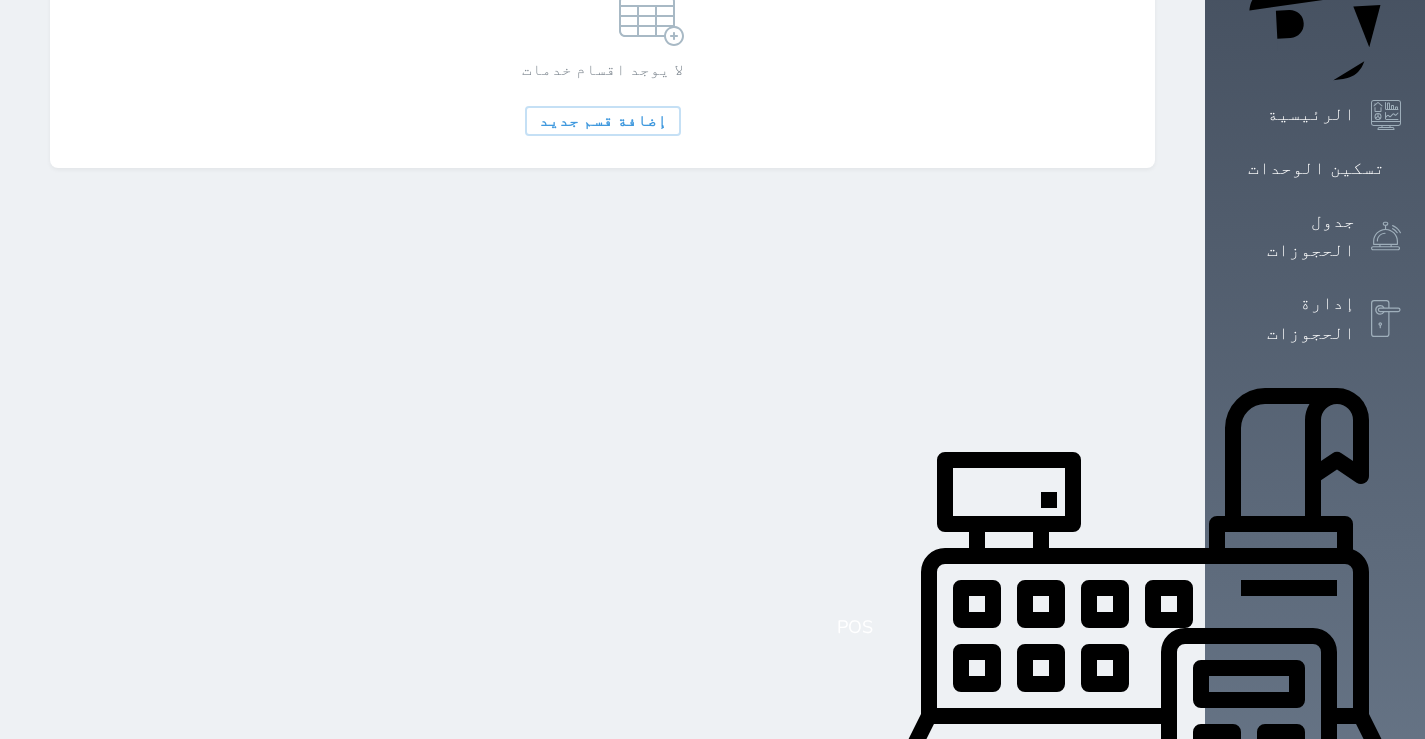 scroll, scrollTop: 400, scrollLeft: 0, axis: vertical 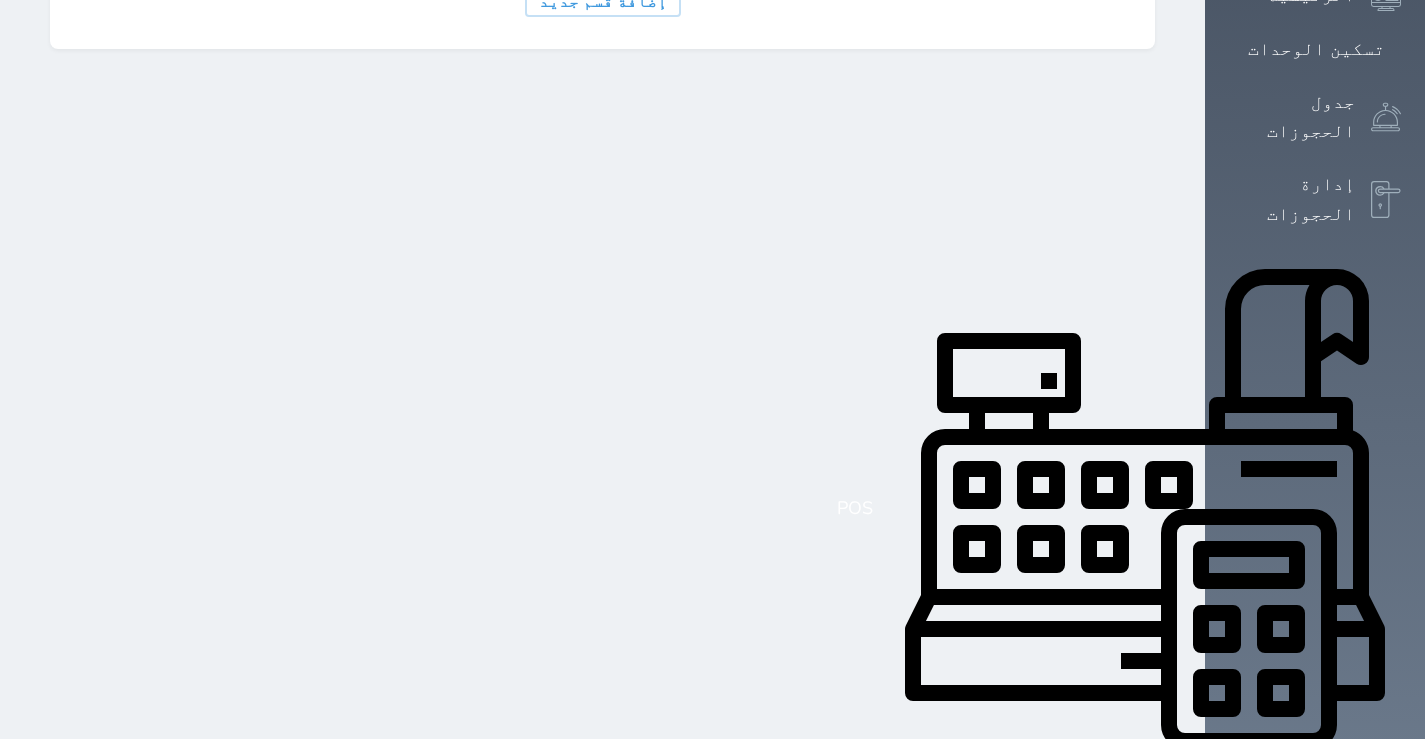 click 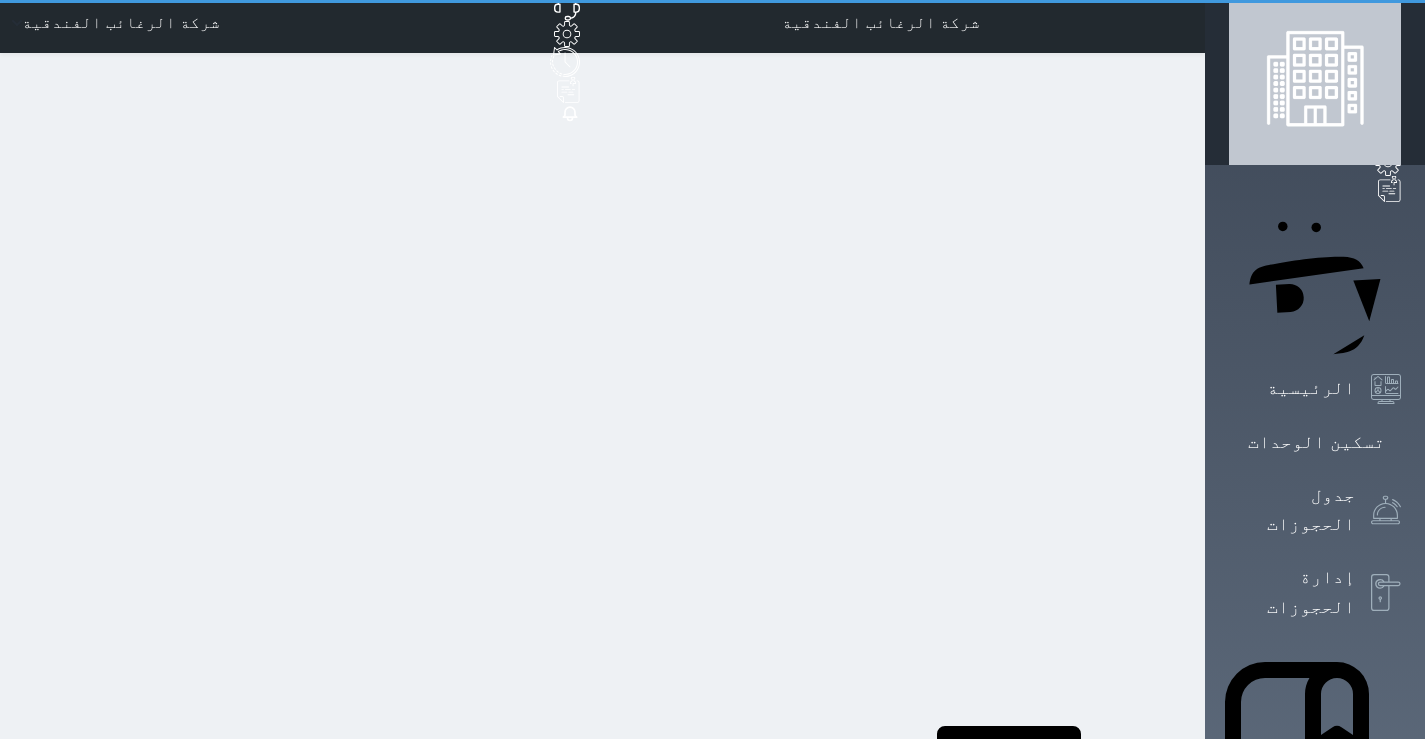 scroll, scrollTop: 0, scrollLeft: 0, axis: both 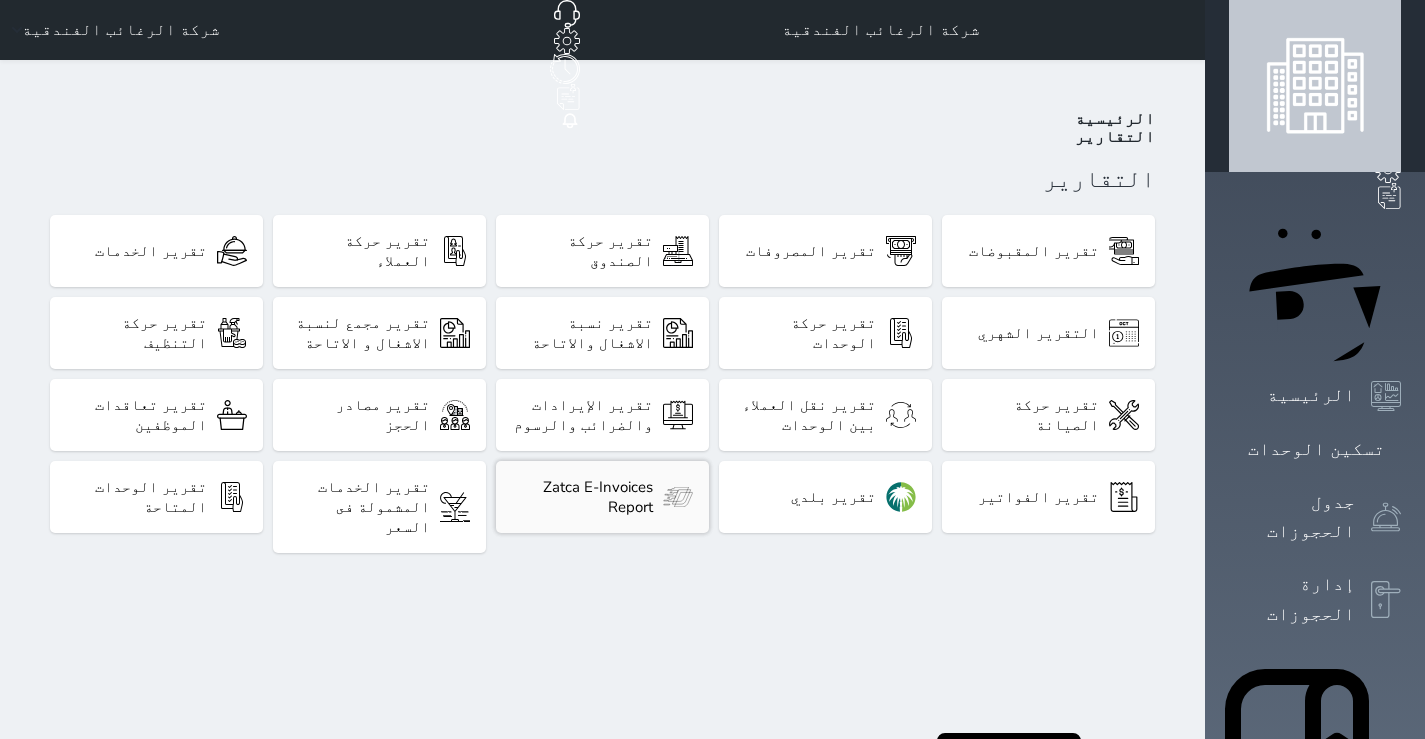 click on "Zatca E-Invoices Report" at bounding box center [582, 497] 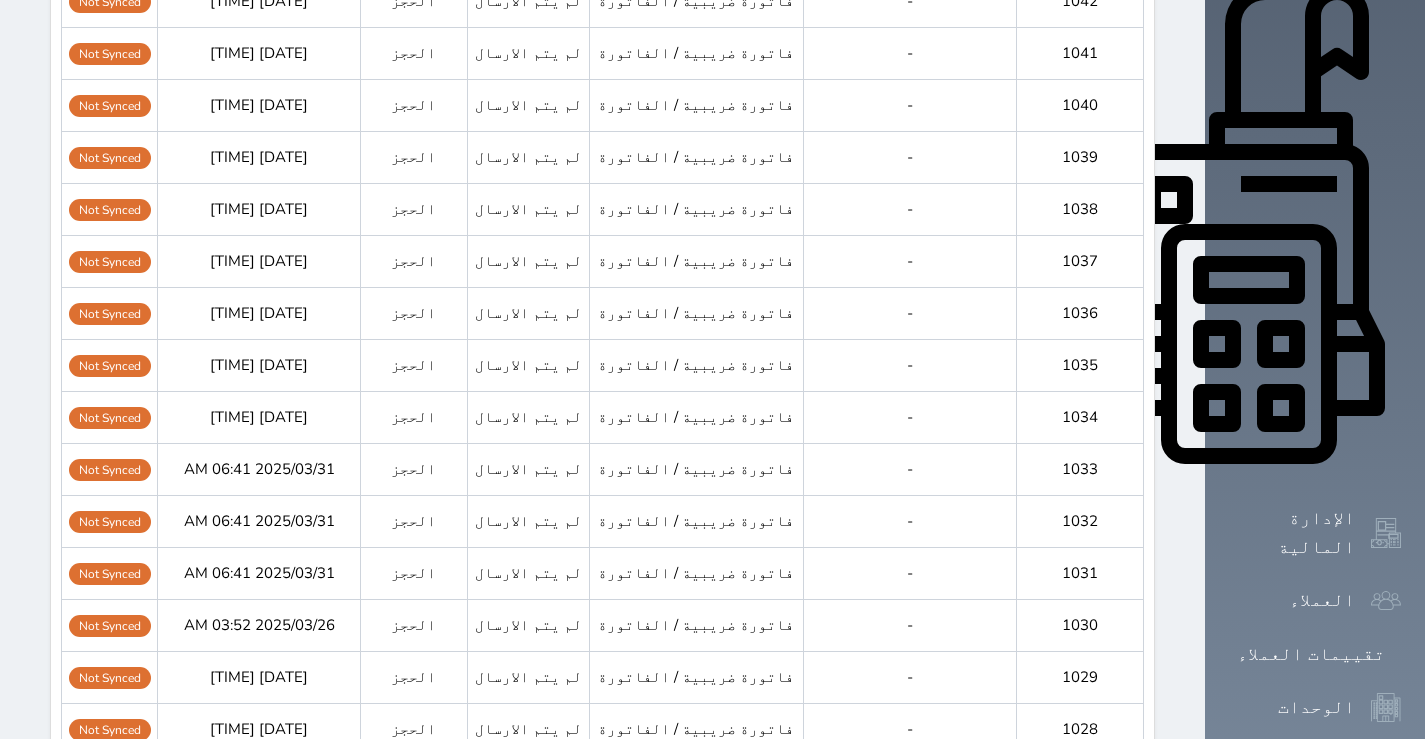scroll, scrollTop: 747, scrollLeft: 0, axis: vertical 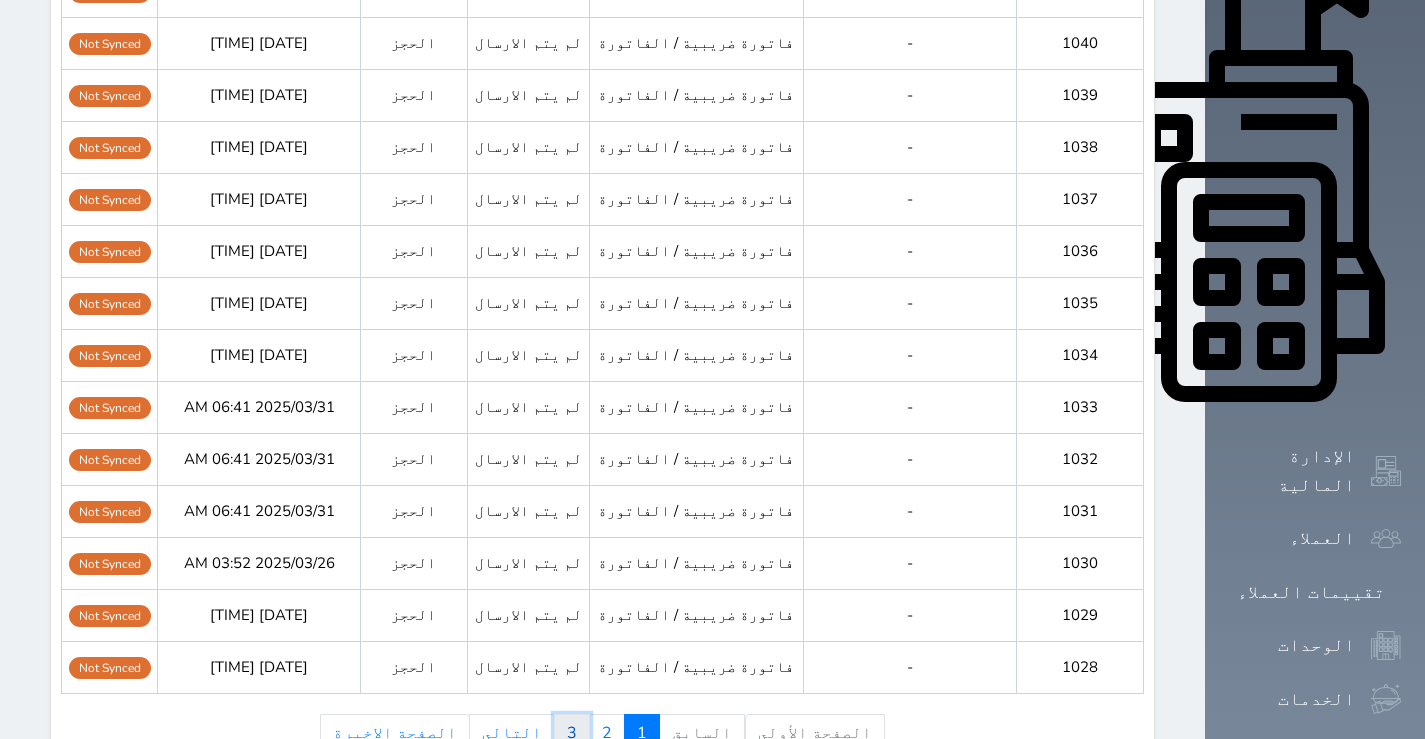 click on "3" at bounding box center [572, 733] 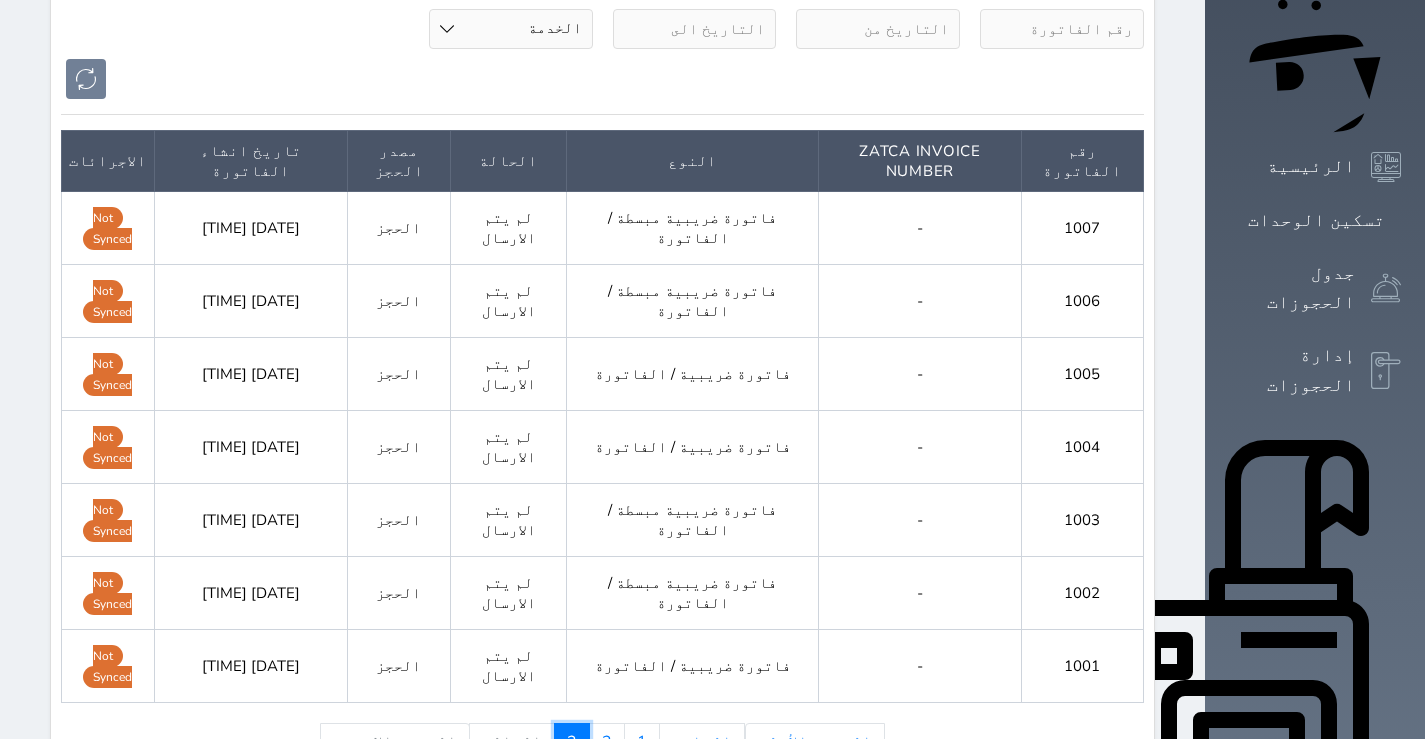 scroll, scrollTop: 0, scrollLeft: 0, axis: both 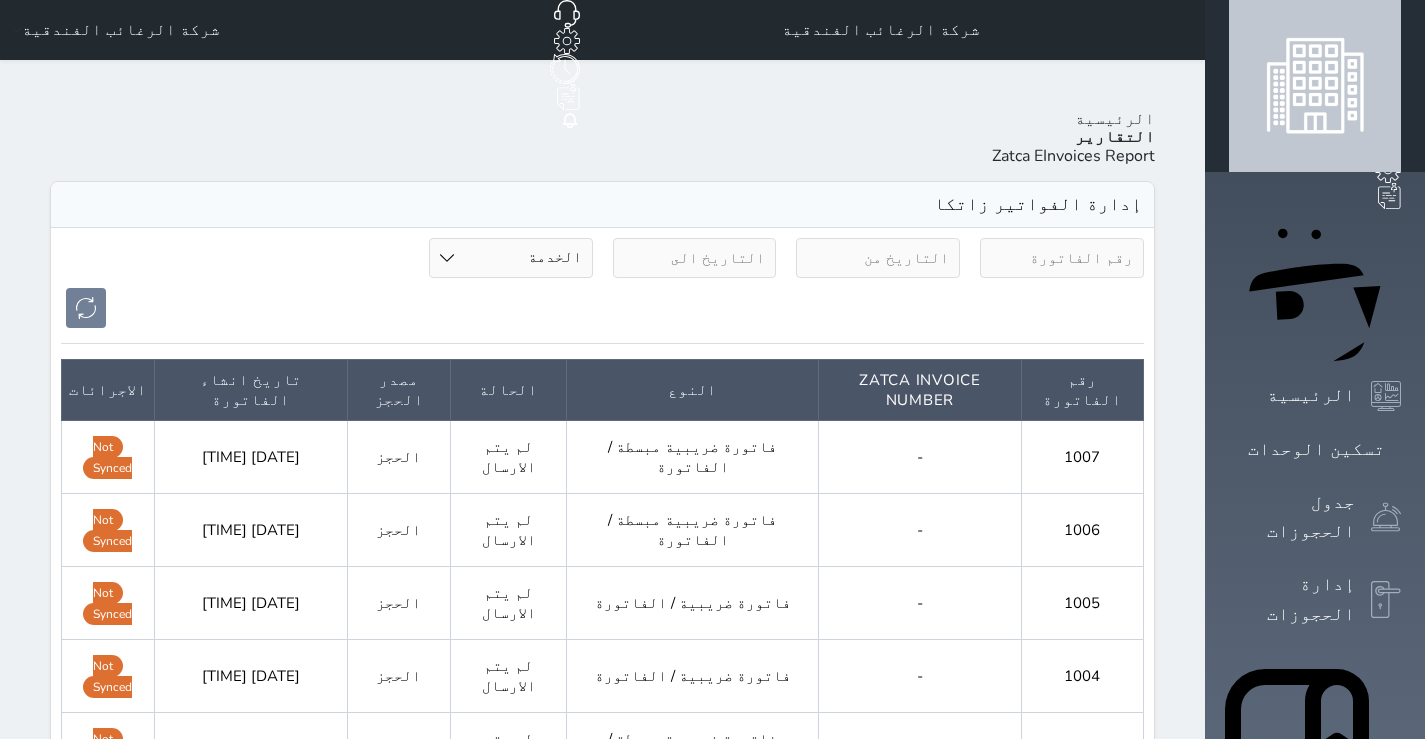 click at bounding box center [878, 258] 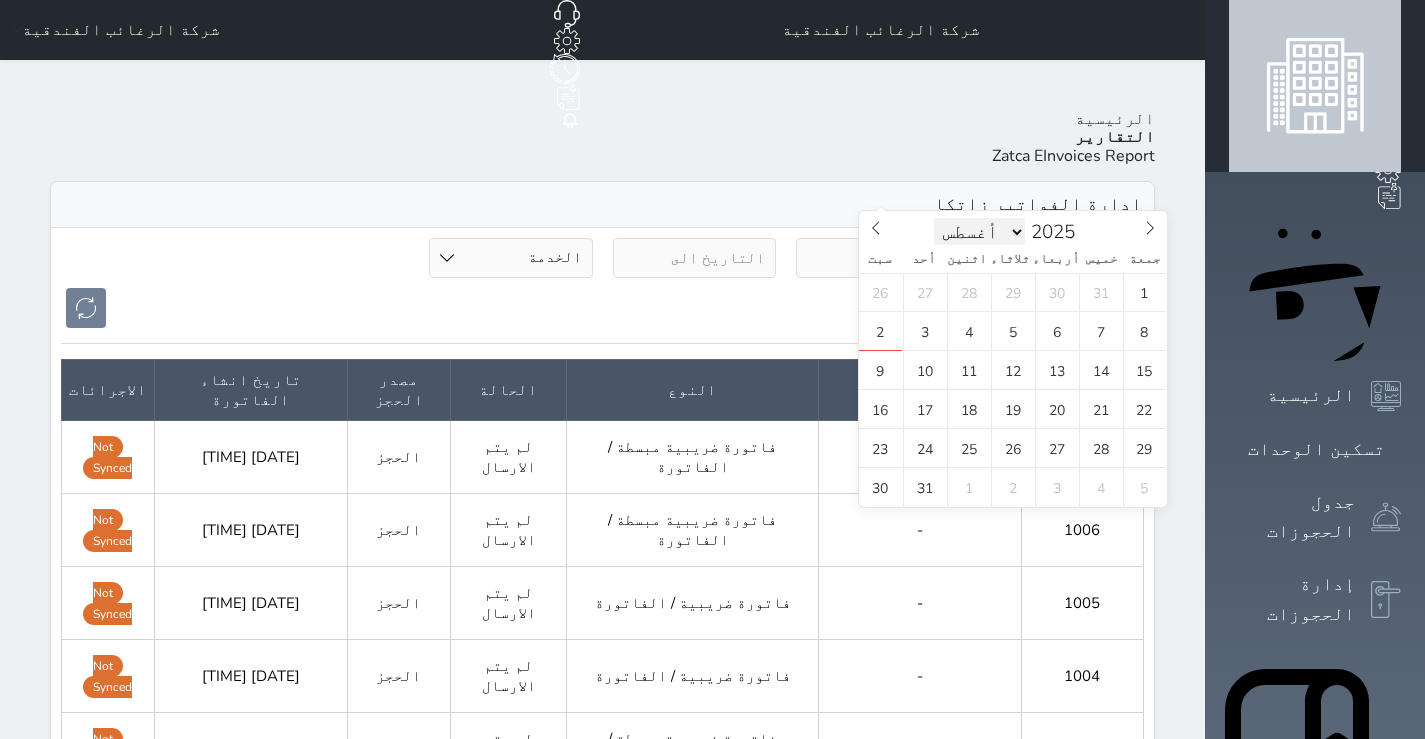 click on "يناير فبراير مارس أبريل مايو يونيو يوليو أغسطس سبتمبر أكتوبر نوفمبر ديسمبر" at bounding box center [980, 232] 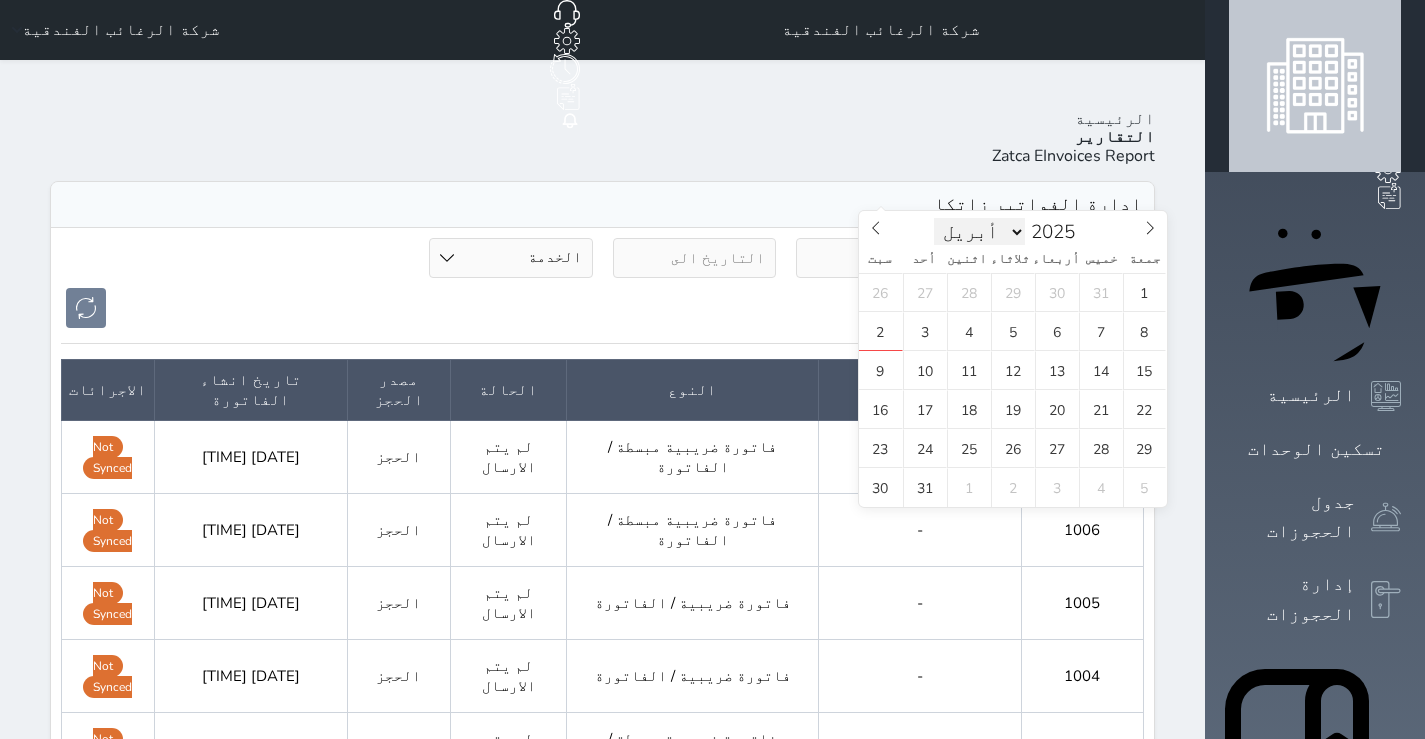 click on "يناير فبراير مارس أبريل مايو يونيو يوليو أغسطس سبتمبر أكتوبر نوفمبر ديسمبر" at bounding box center (980, 232) 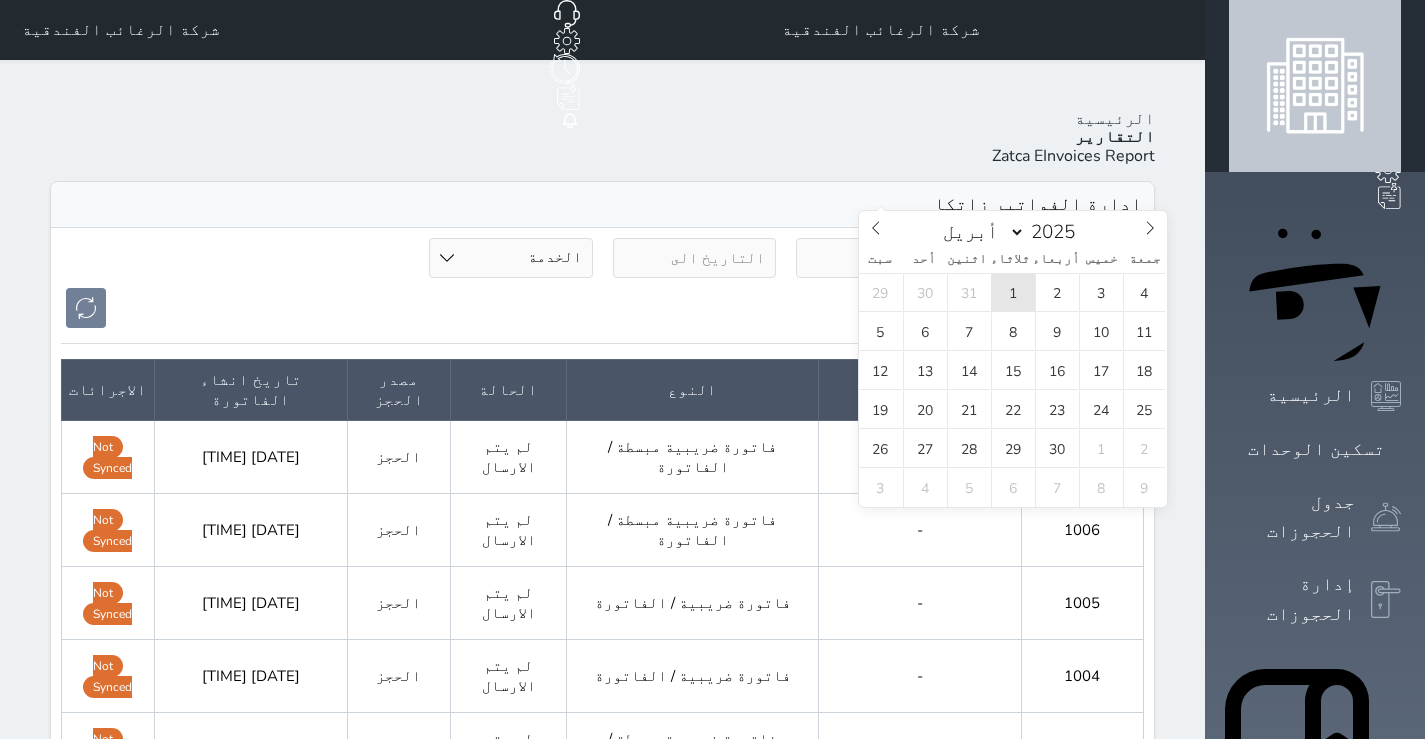 click on "1" at bounding box center [1013, 292] 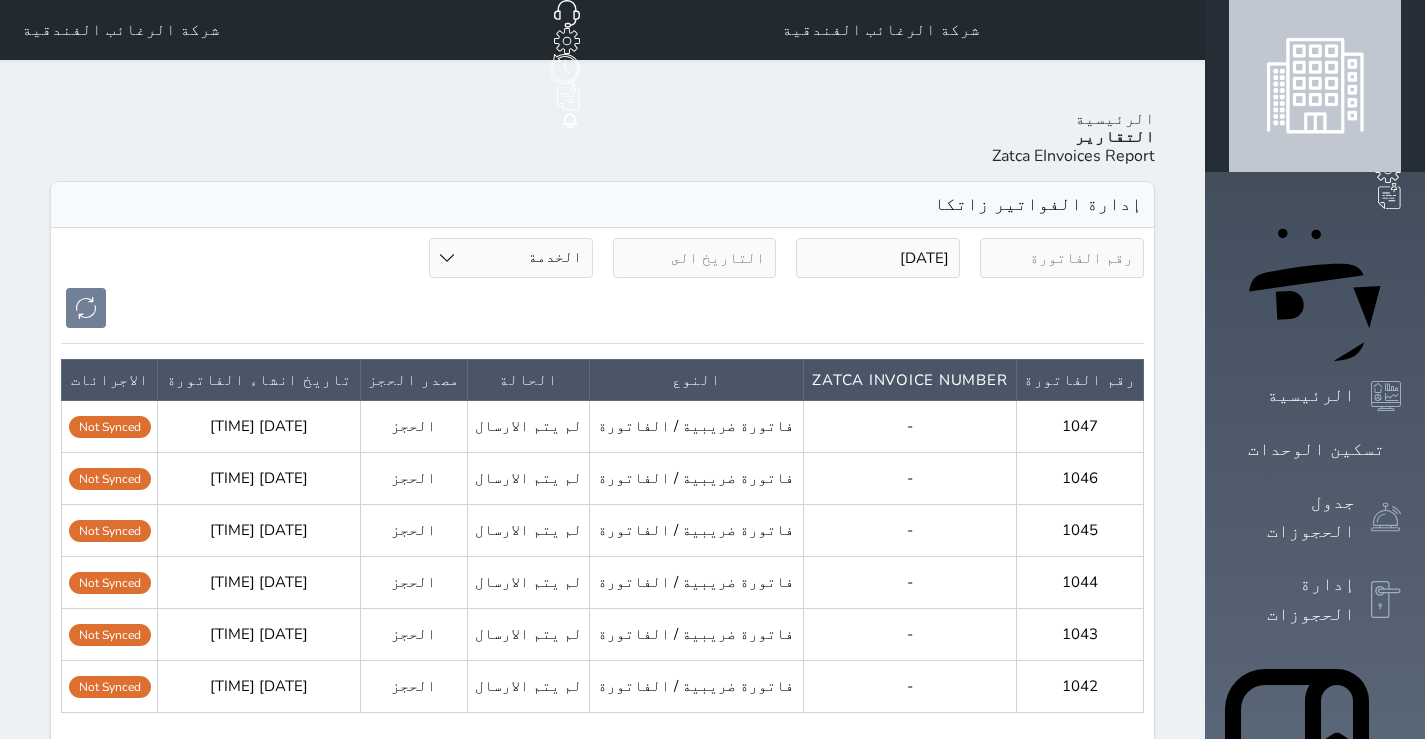click at bounding box center (695, 258) 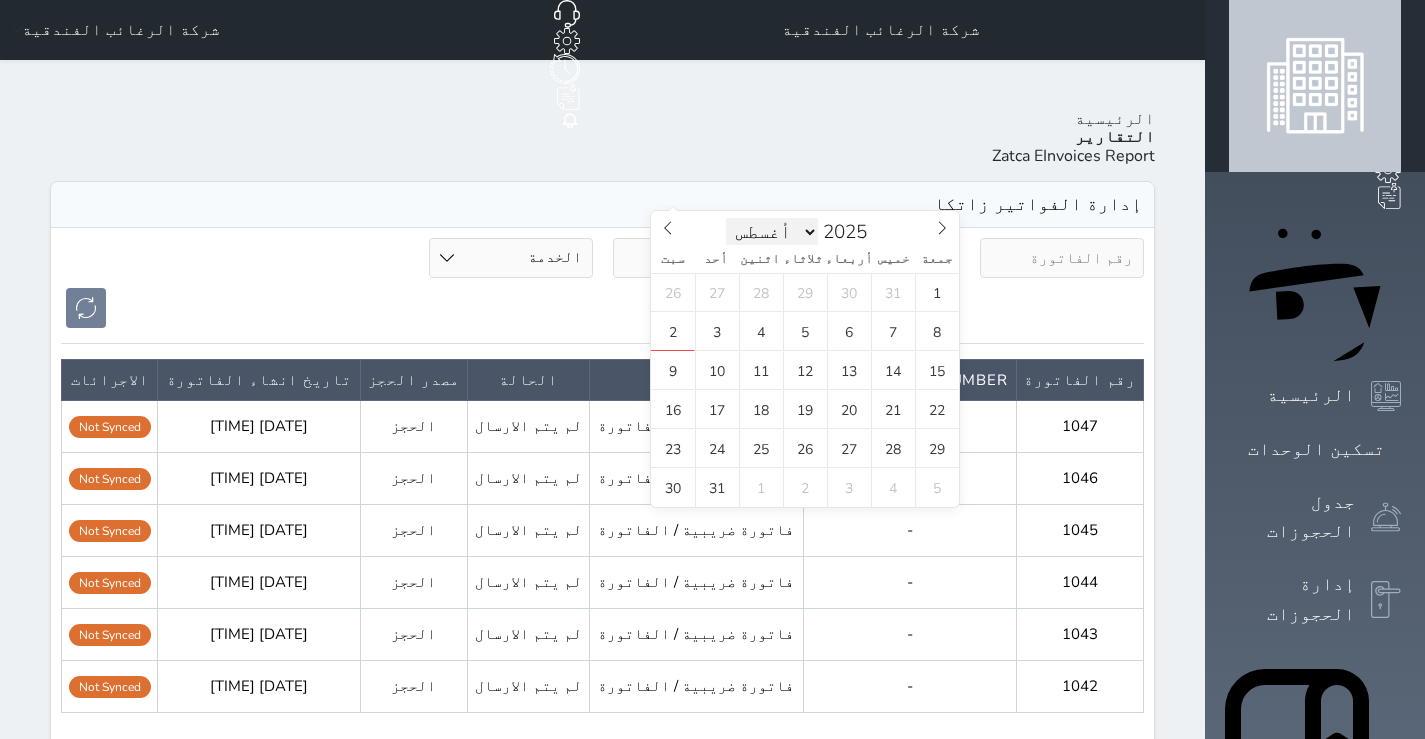 click on "يناير فبراير مارس أبريل مايو يونيو يوليو أغسطس سبتمبر أكتوبر نوفمبر ديسمبر" at bounding box center (772, 232) 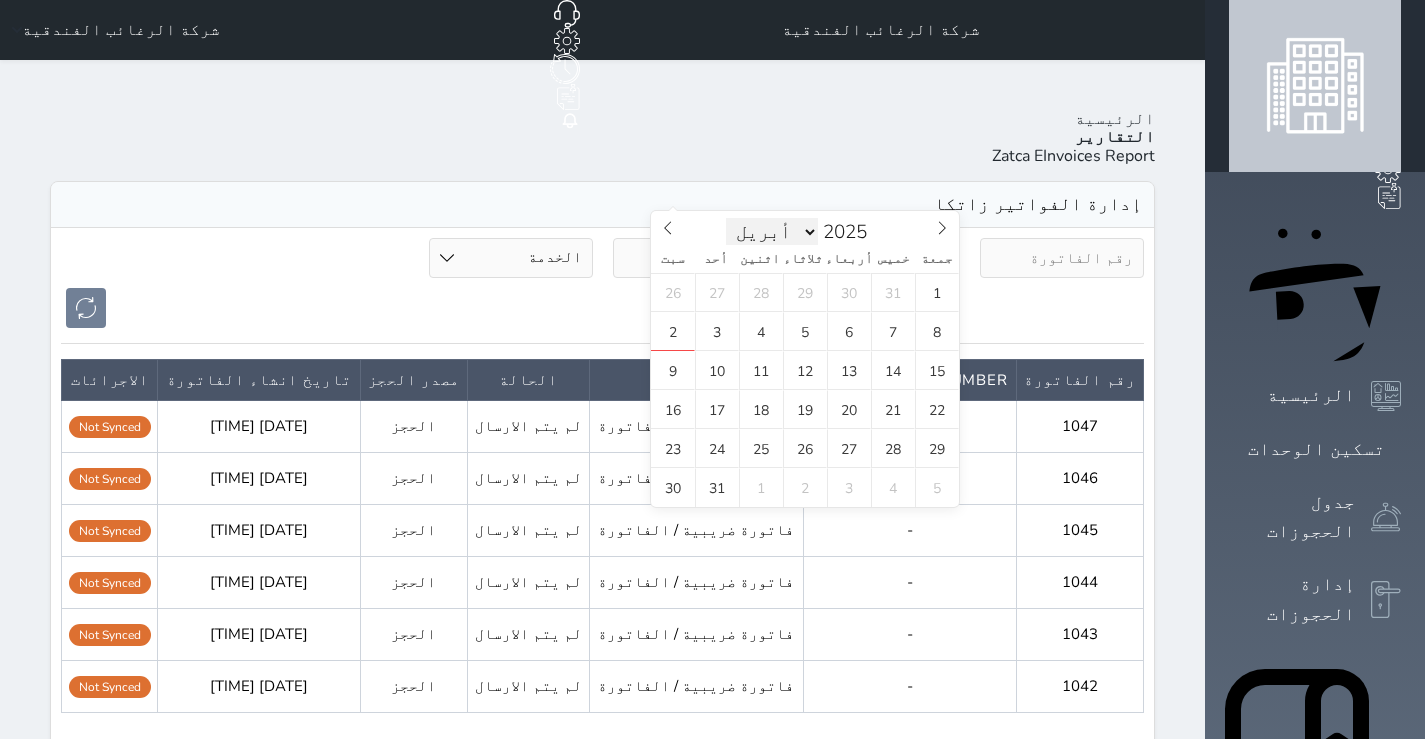click on "يناير فبراير مارس أبريل مايو يونيو يوليو أغسطس سبتمبر أكتوبر نوفمبر ديسمبر" at bounding box center (772, 232) 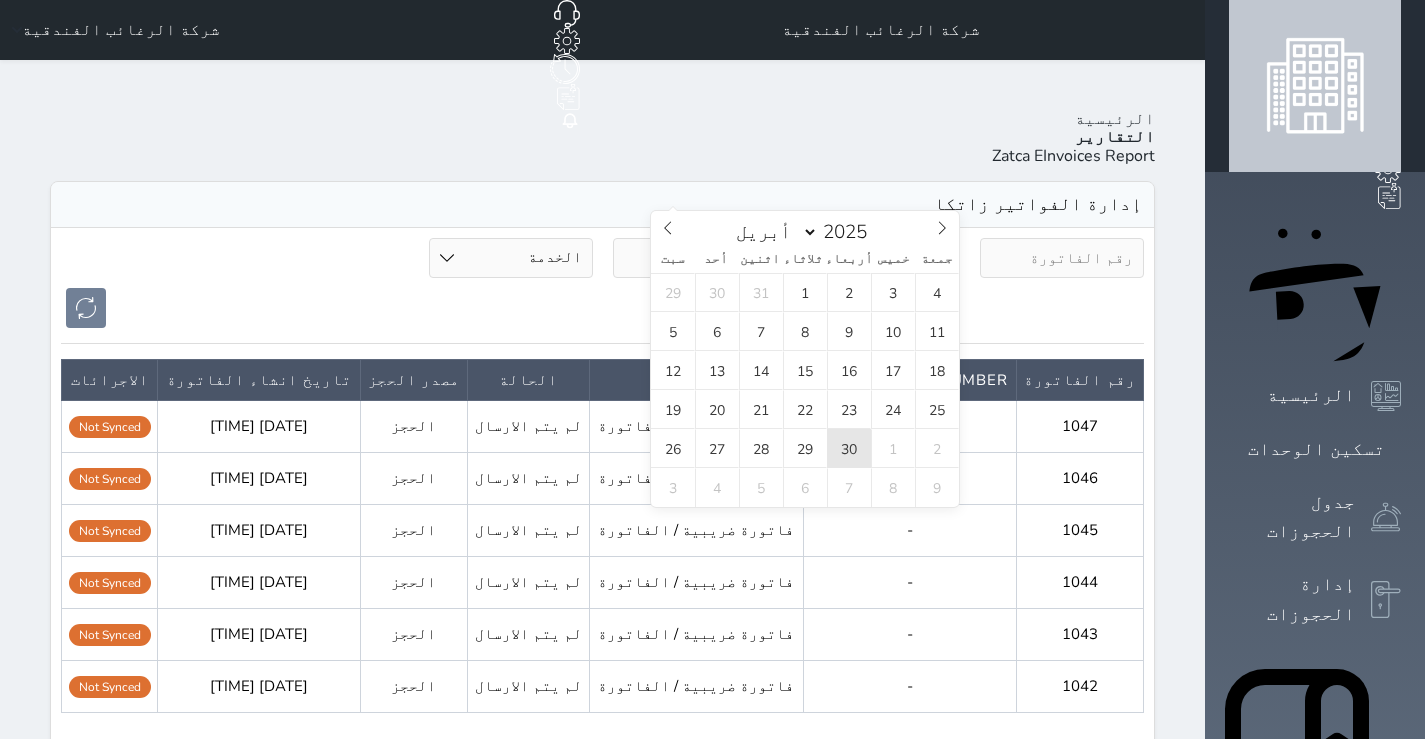 click on "30" at bounding box center (849, 448) 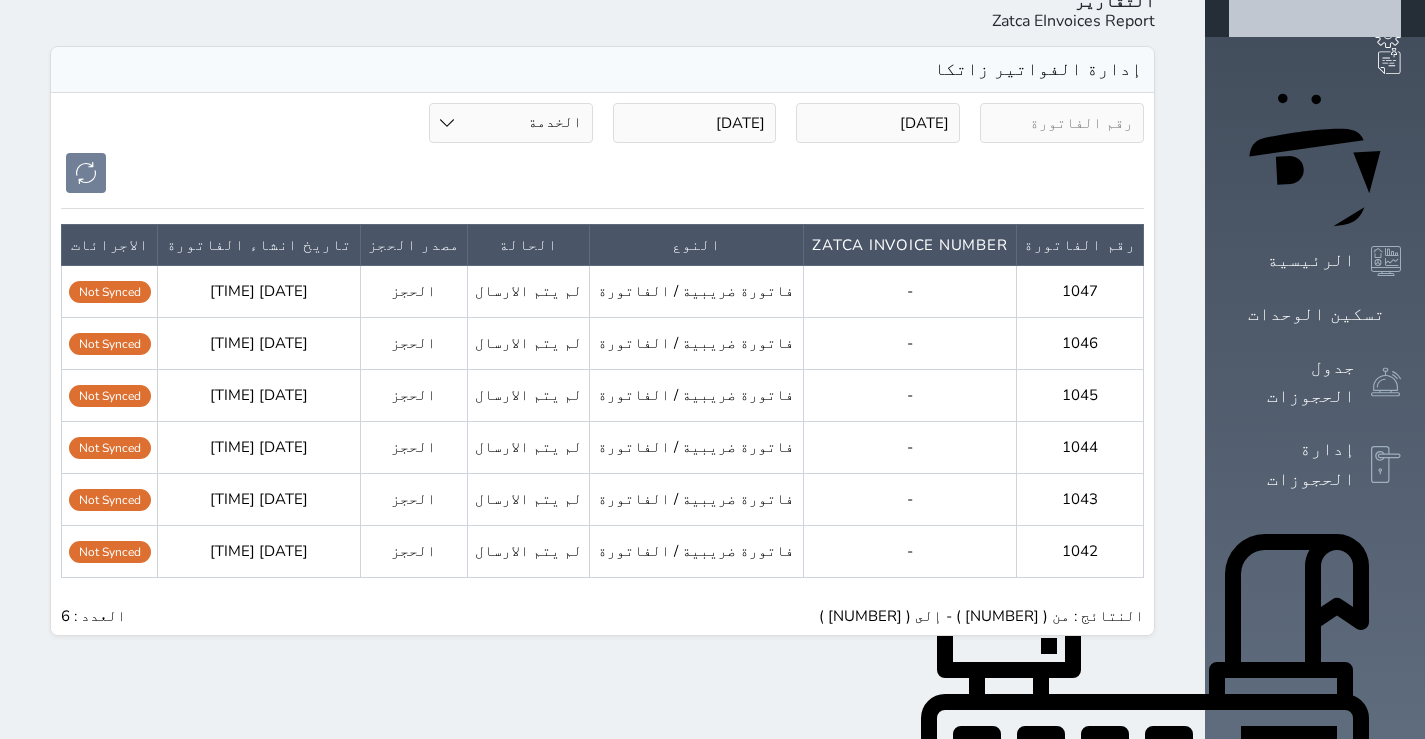 scroll, scrollTop: 100, scrollLeft: 0, axis: vertical 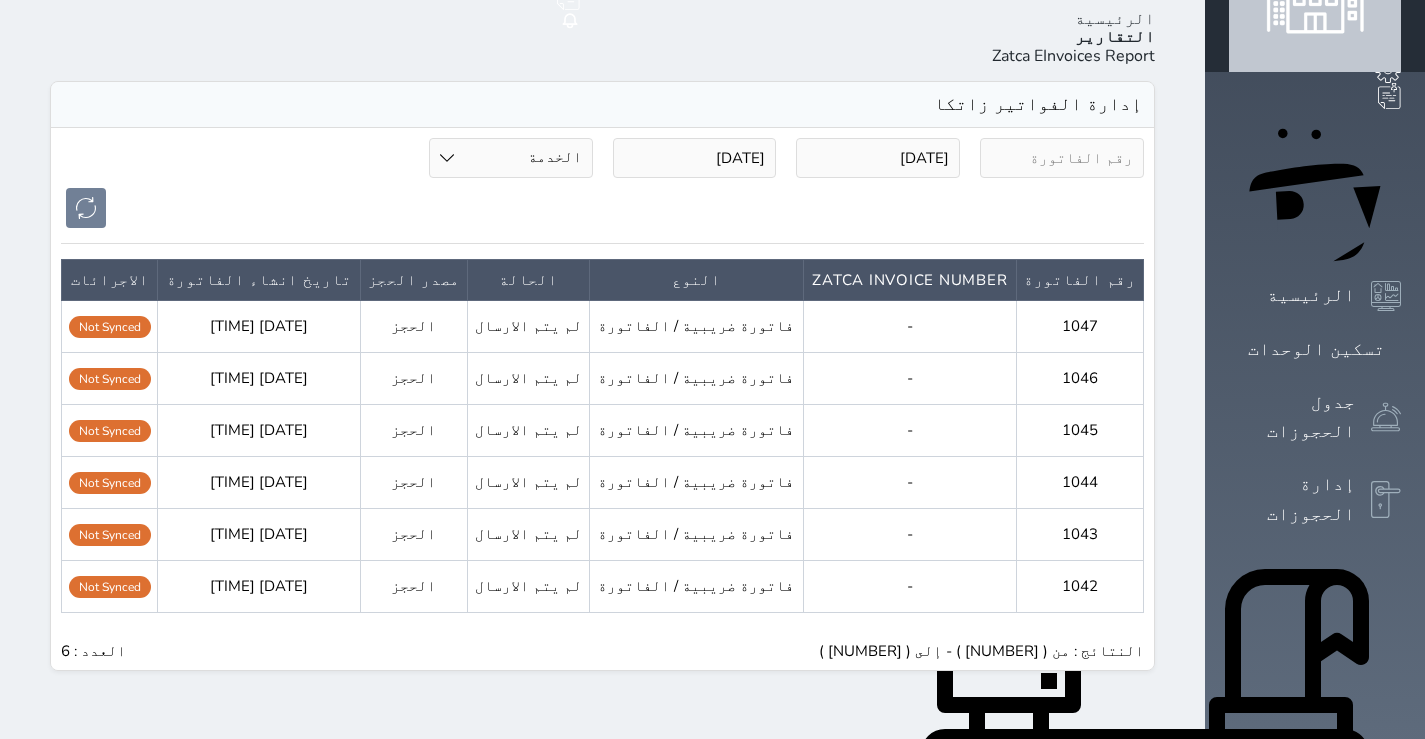 click on "[DATE]" at bounding box center (878, 158) 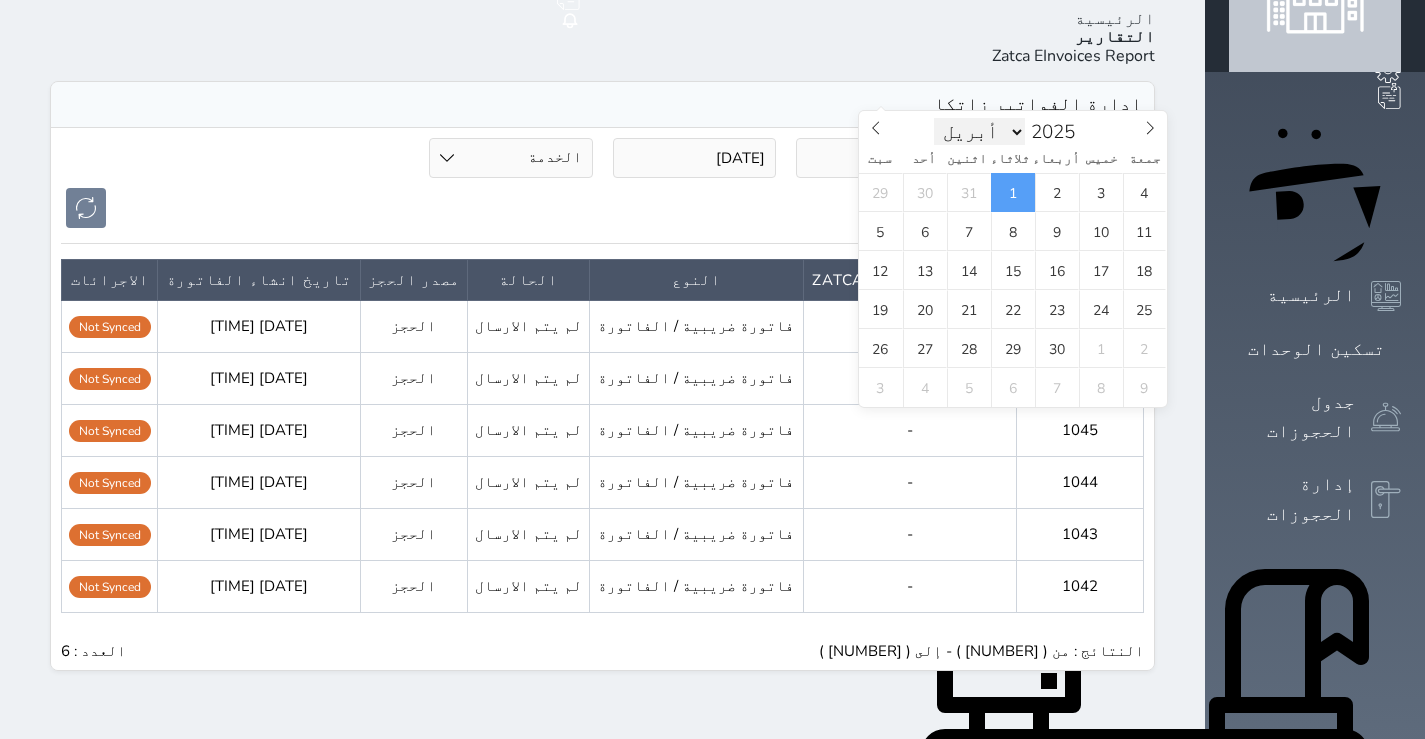 click on "يناير فبراير مارس أبريل مايو يونيو يوليو أغسطس سبتمبر أكتوبر نوفمبر ديسمبر" at bounding box center [980, 132] 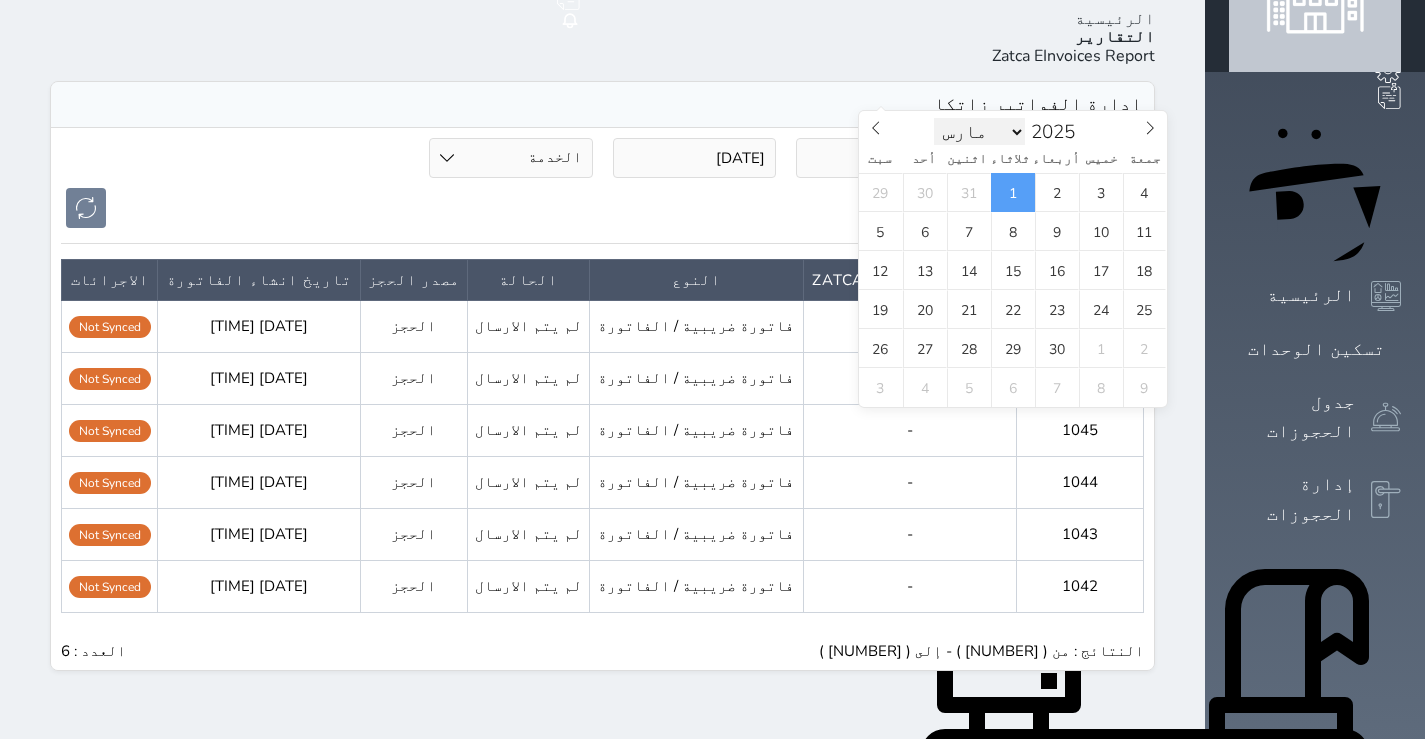 click on "يناير فبراير مارس أبريل مايو يونيو يوليو أغسطس سبتمبر أكتوبر نوفمبر ديسمبر" at bounding box center (980, 132) 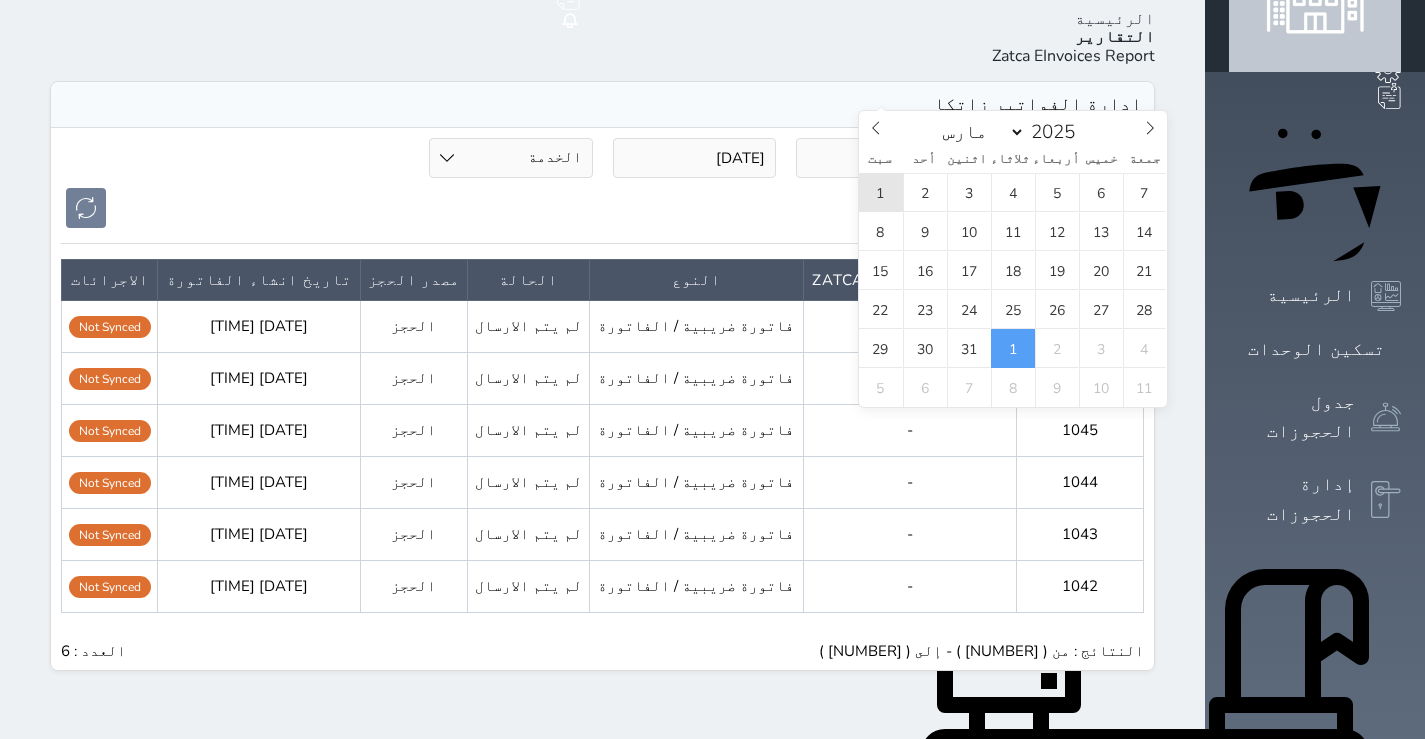click on "1" at bounding box center (881, 192) 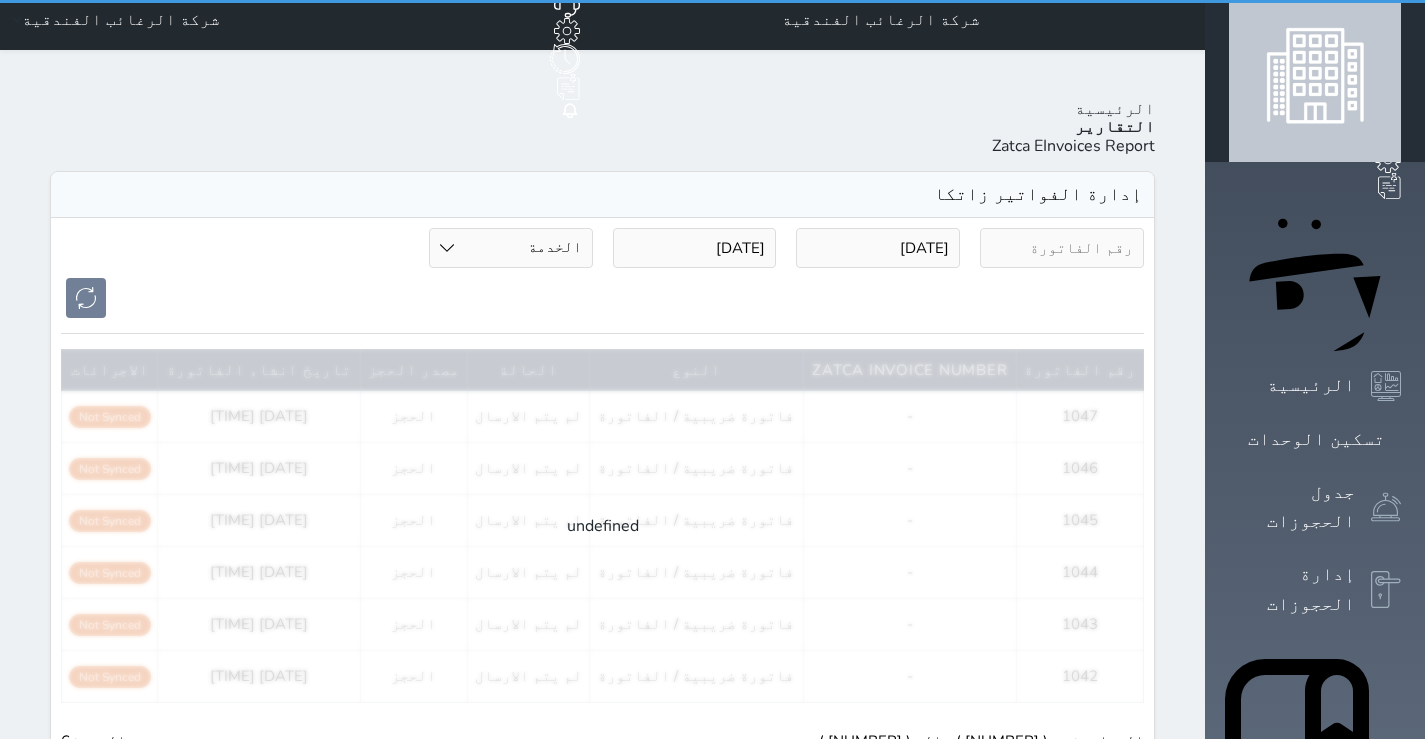 scroll, scrollTop: 0, scrollLeft: 0, axis: both 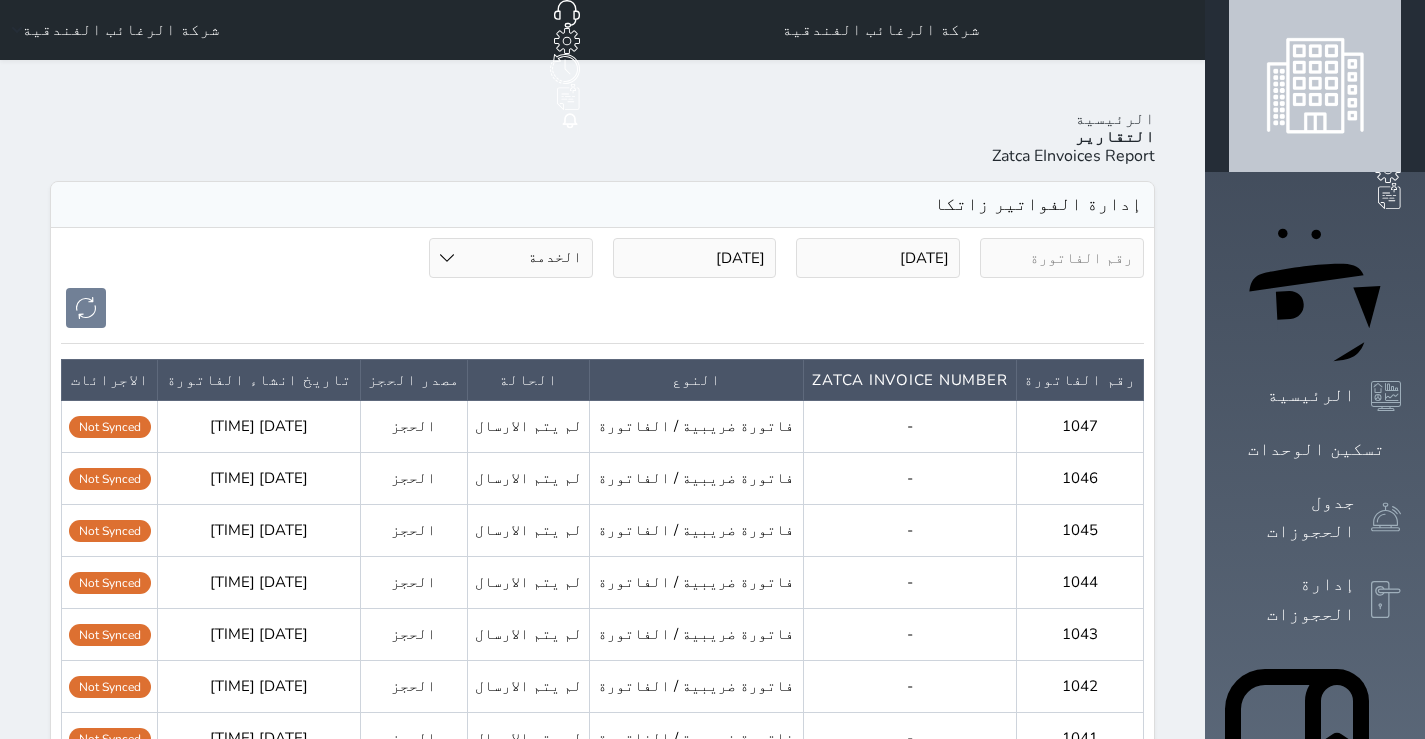 click on "[DATE]" at bounding box center [695, 258] 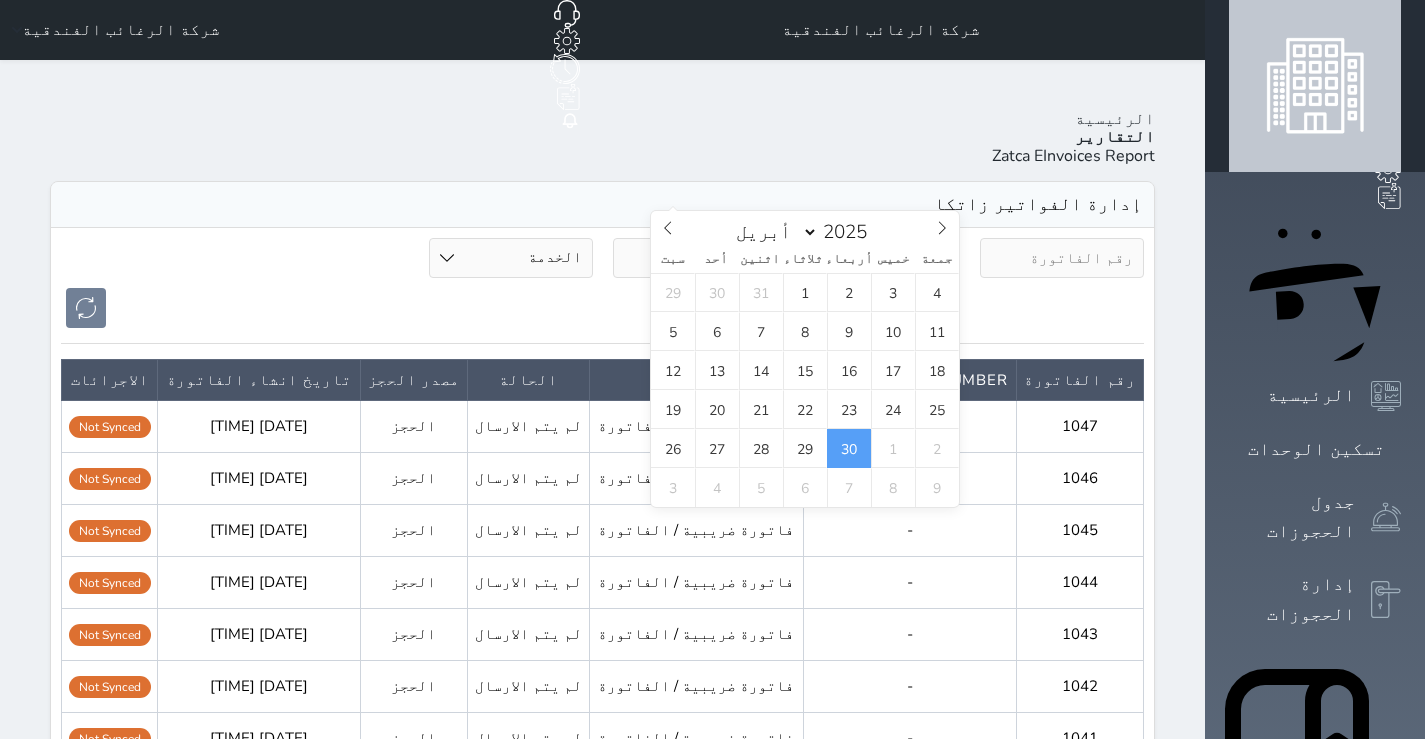 click on "[DATE]" at bounding box center (695, 258) 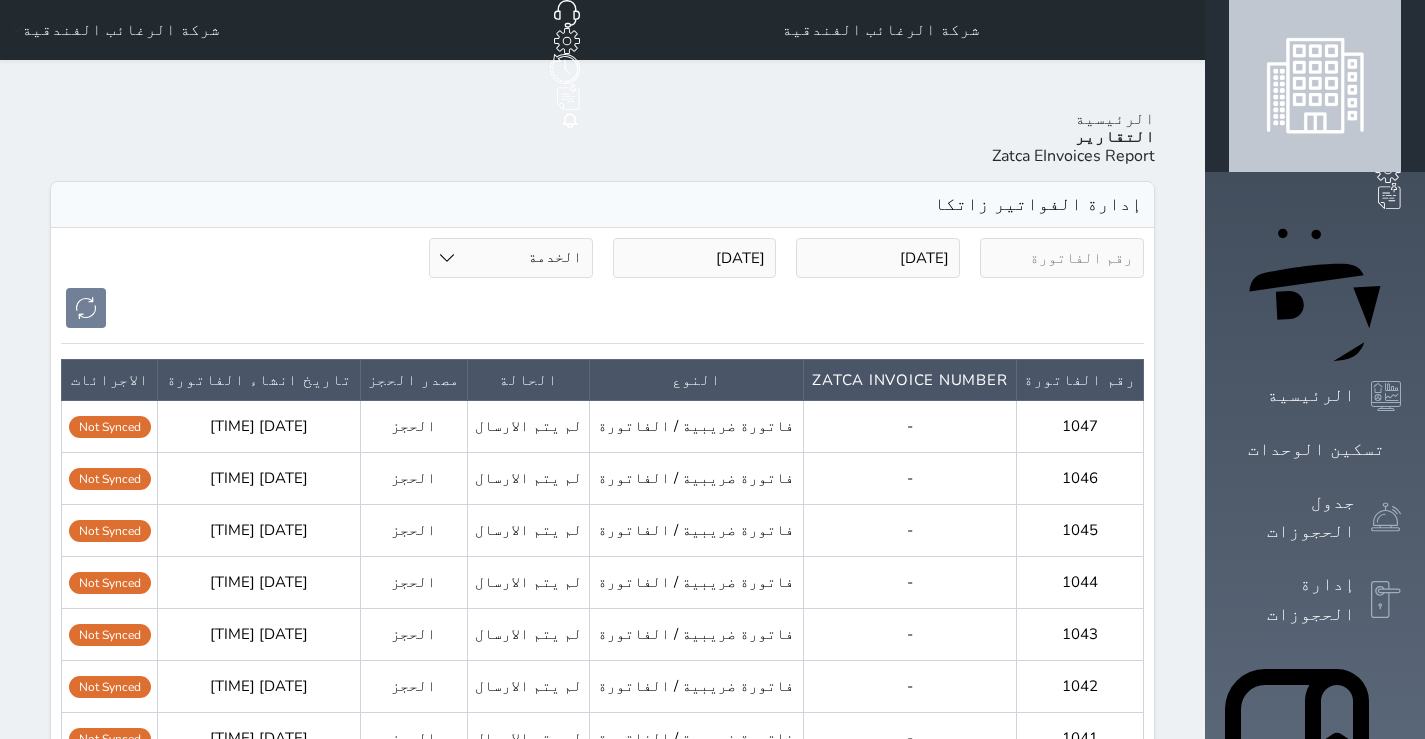 click at bounding box center (602, 308) 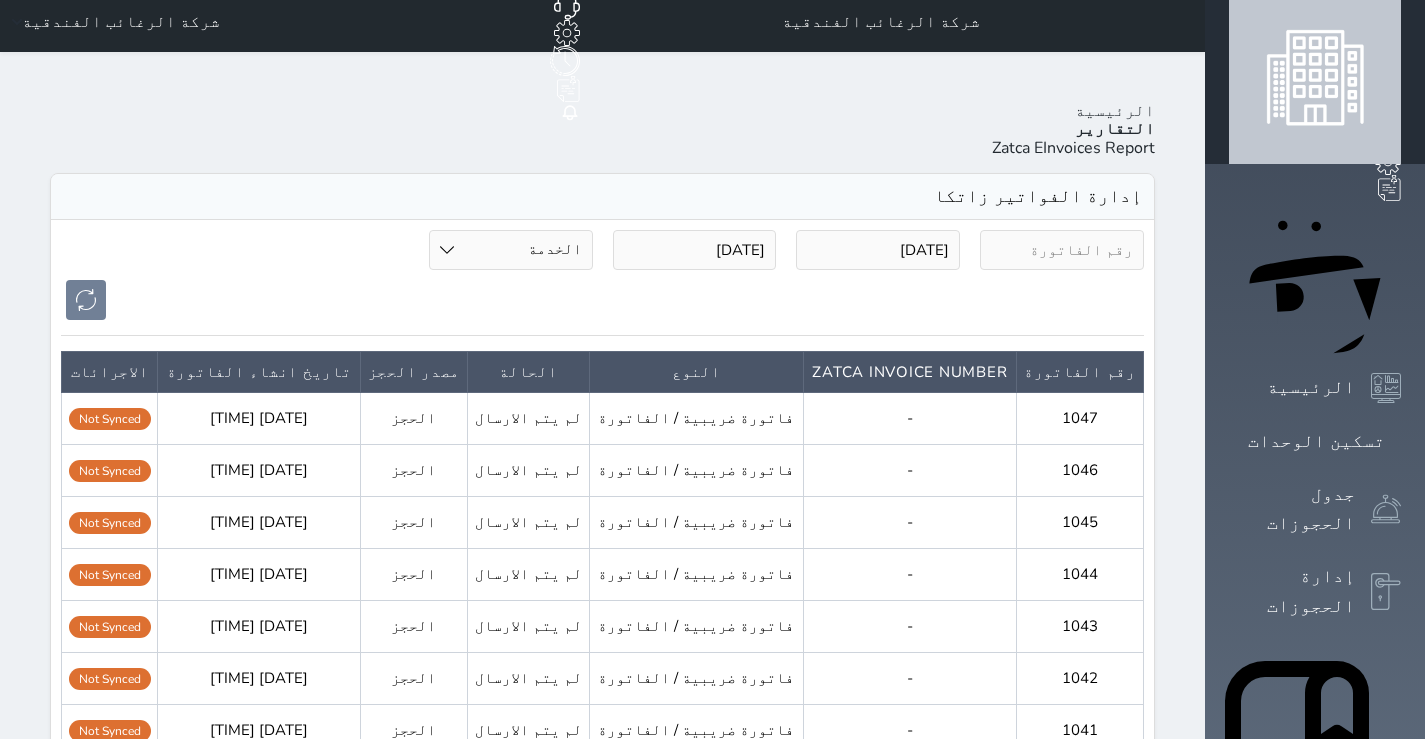 scroll, scrollTop: 0, scrollLeft: 0, axis: both 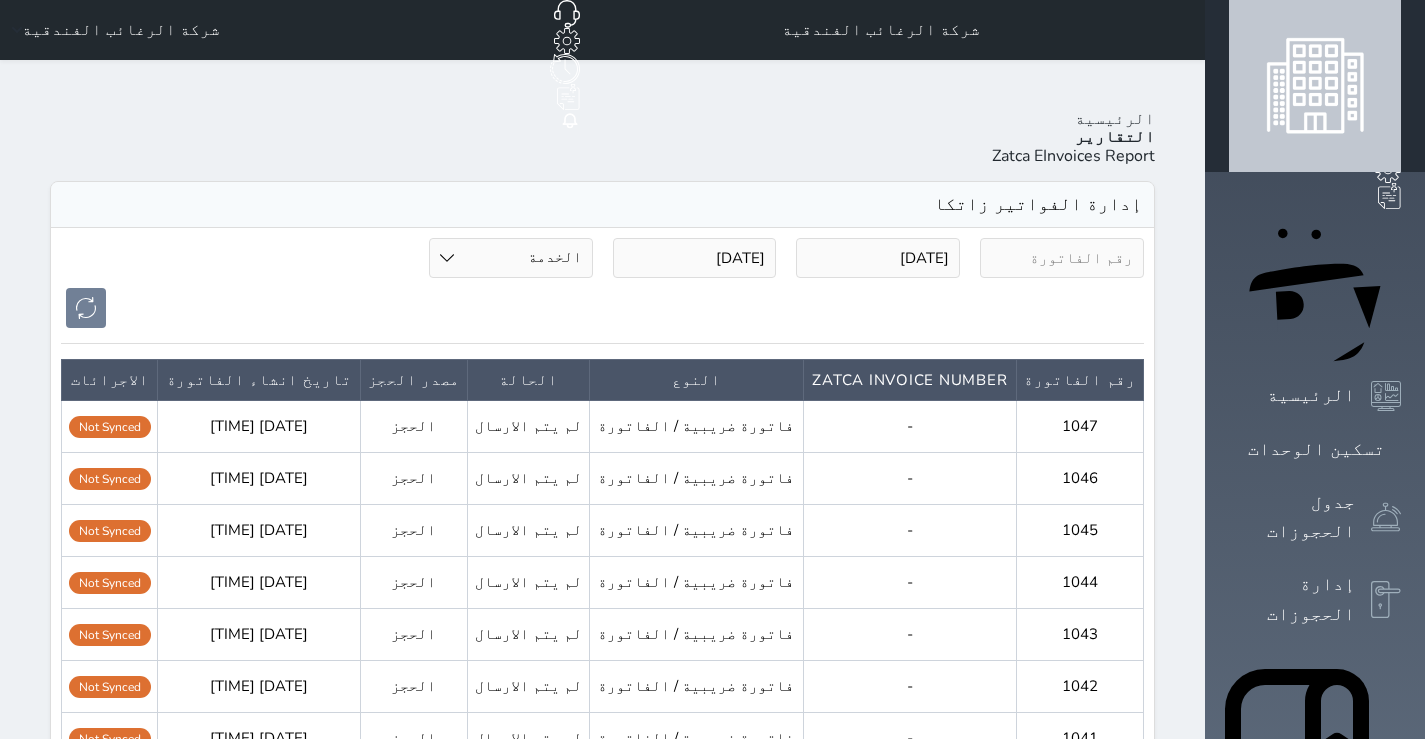 click at bounding box center [1062, 258] 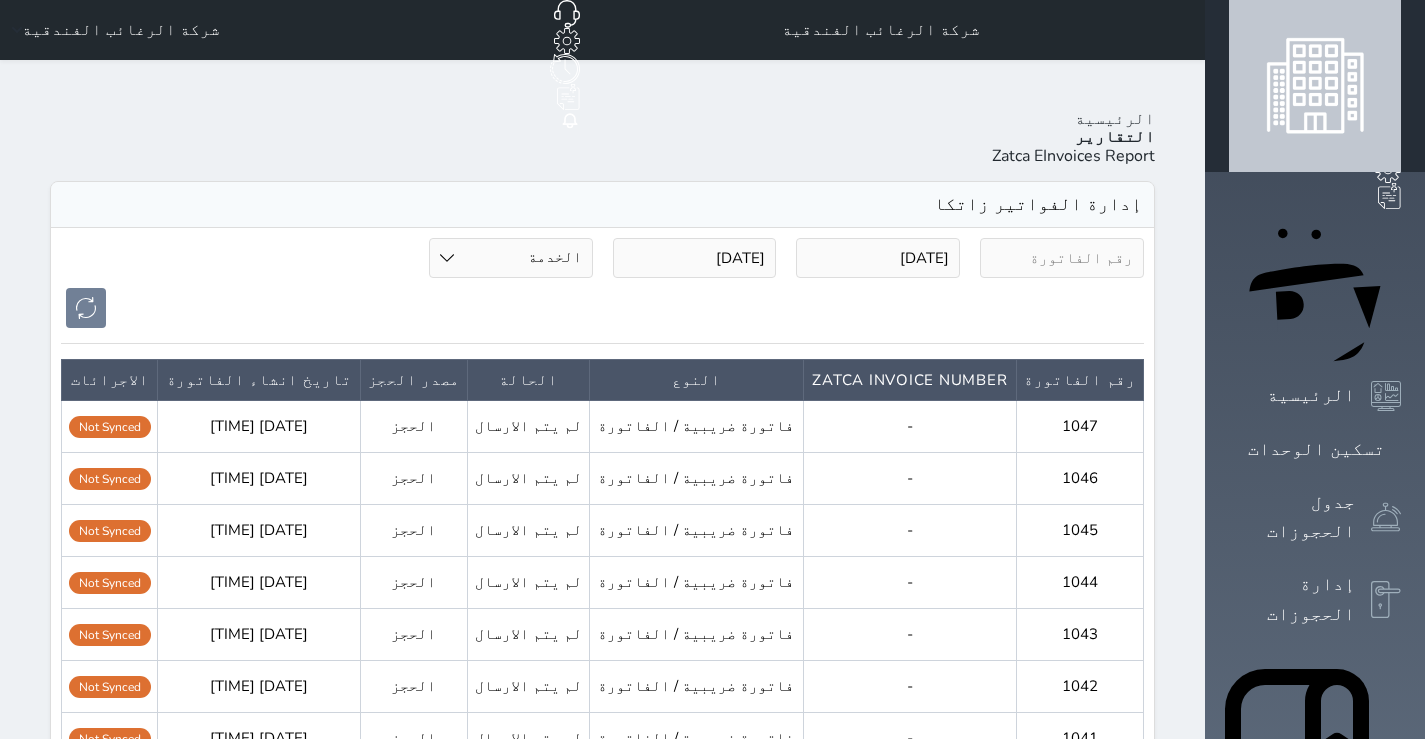 click on "الخدمة
الحجز
نقاط البيع" at bounding box center (511, 258) 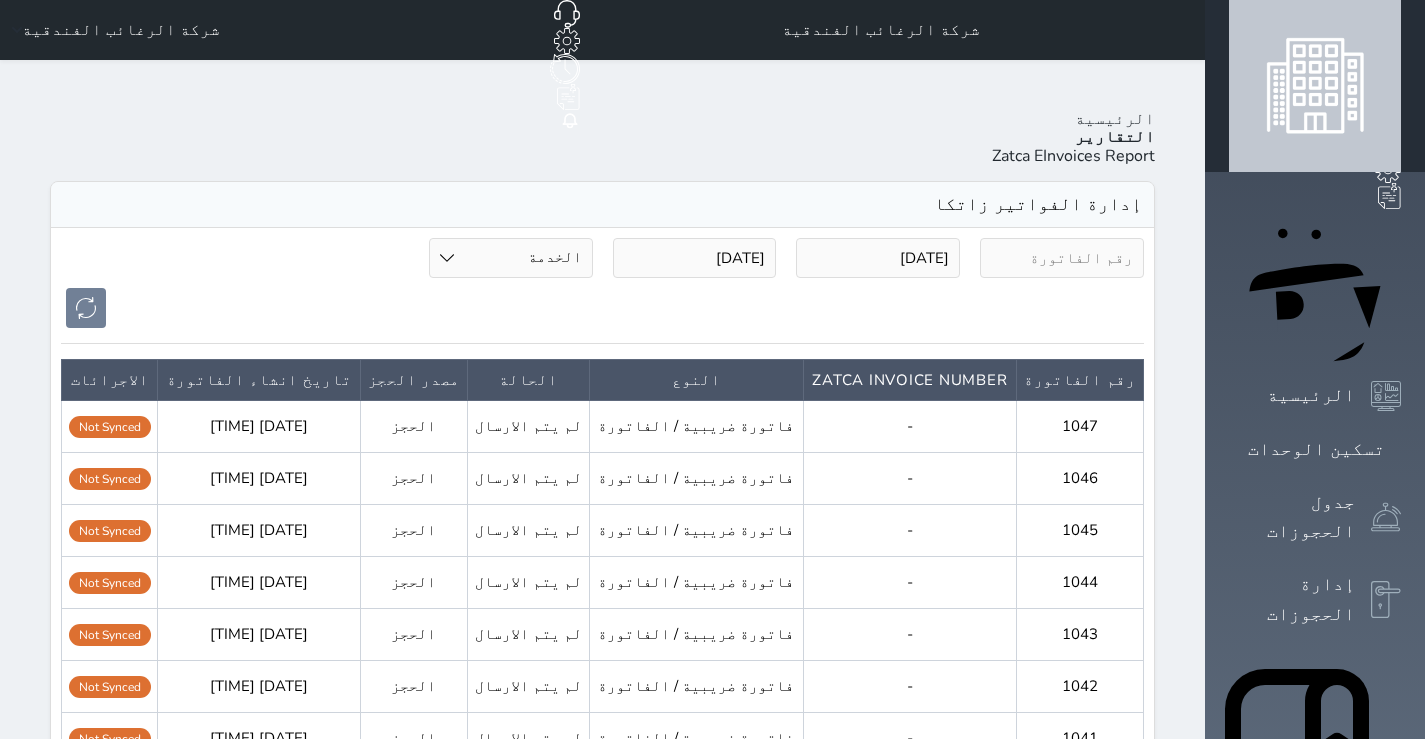 click on "الخدمة
الحجز
نقاط البيع" at bounding box center [511, 258] 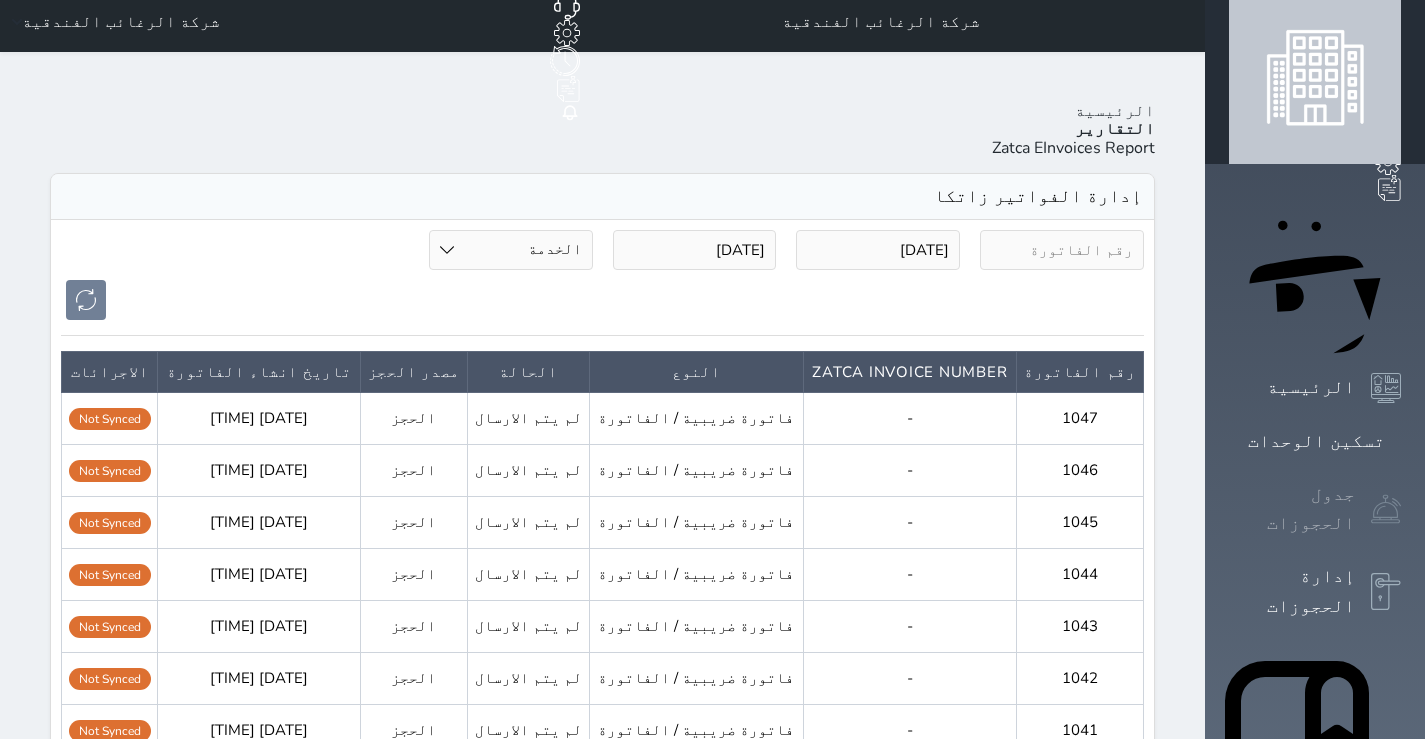 scroll, scrollTop: 0, scrollLeft: 0, axis: both 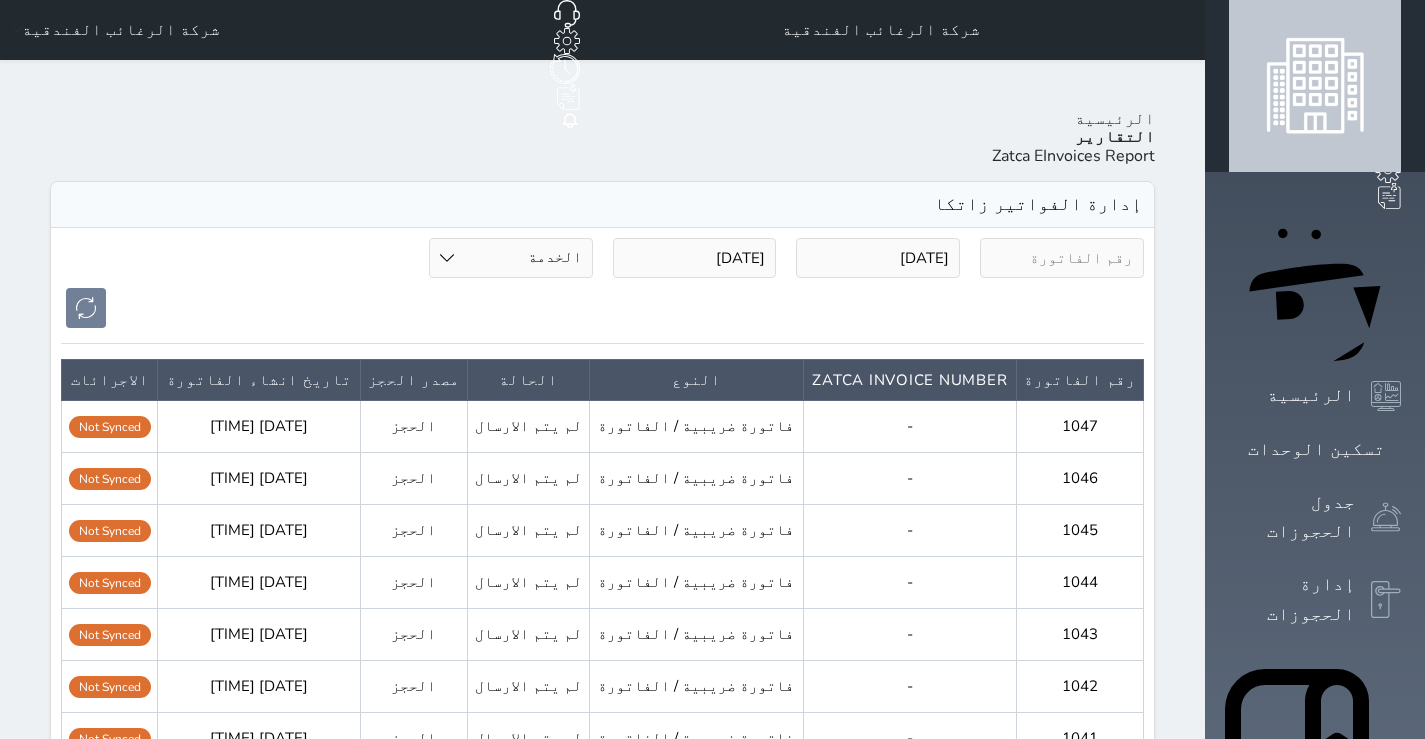 click on "التقارير" at bounding box center [1115, 137] 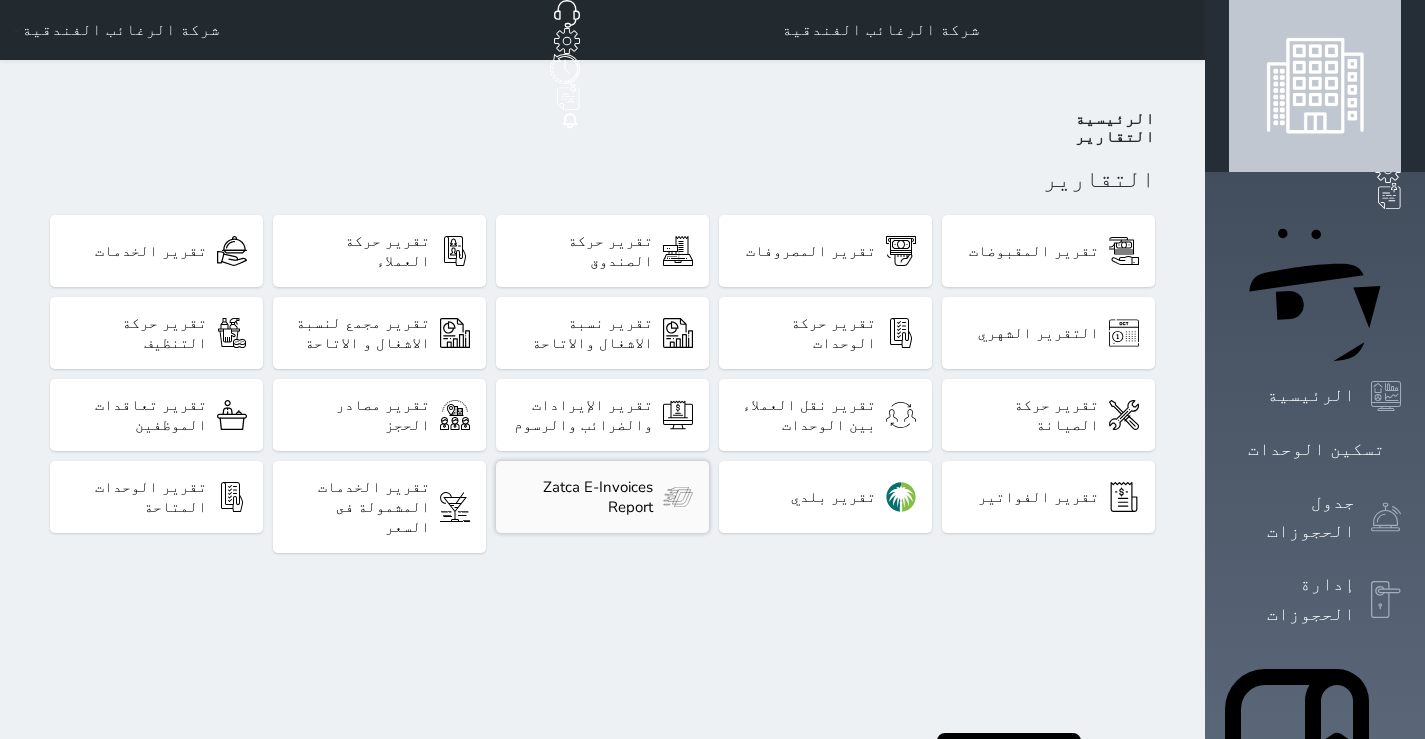 click on "Zatca E-Invoices Report" at bounding box center (582, 497) 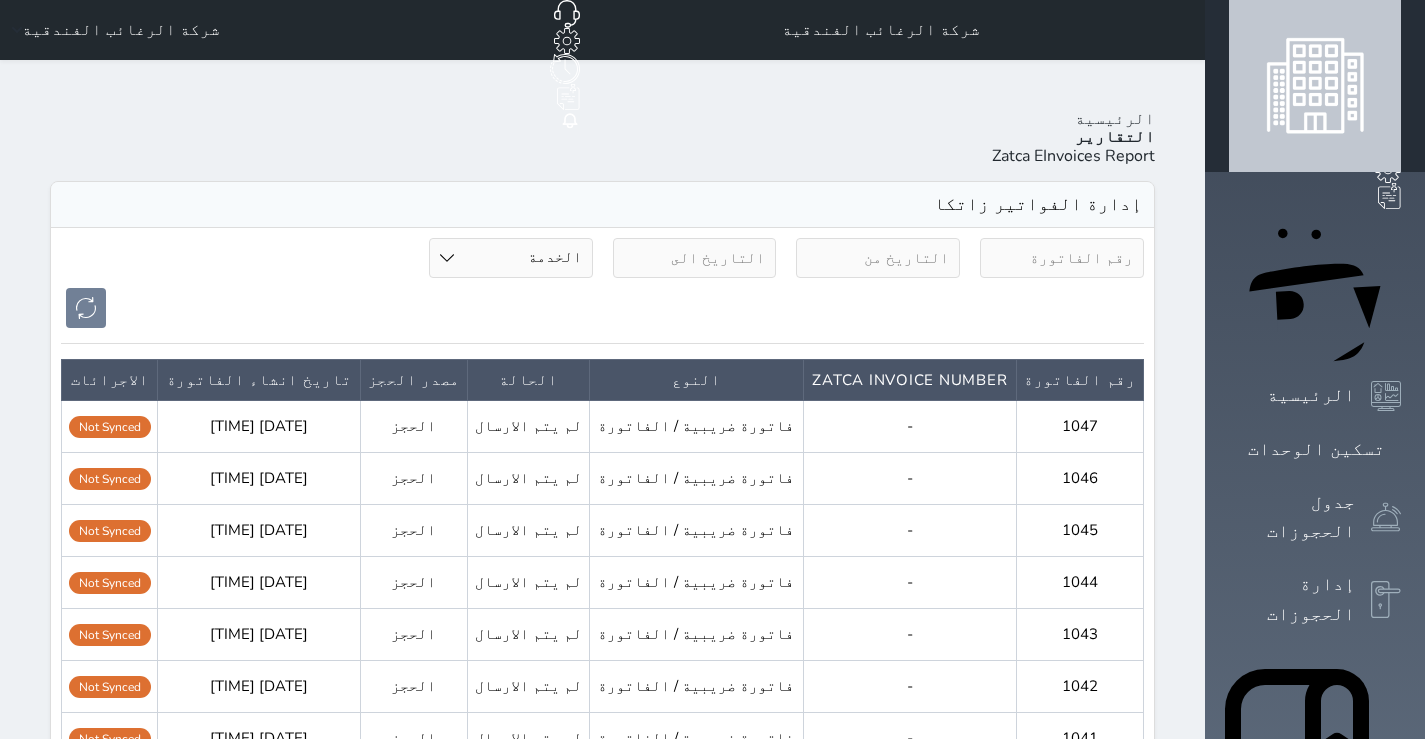 click at bounding box center [878, 258] 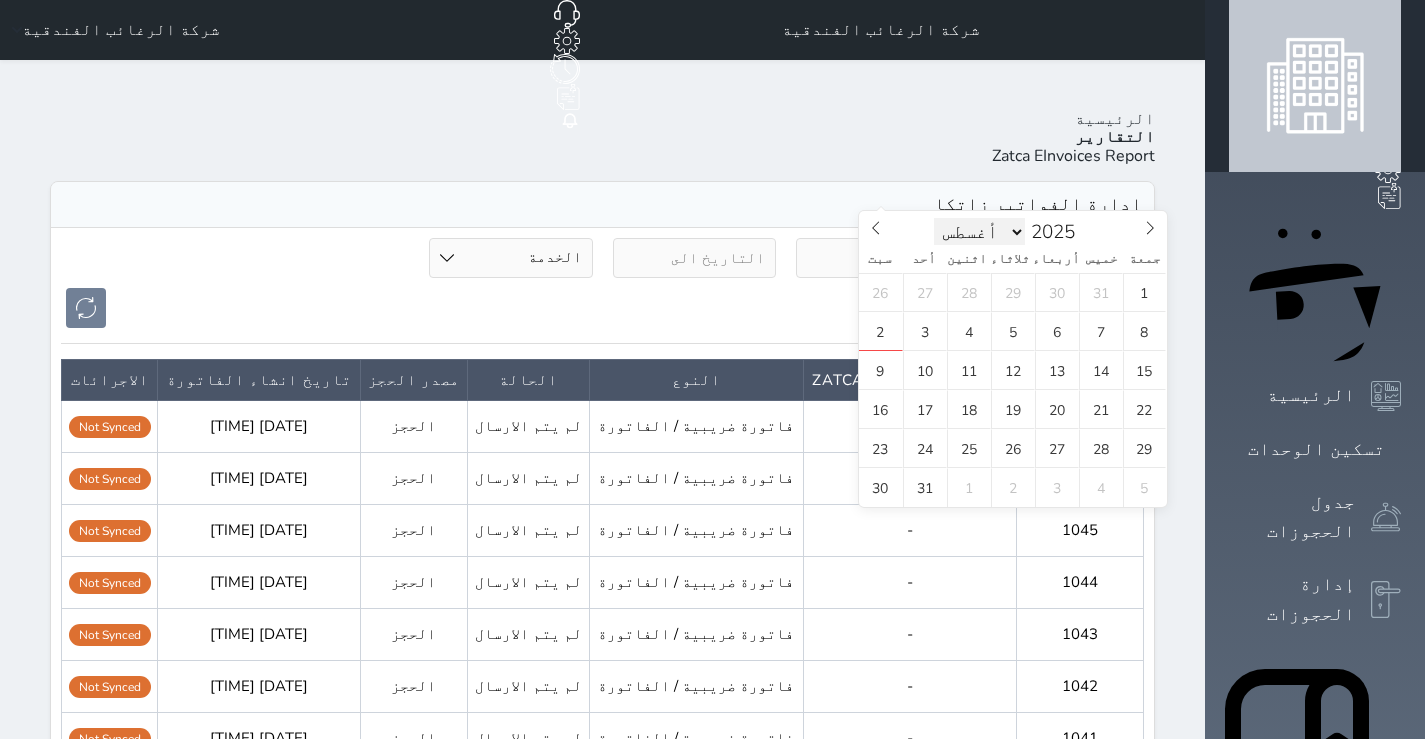 click on "يناير فبراير مارس أبريل مايو يونيو يوليو أغسطس سبتمبر أكتوبر نوفمبر ديسمبر" at bounding box center [980, 232] 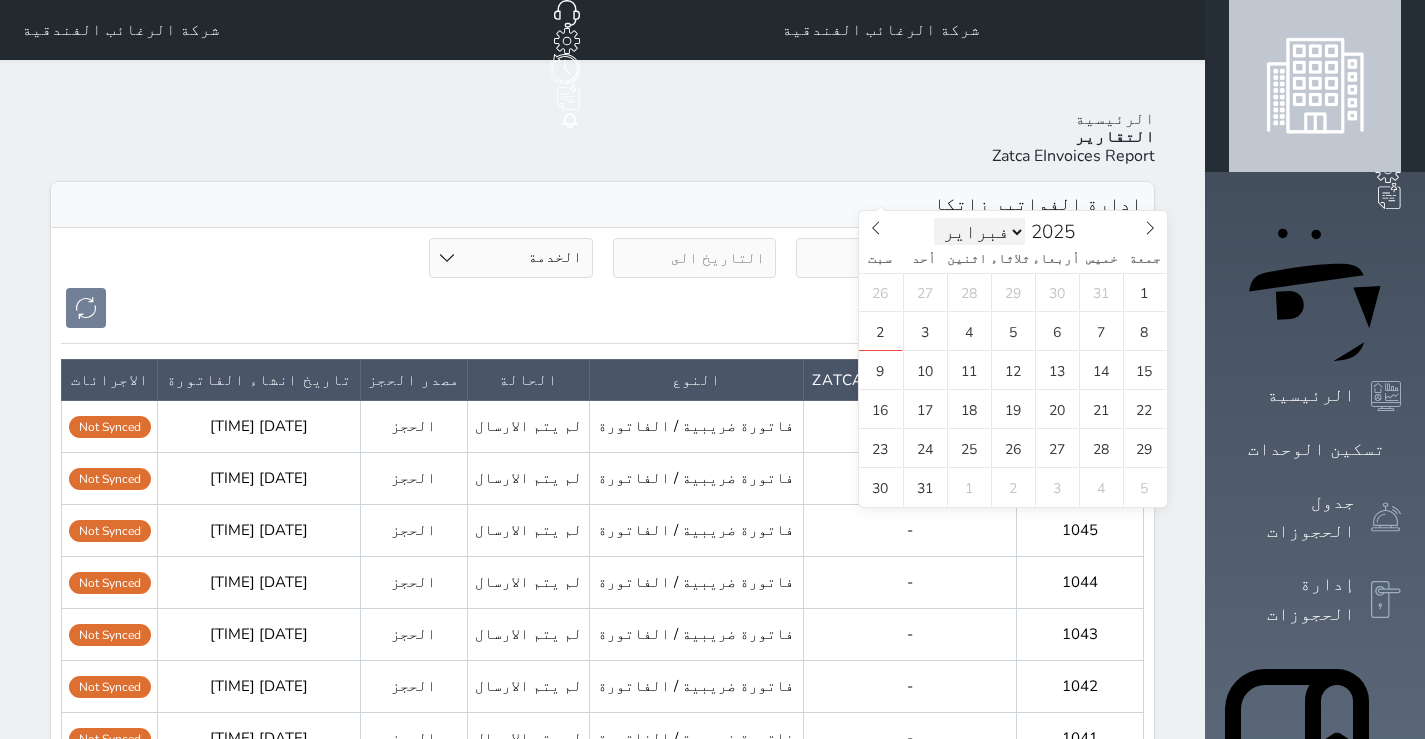 click on "يناير فبراير مارس أبريل مايو يونيو يوليو أغسطس سبتمبر أكتوبر نوفمبر ديسمبر" at bounding box center [980, 232] 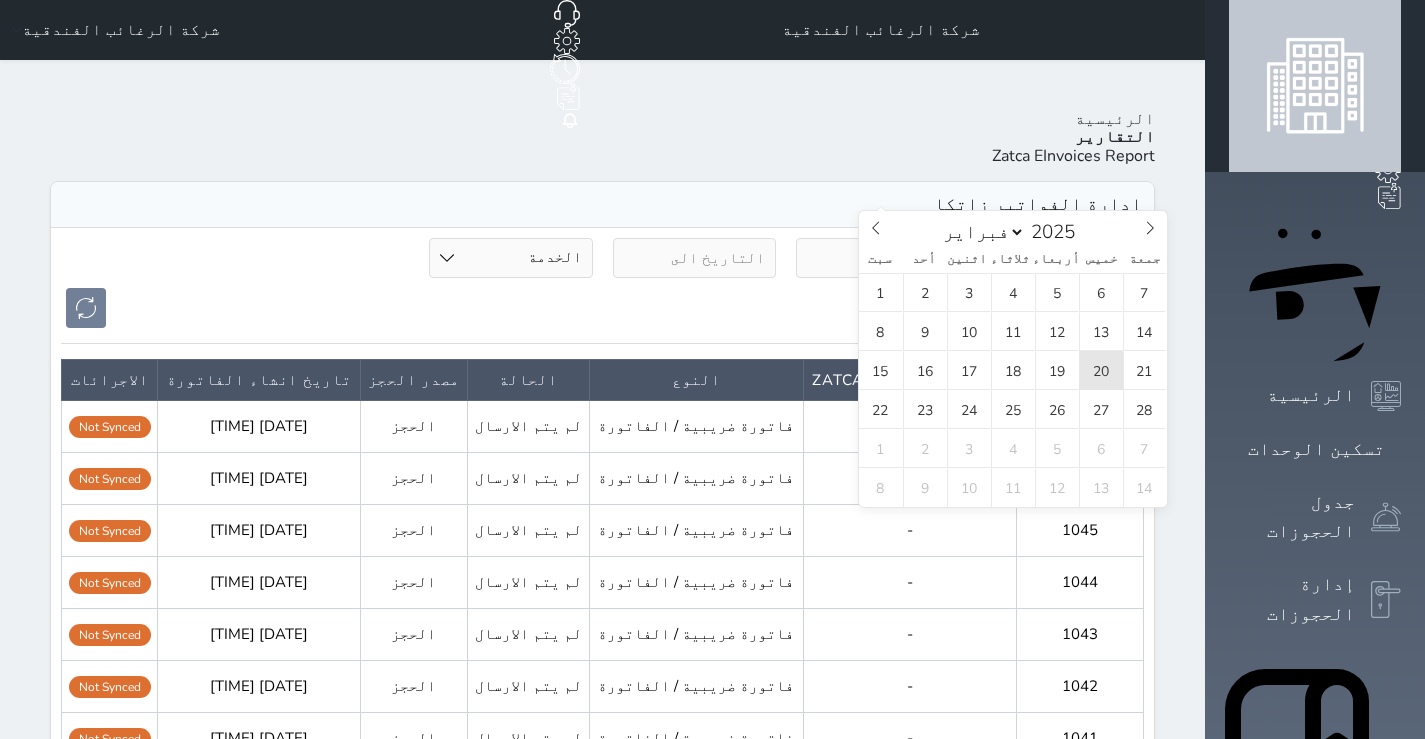 click on "20" at bounding box center [1101, 370] 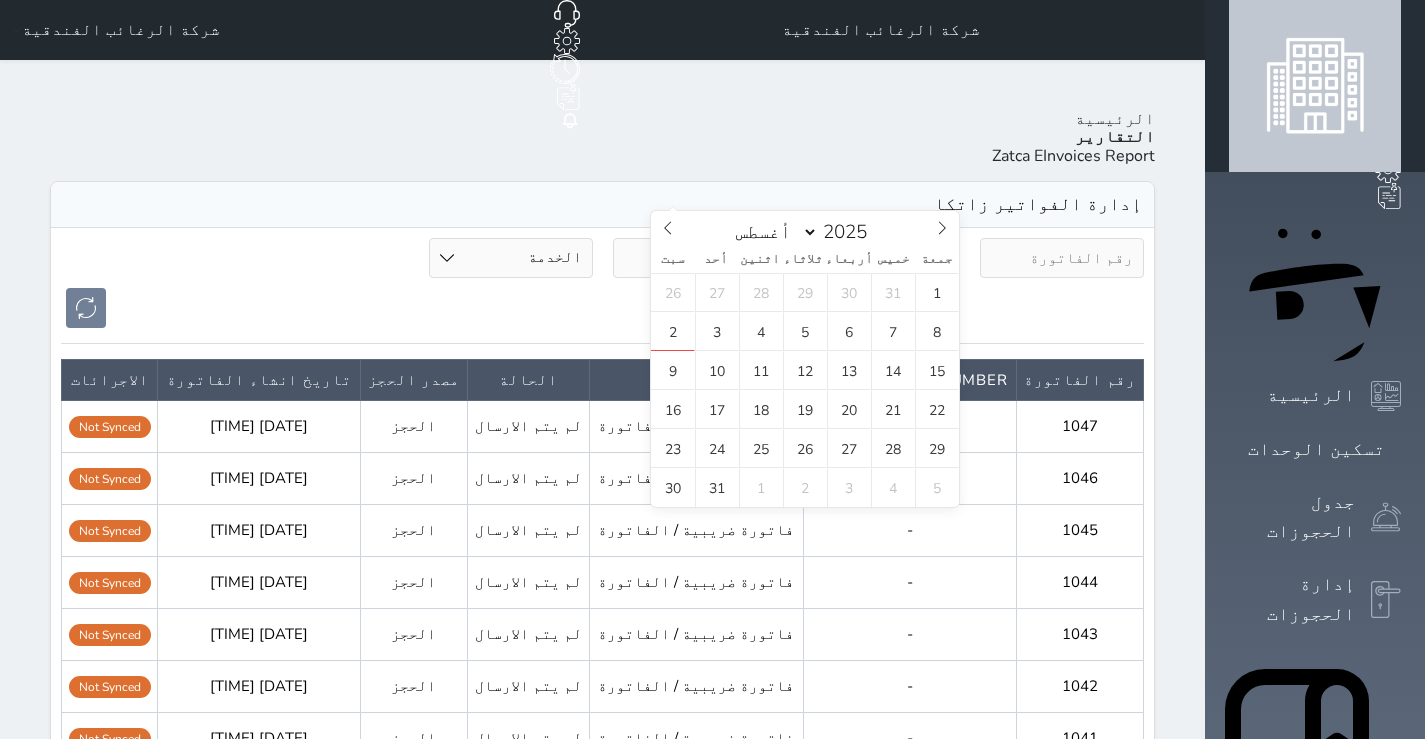 click at bounding box center [695, 258] 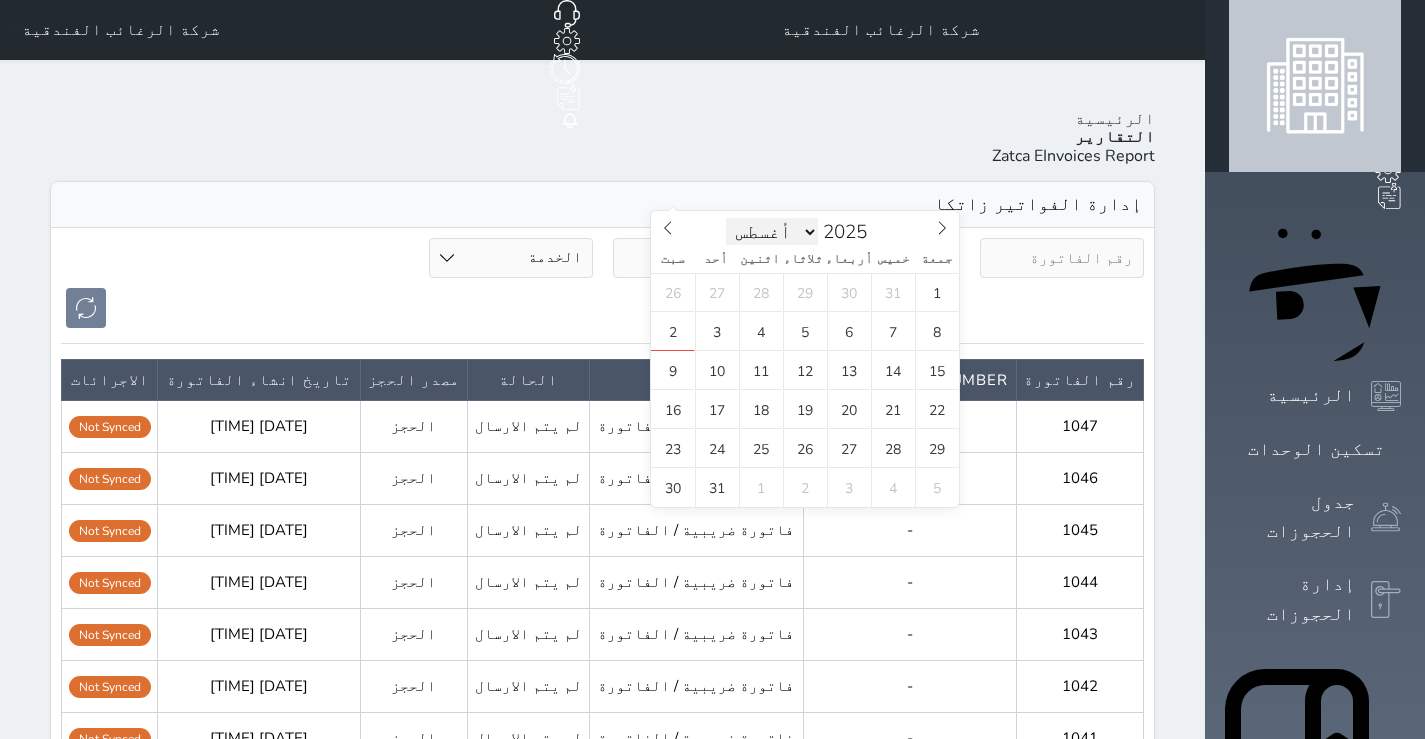click on "يناير فبراير مارس أبريل مايو يونيو يوليو أغسطس سبتمبر أكتوبر نوفمبر ديسمبر" at bounding box center (772, 232) 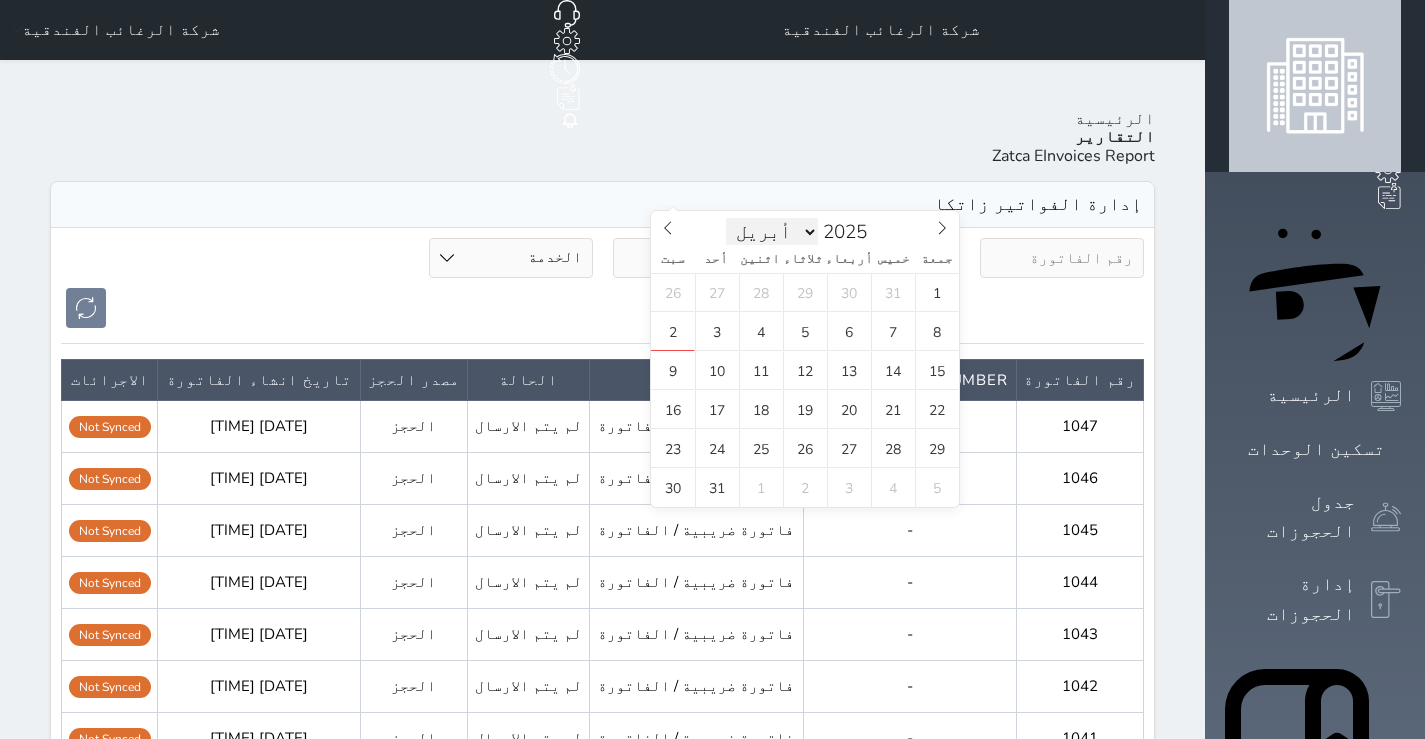 click on "يناير فبراير مارس أبريل مايو يونيو يوليو أغسطس سبتمبر أكتوبر نوفمبر ديسمبر" at bounding box center [772, 232] 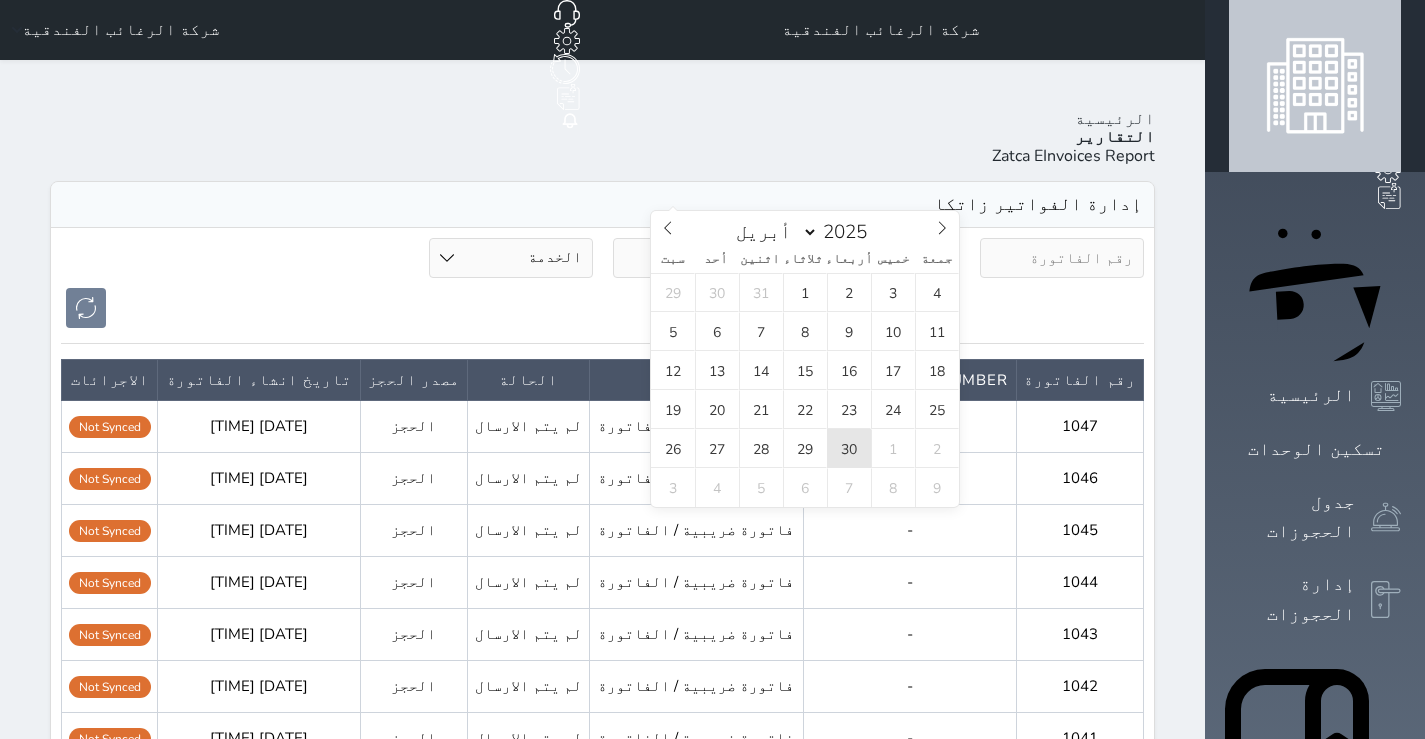 click on "30" at bounding box center (849, 448) 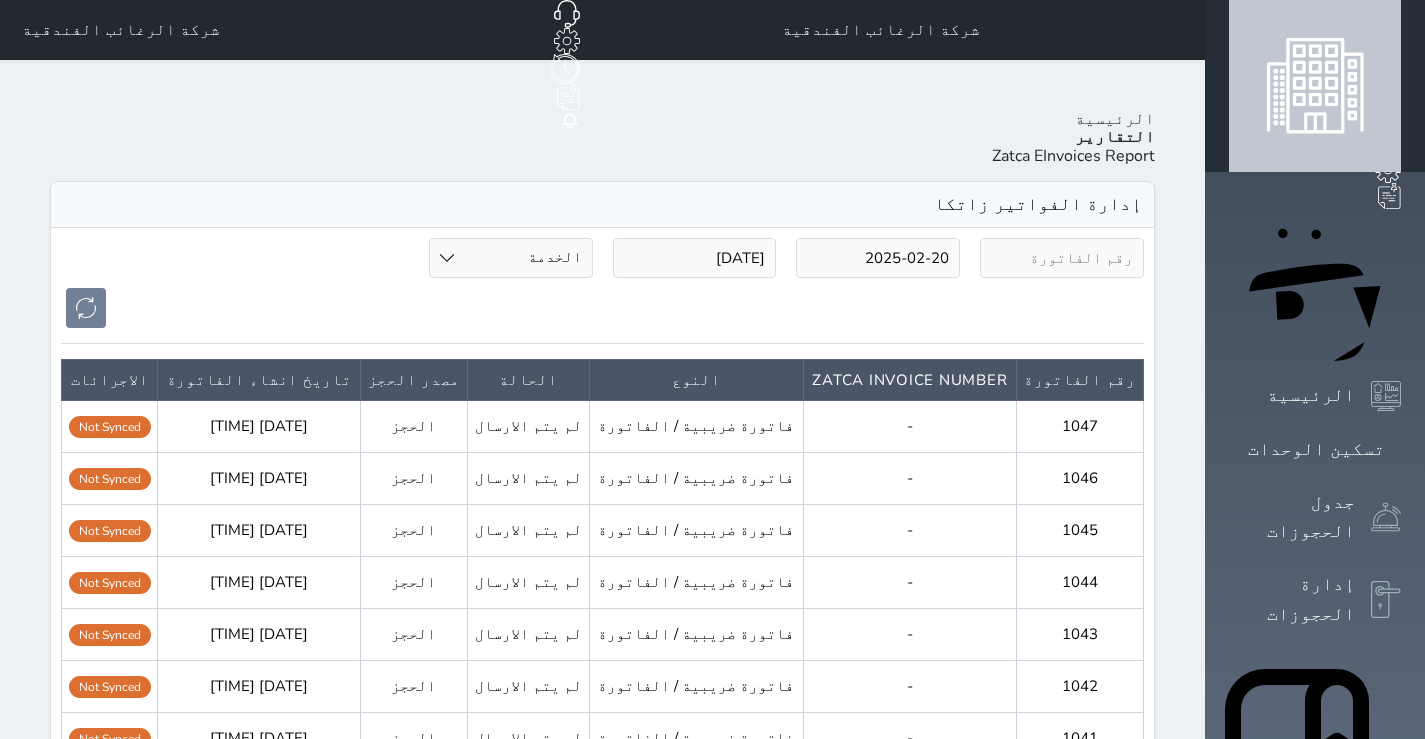 click on "الخدمة
الحجز
نقاط البيع" at bounding box center (511, 258) 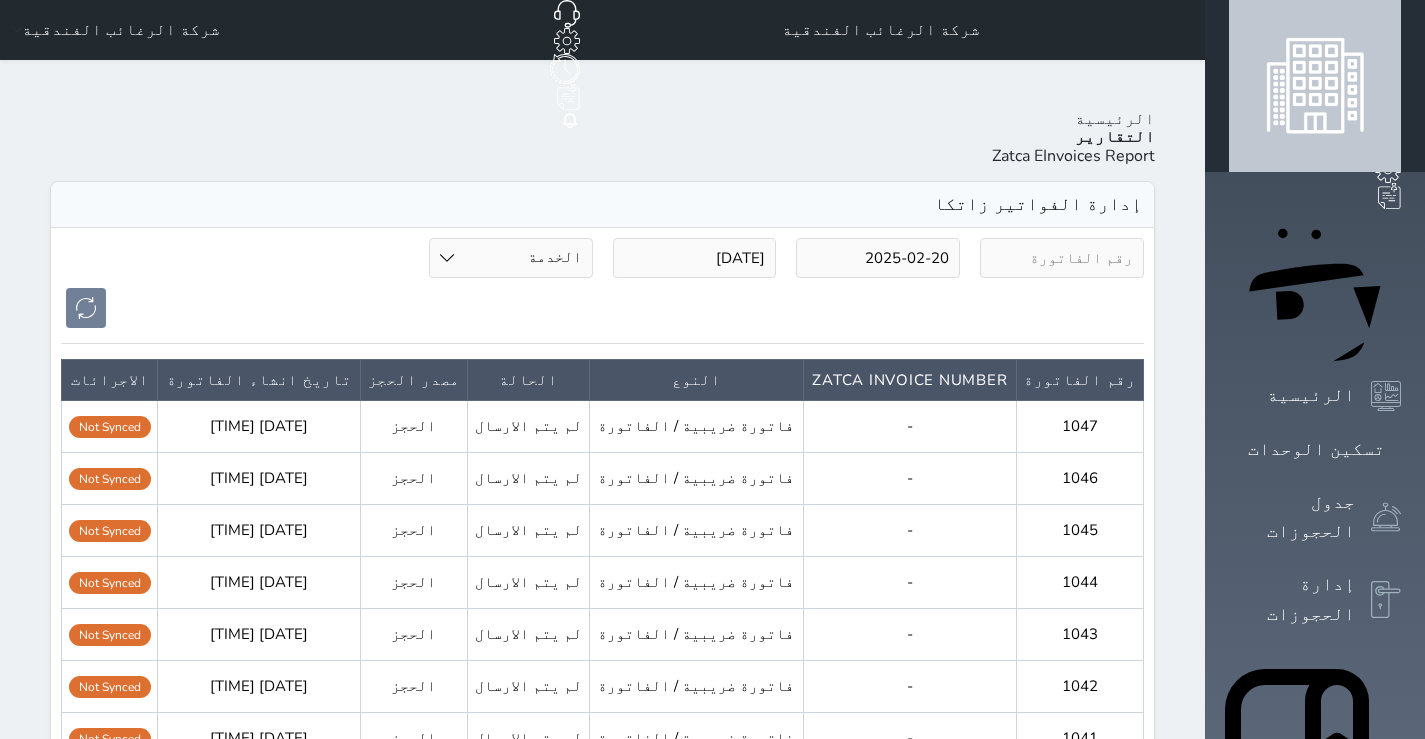 select on "Reservation" 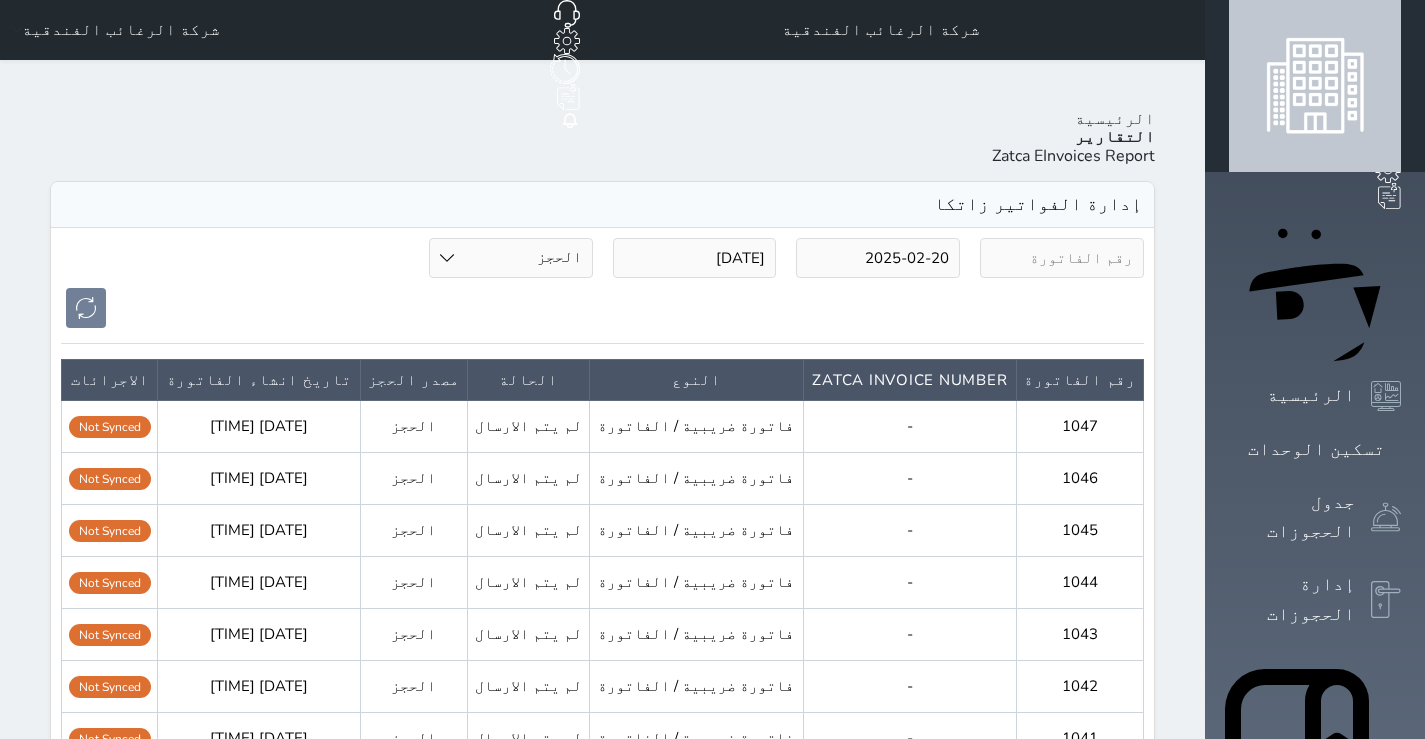 click on "الخدمة
الحجز
نقاط البيع" at bounding box center [511, 258] 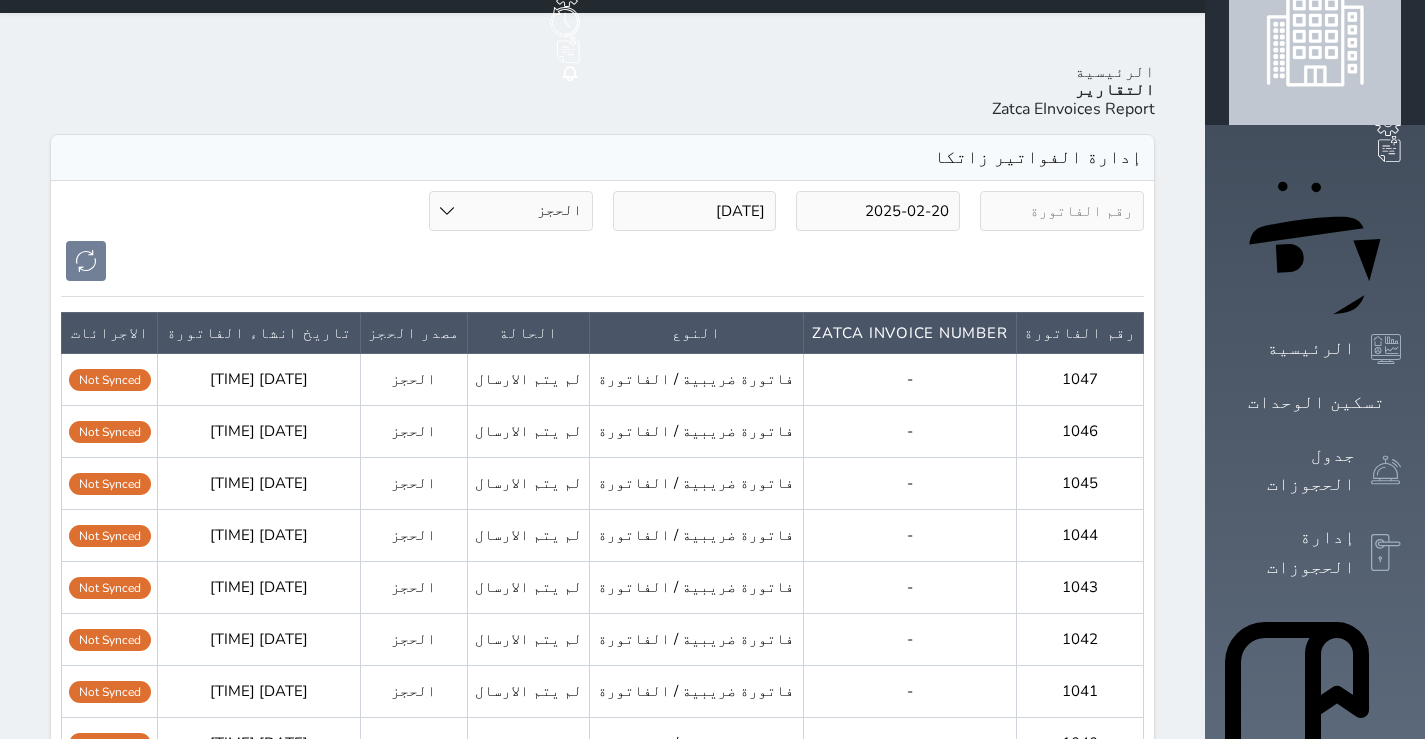 scroll, scrollTop: 0, scrollLeft: 0, axis: both 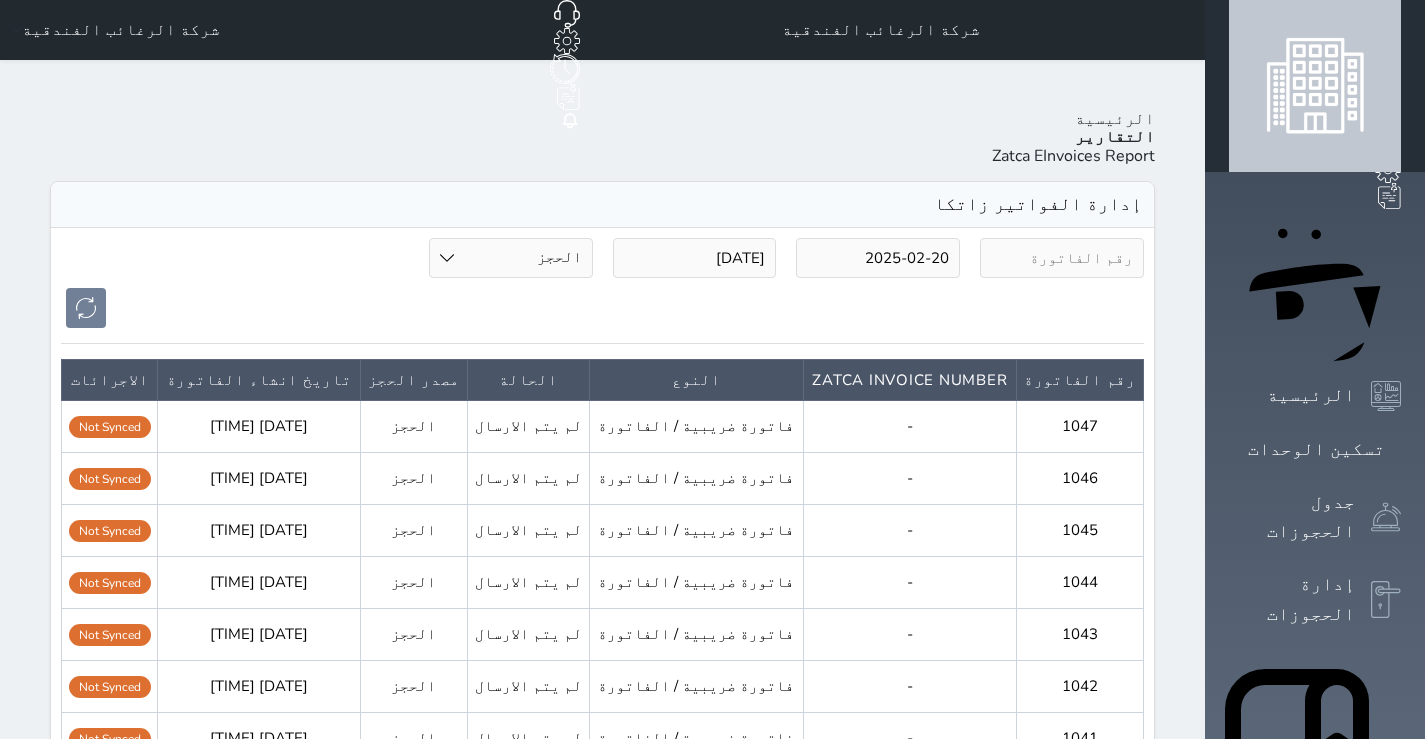 click on "التقارير" at bounding box center [1115, 137] 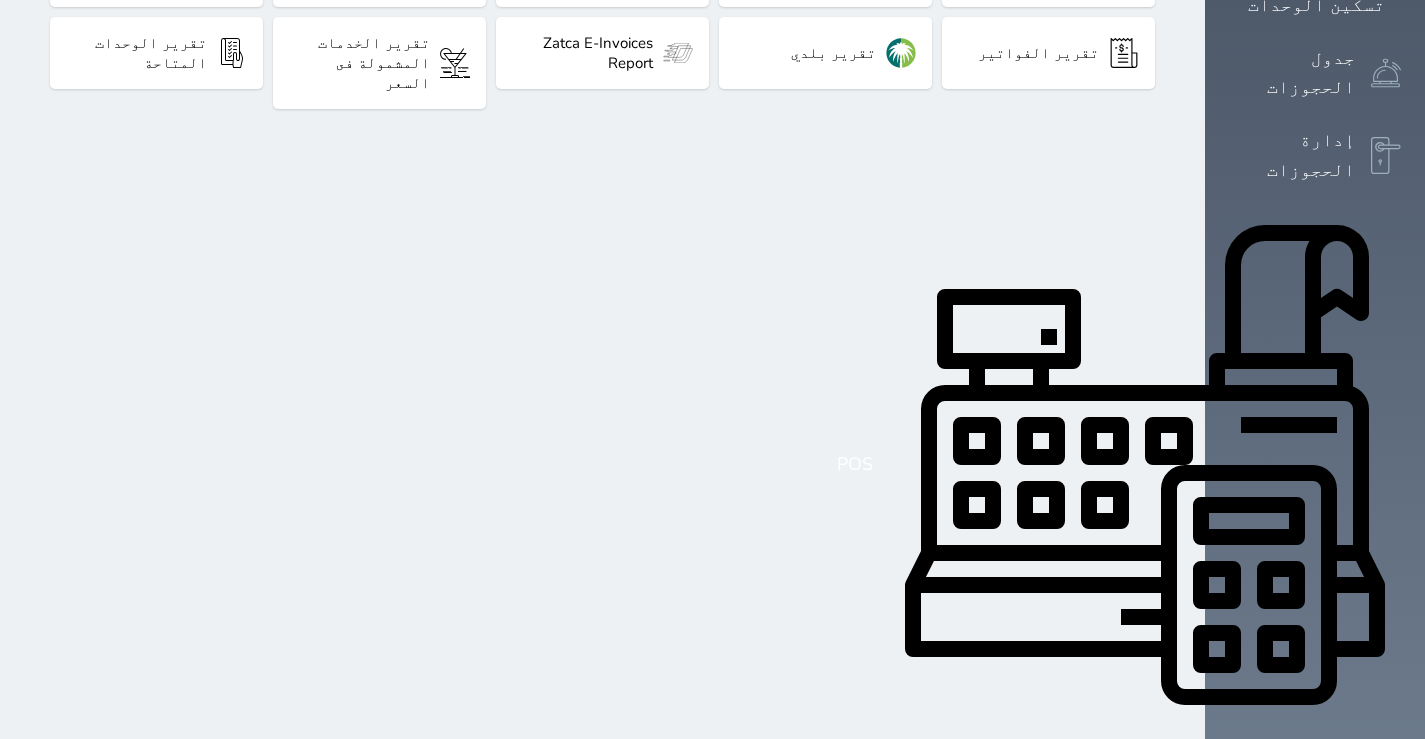 scroll, scrollTop: 447, scrollLeft: 0, axis: vertical 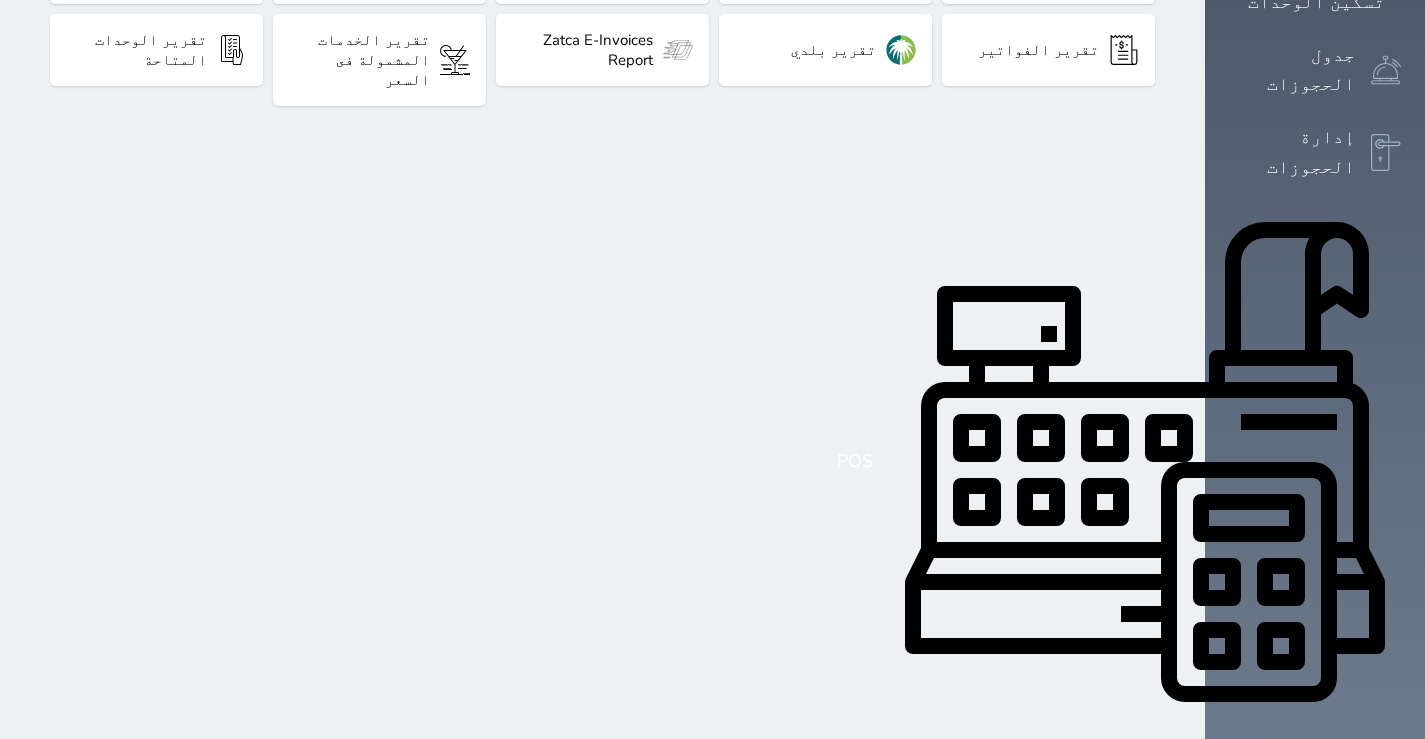 click 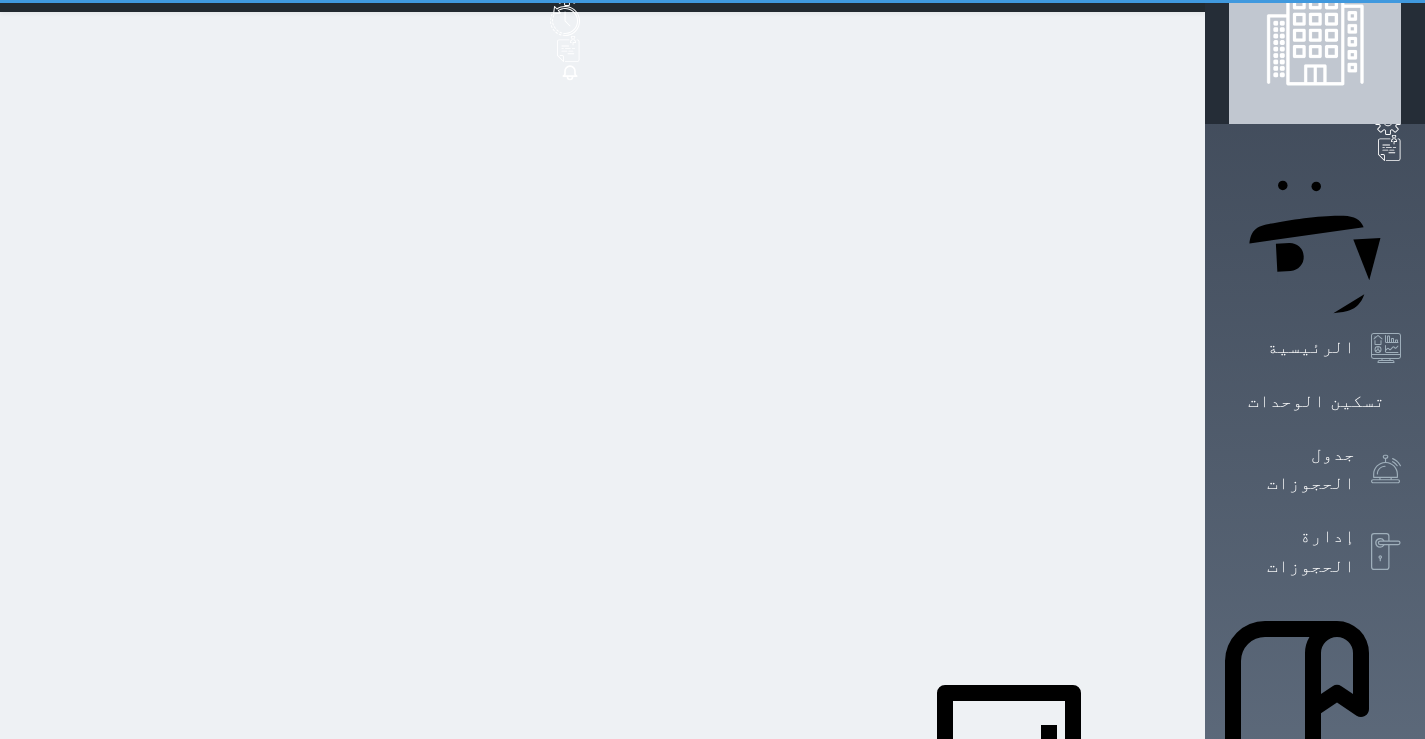 scroll, scrollTop: 0, scrollLeft: 0, axis: both 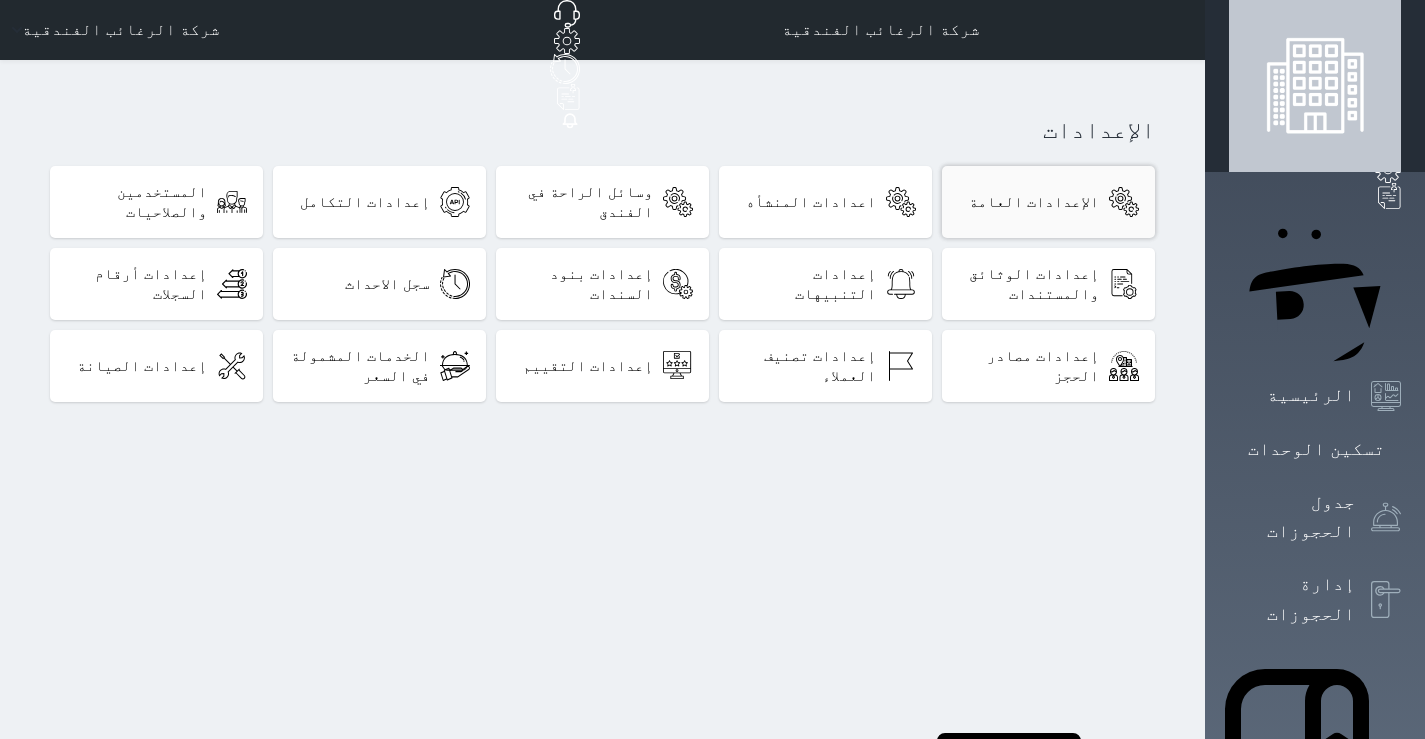 click on "الإعدادات العامة" at bounding box center (1034, 202) 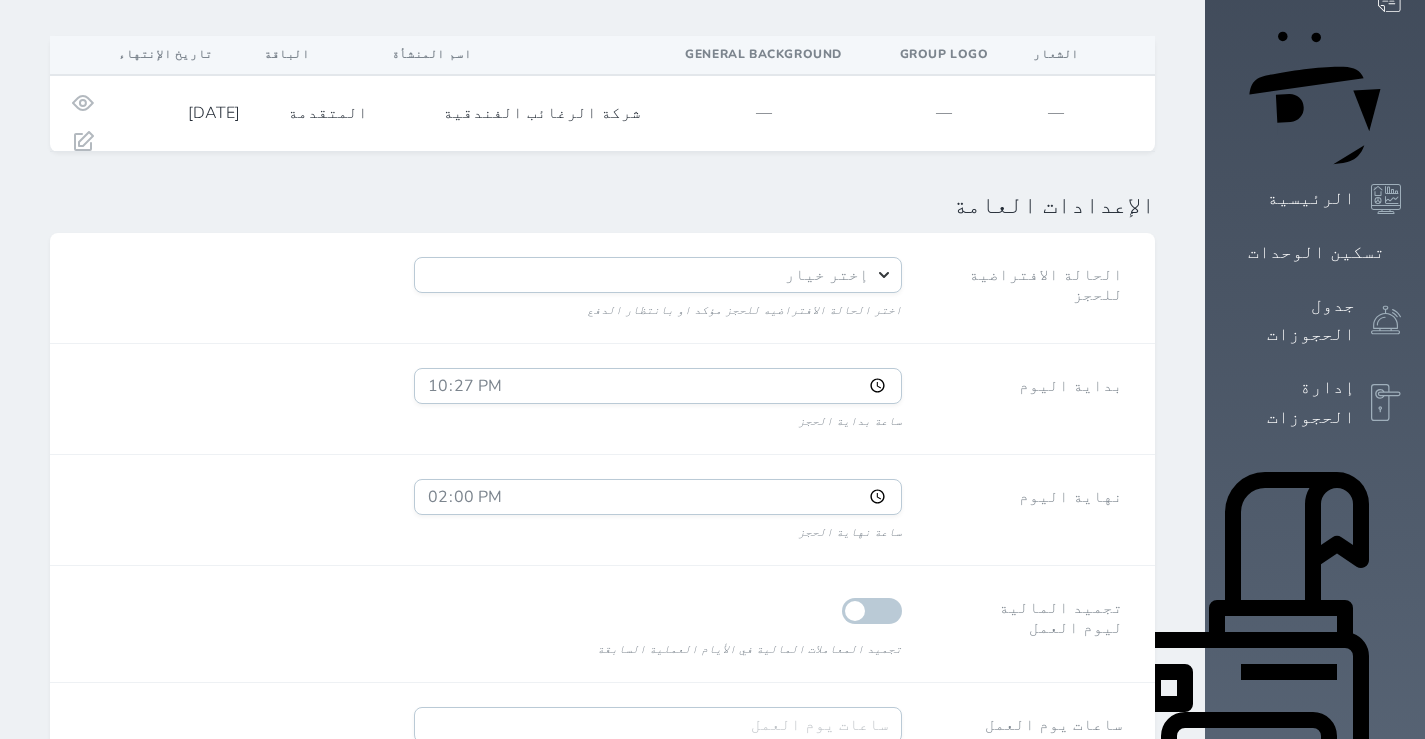 scroll, scrollTop: 200, scrollLeft: 0, axis: vertical 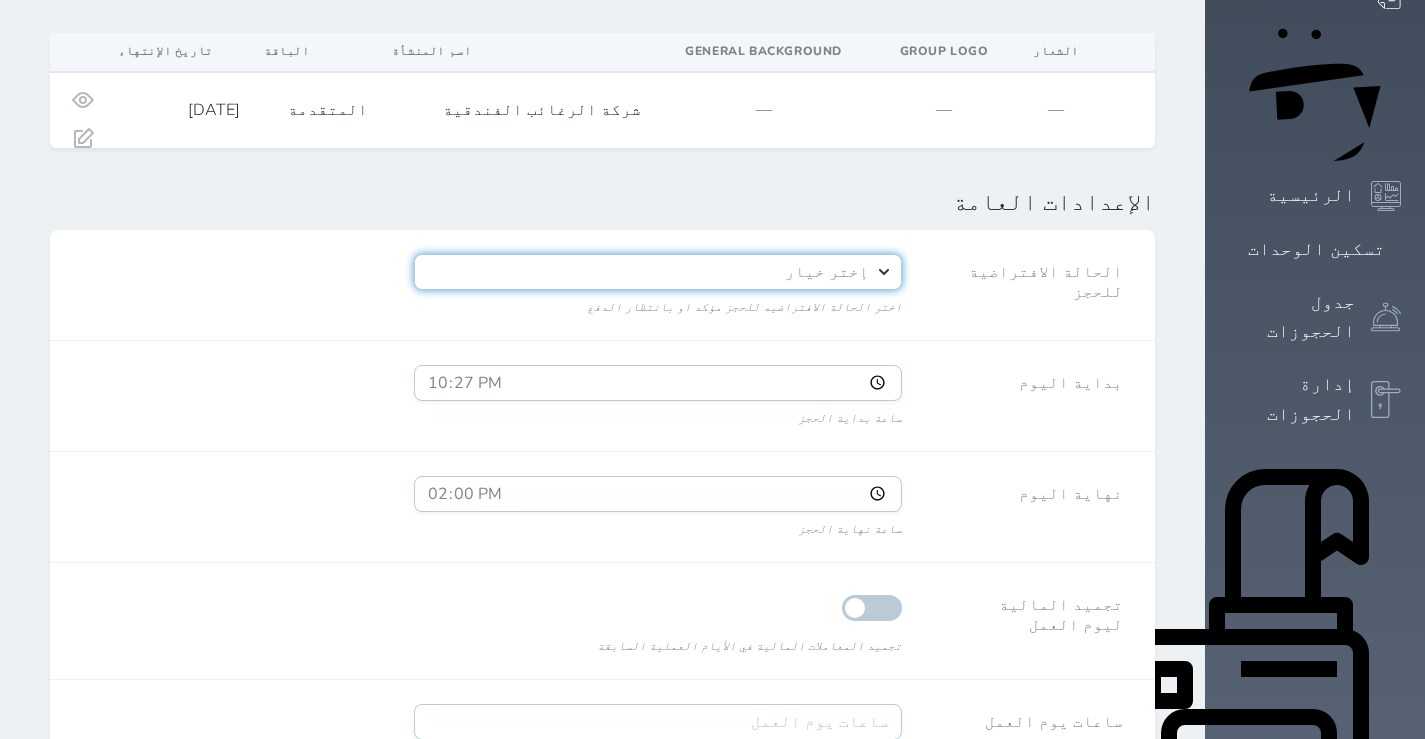 click on "إختر خيار   بانتظار الدفع
مؤكد" at bounding box center [658, 272] 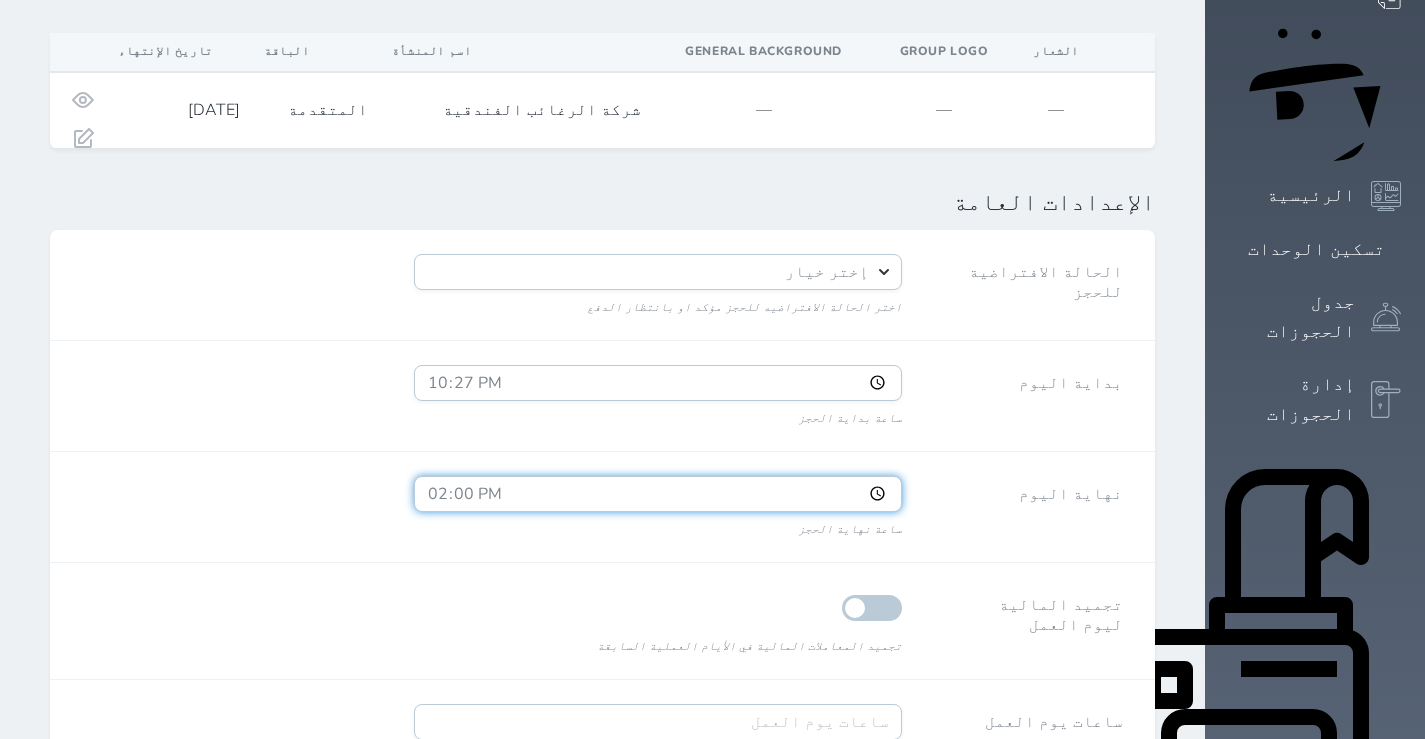 click on "14:00" at bounding box center (658, 494) 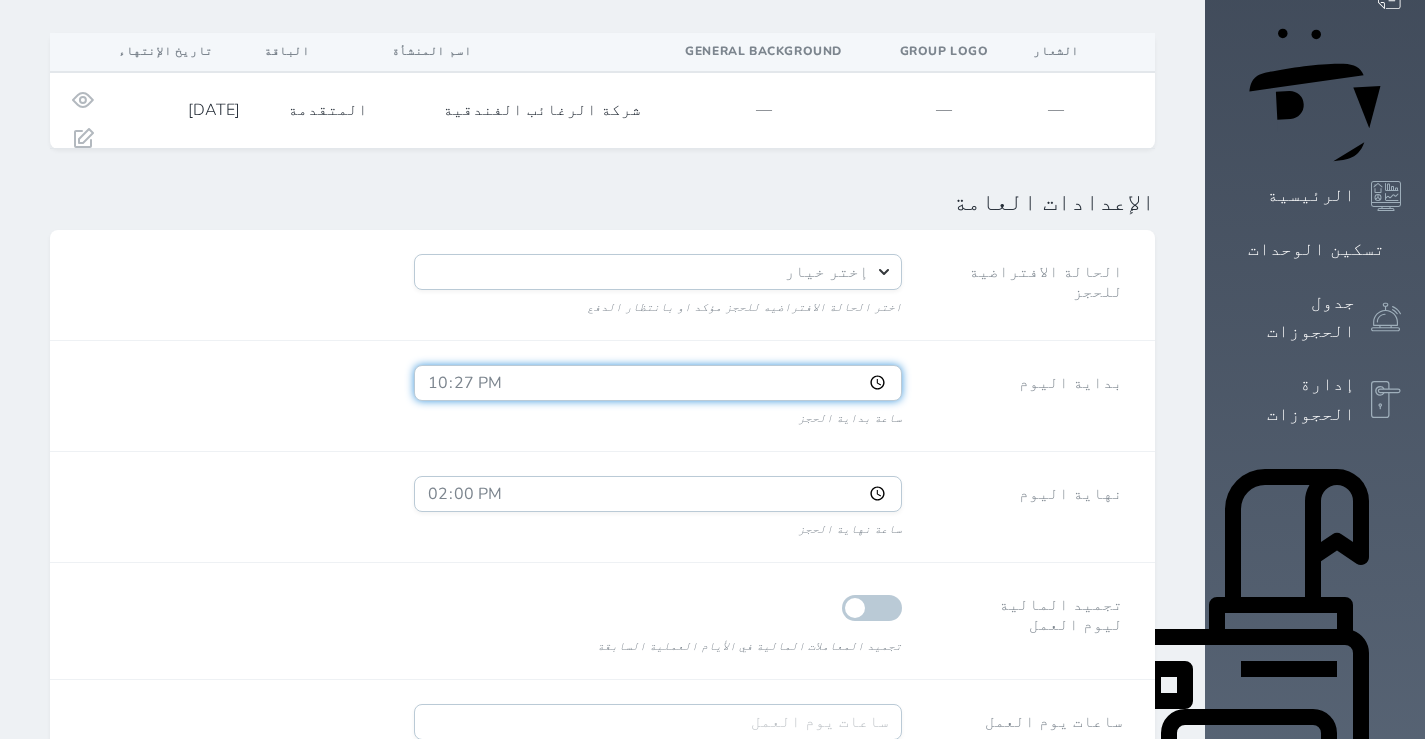 click on "22:27" at bounding box center [658, 383] 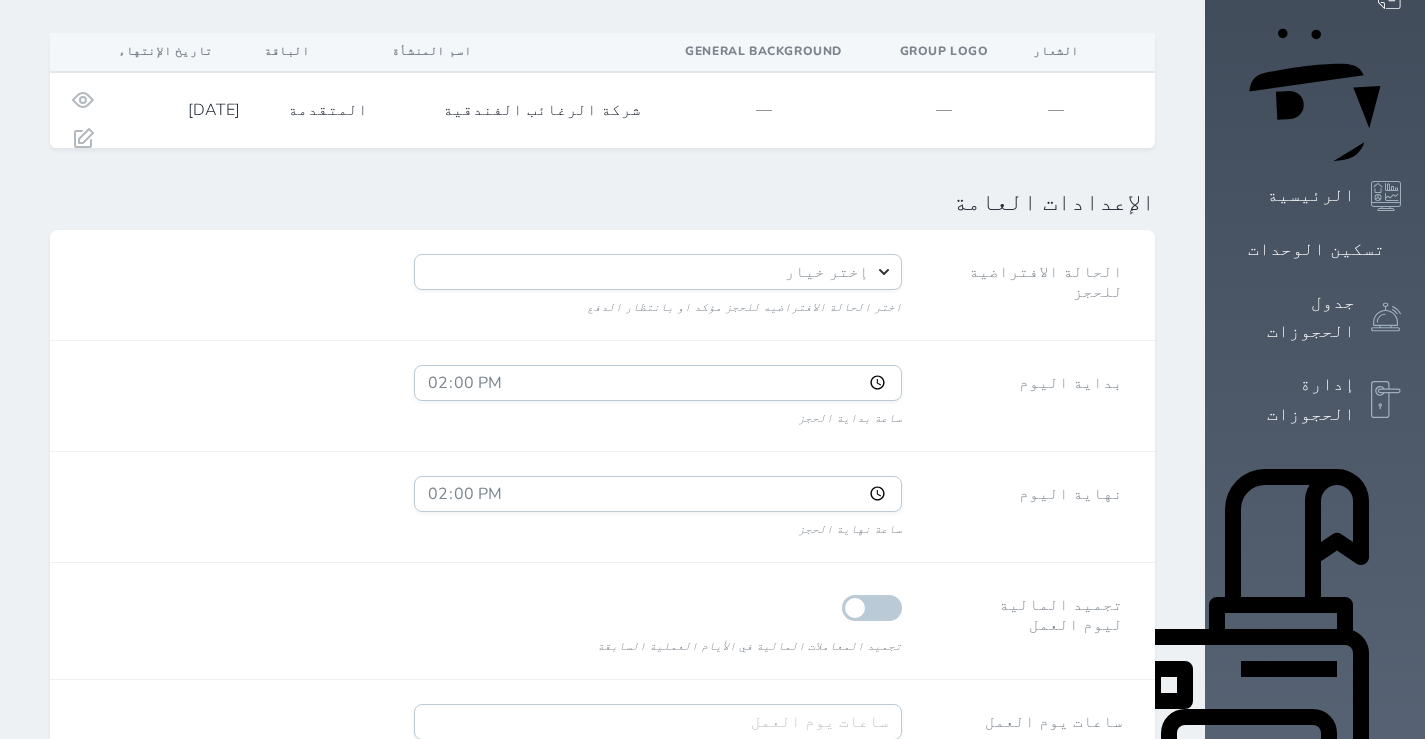 type on "14:00" 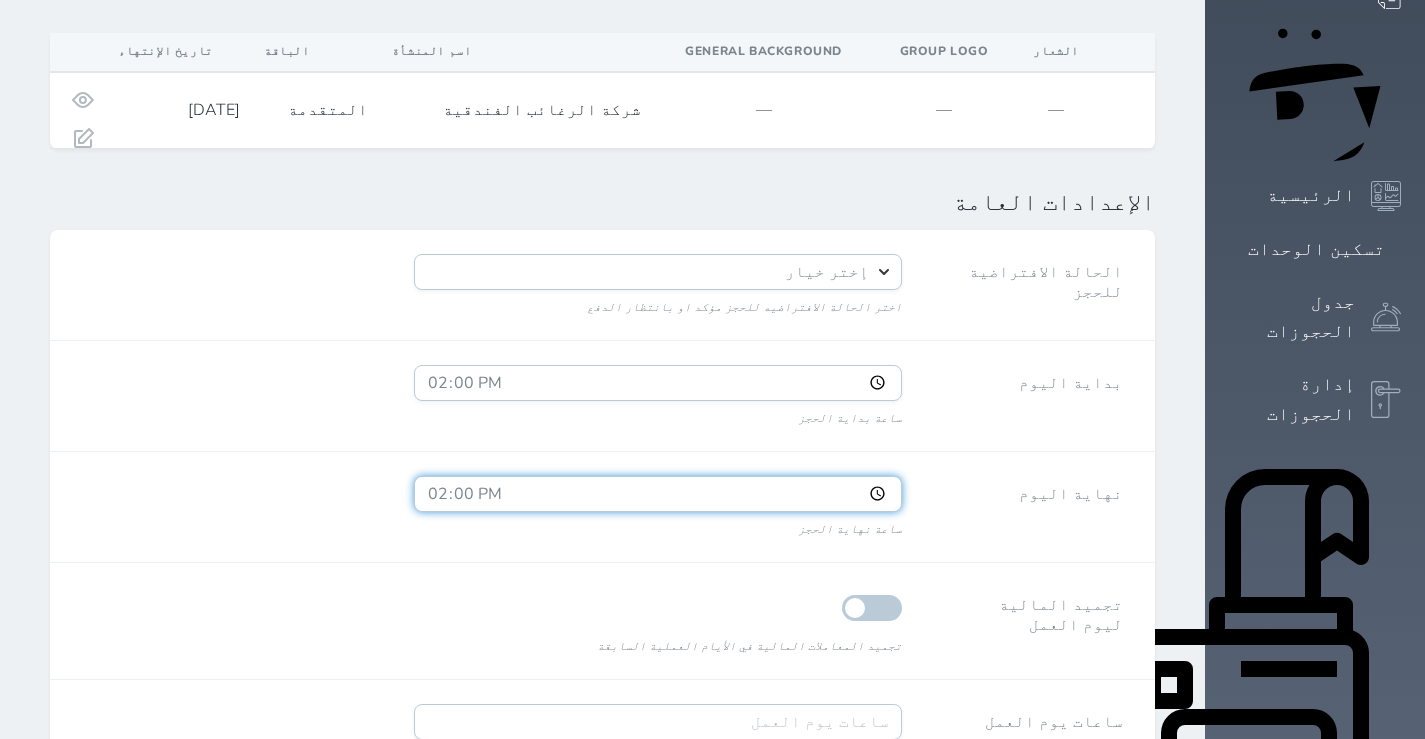 click on "14:00" at bounding box center (658, 494) 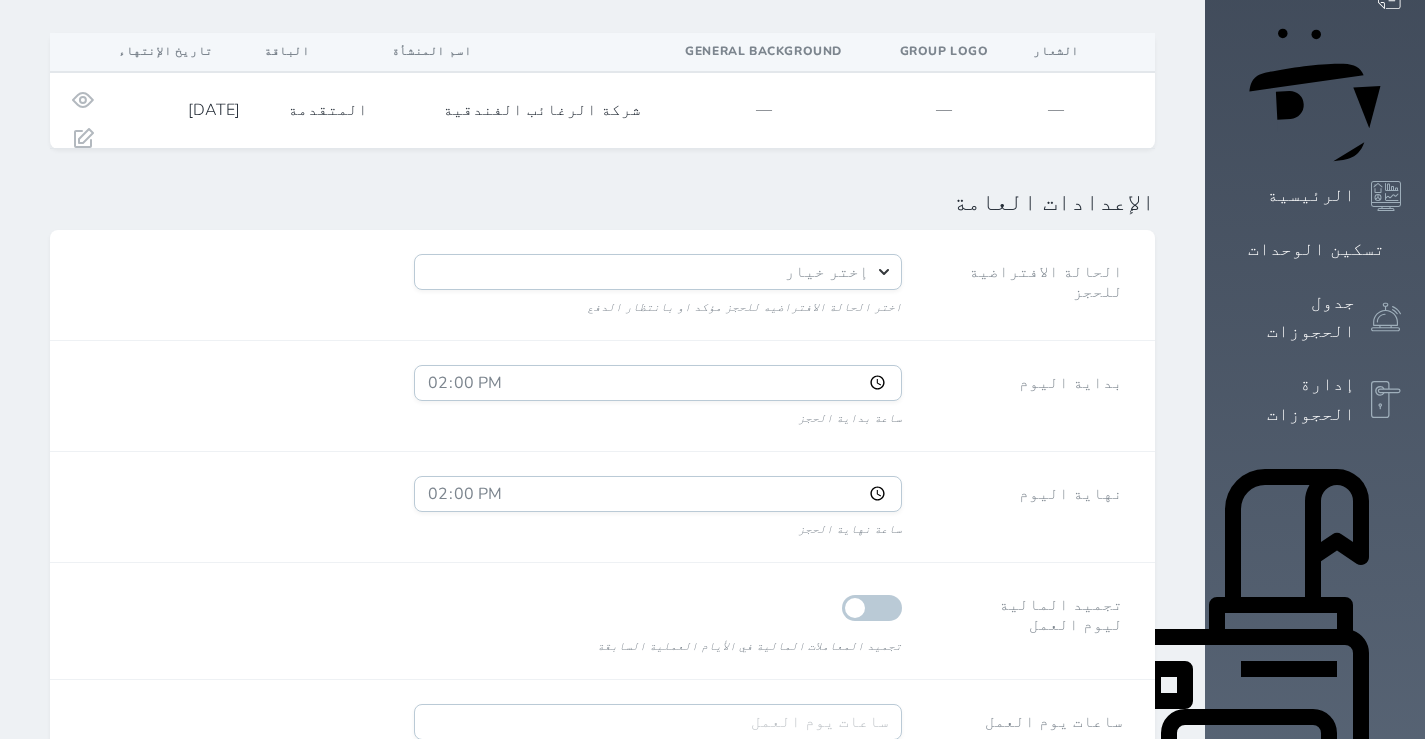 click on "نهاية اليوم" at bounding box center [1044, 507] 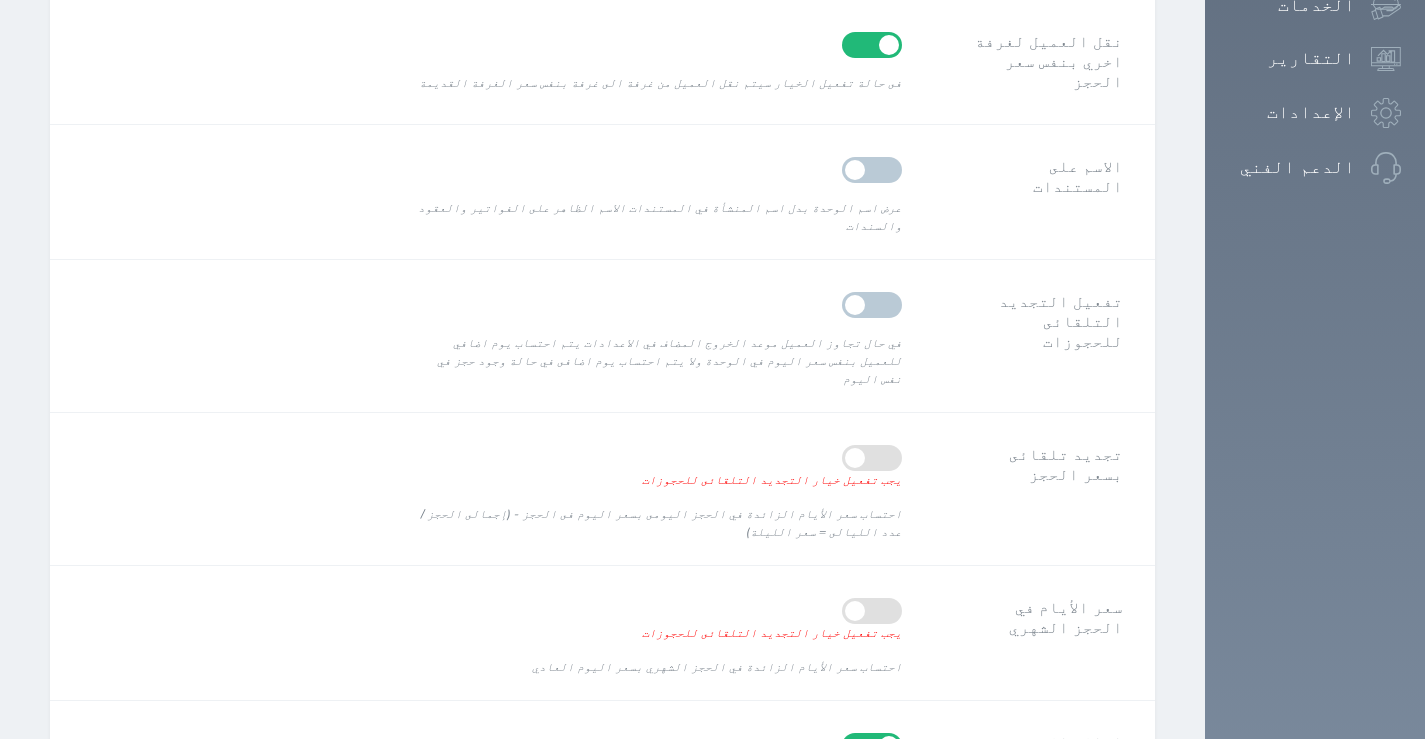 scroll, scrollTop: 1458, scrollLeft: 0, axis: vertical 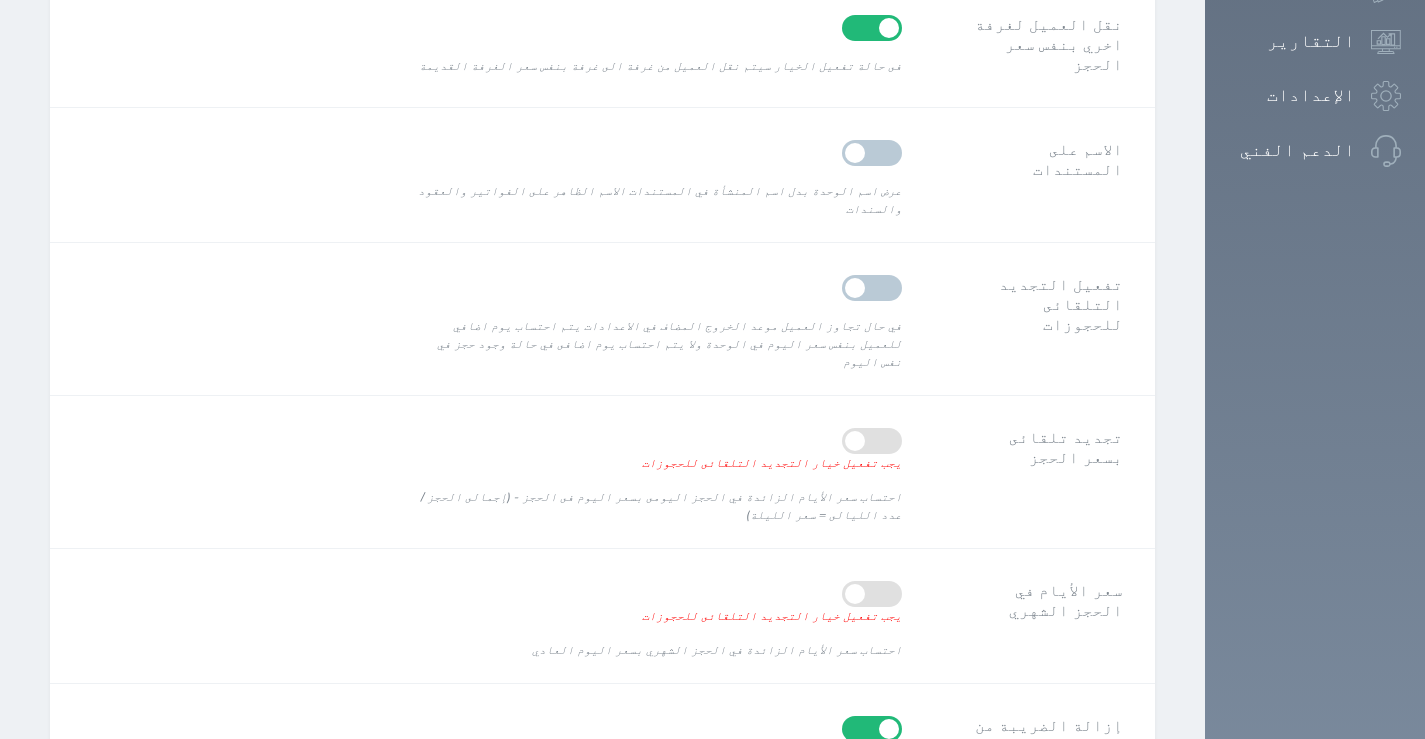 click on "حفظ" at bounding box center (1087, 834) 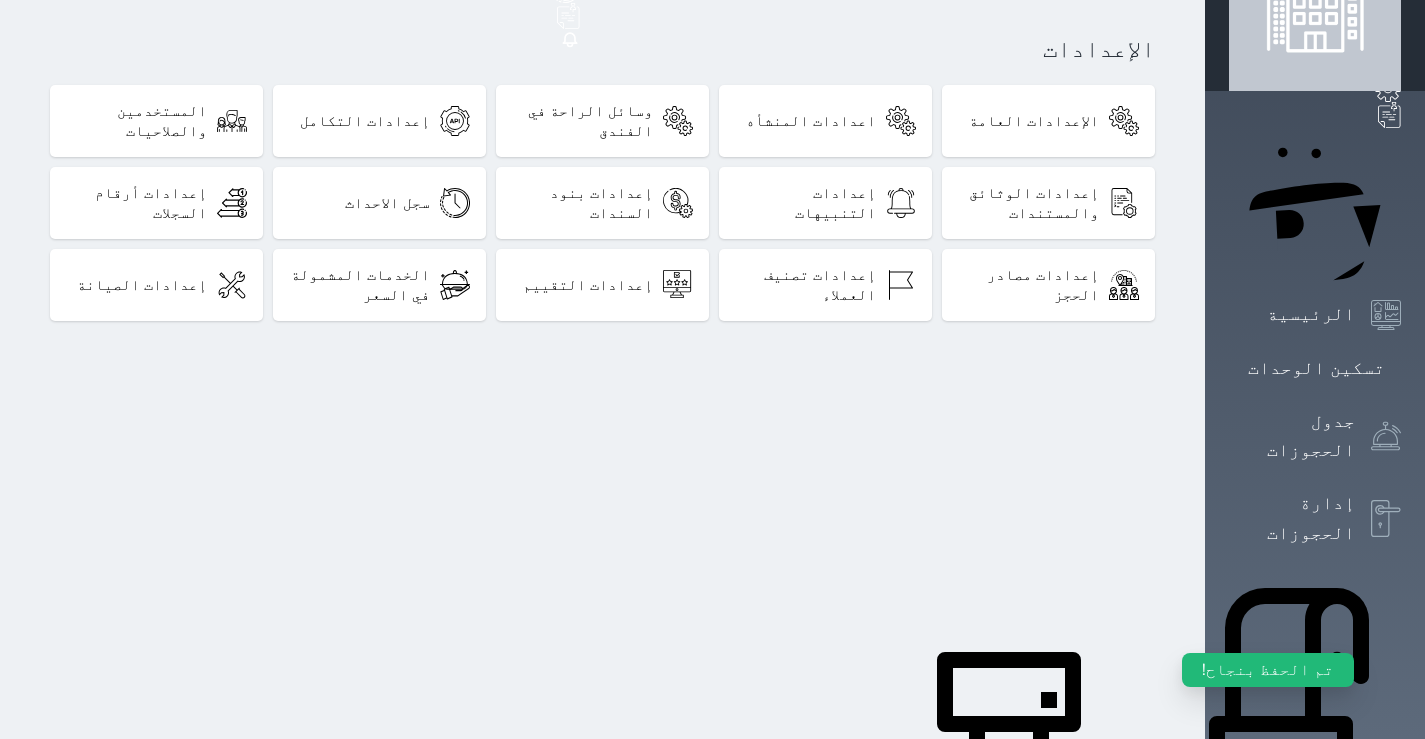 scroll, scrollTop: 78, scrollLeft: 0, axis: vertical 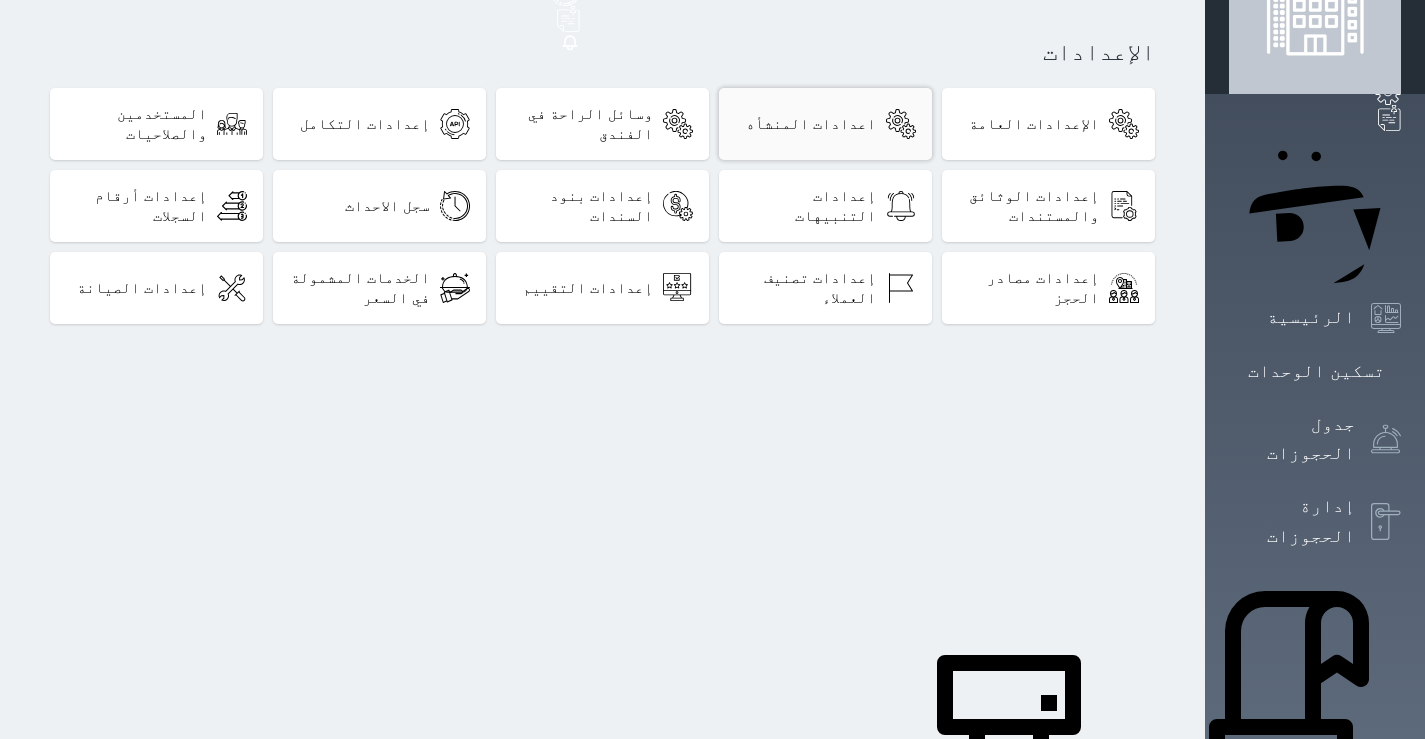 click on "اعدادات المنشأه" at bounding box center [811, 124] 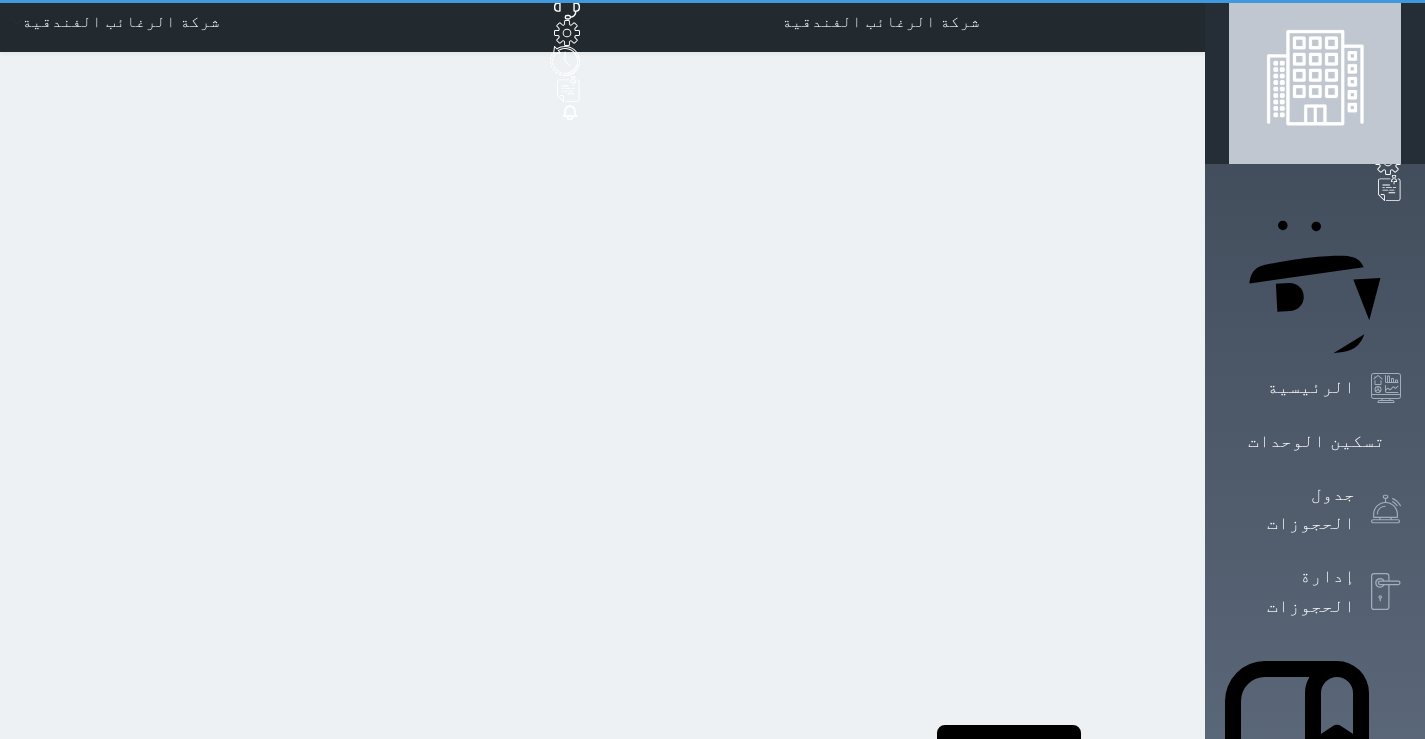 scroll, scrollTop: 0, scrollLeft: 0, axis: both 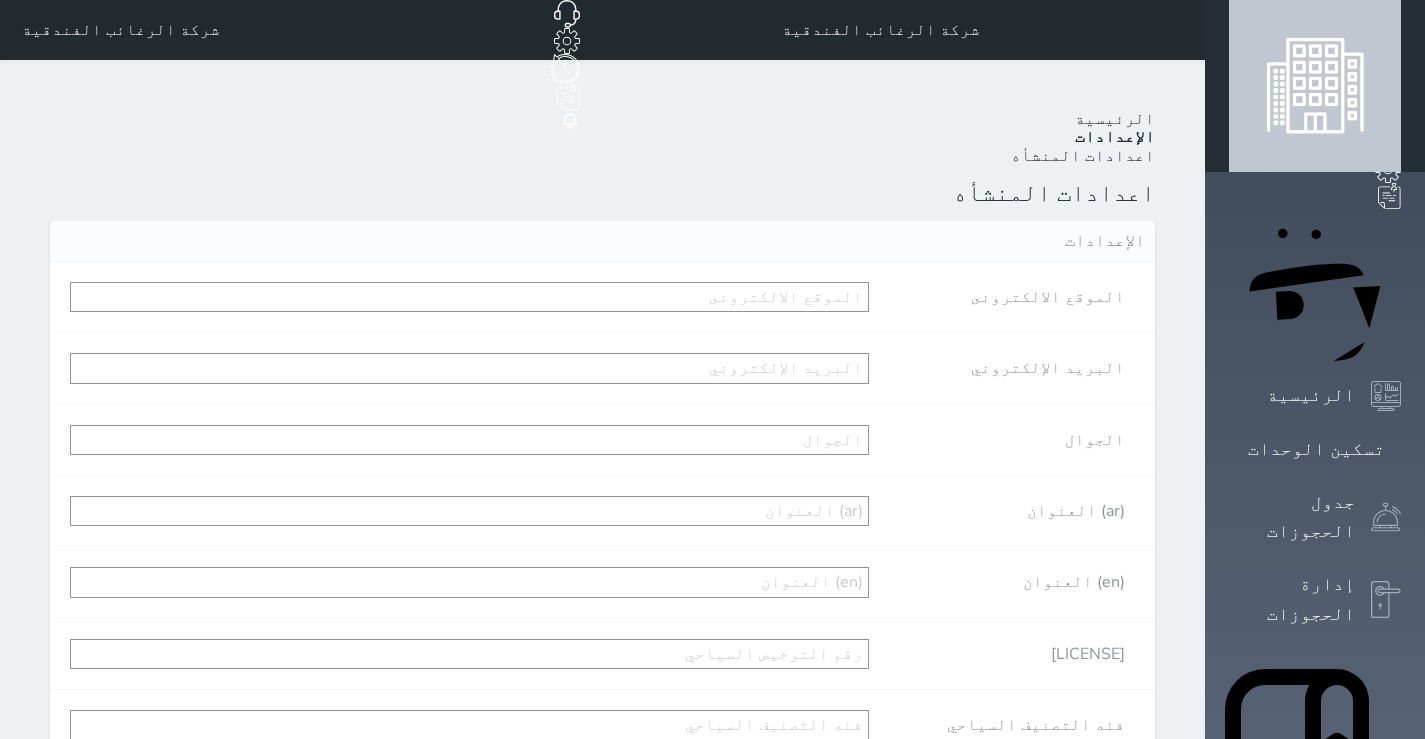 type on "[CITY]" 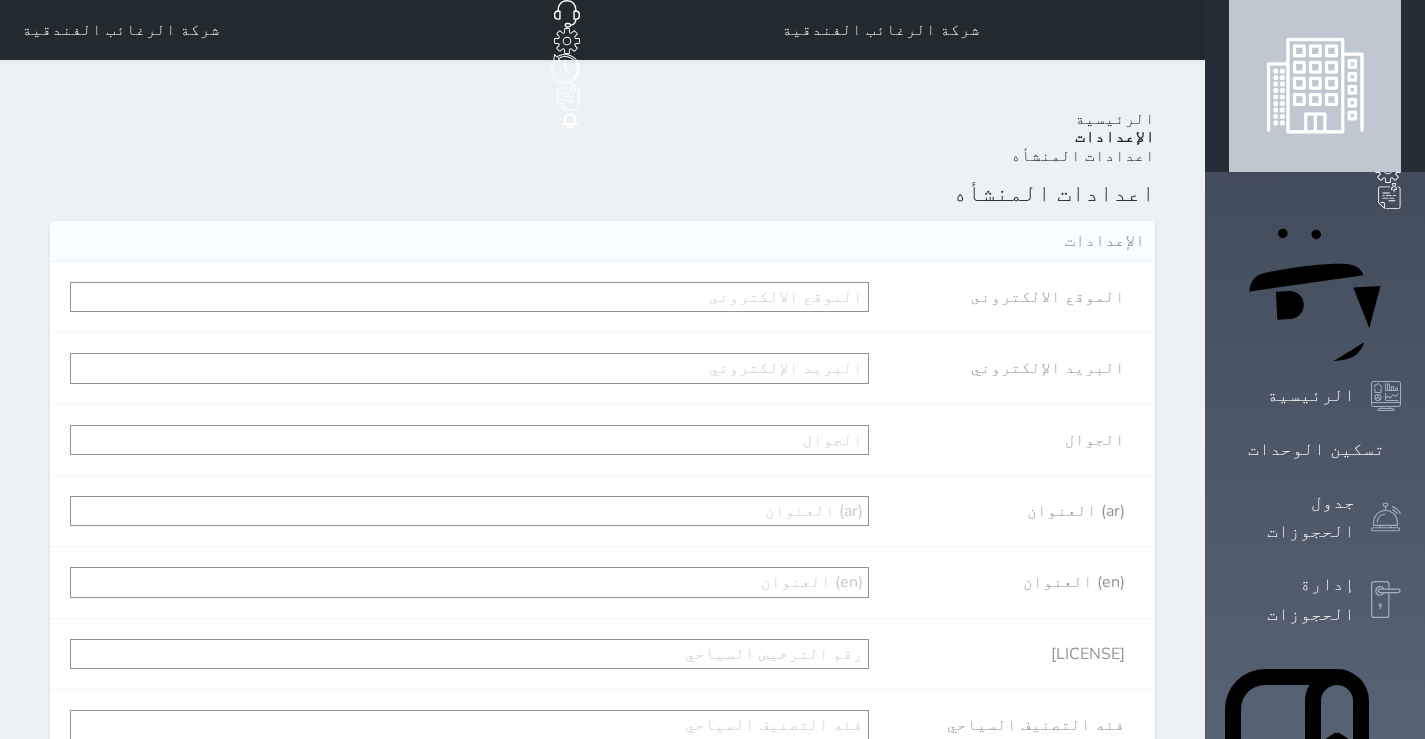 type on "[CITY]" 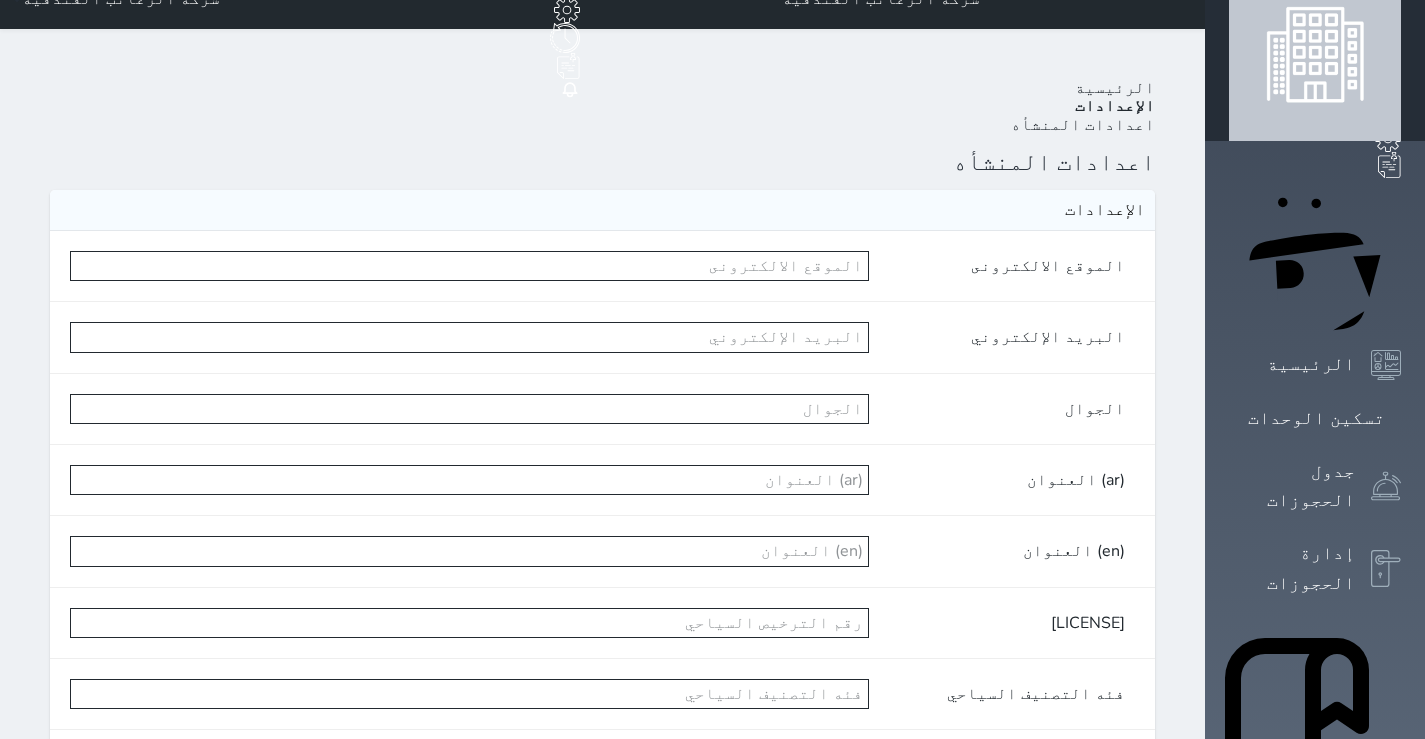 scroll, scrollTop: 0, scrollLeft: 0, axis: both 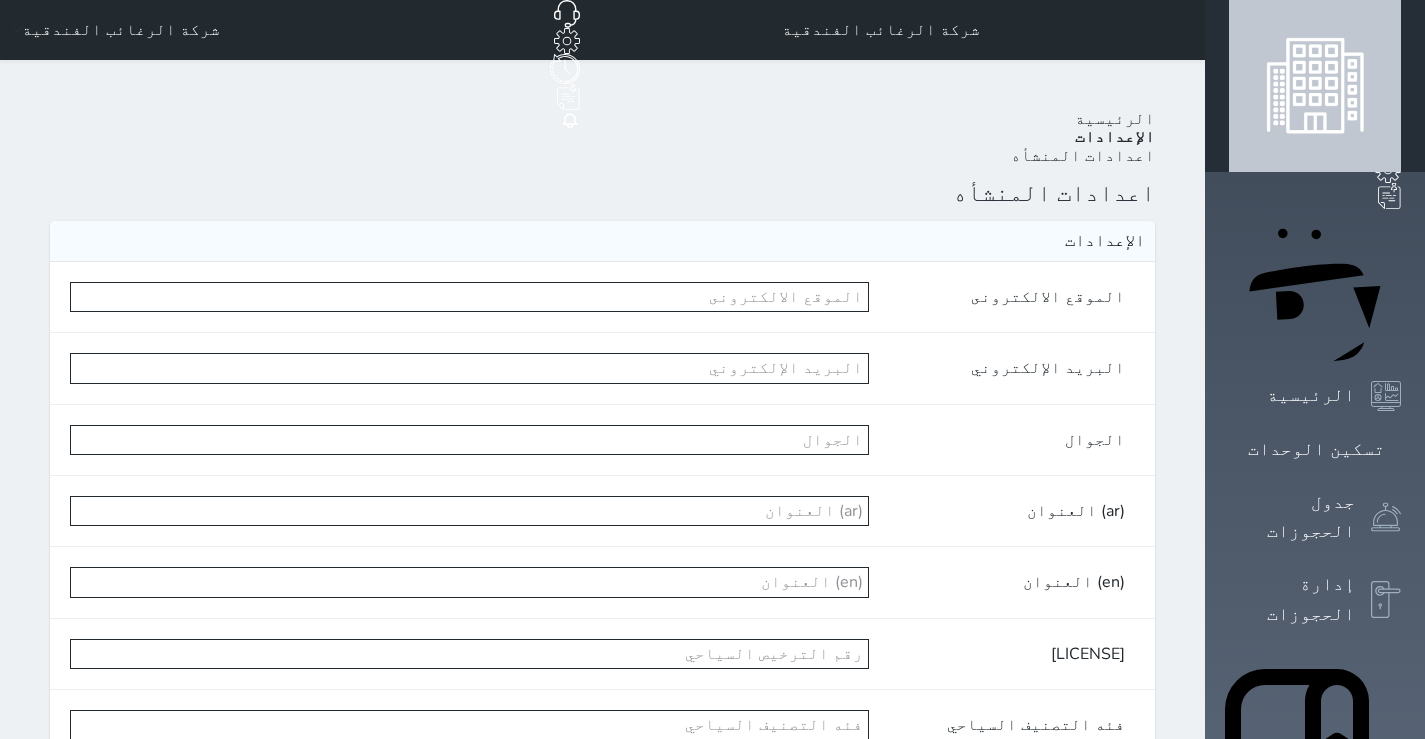 click on "الإعدادات" at bounding box center (1115, 137) 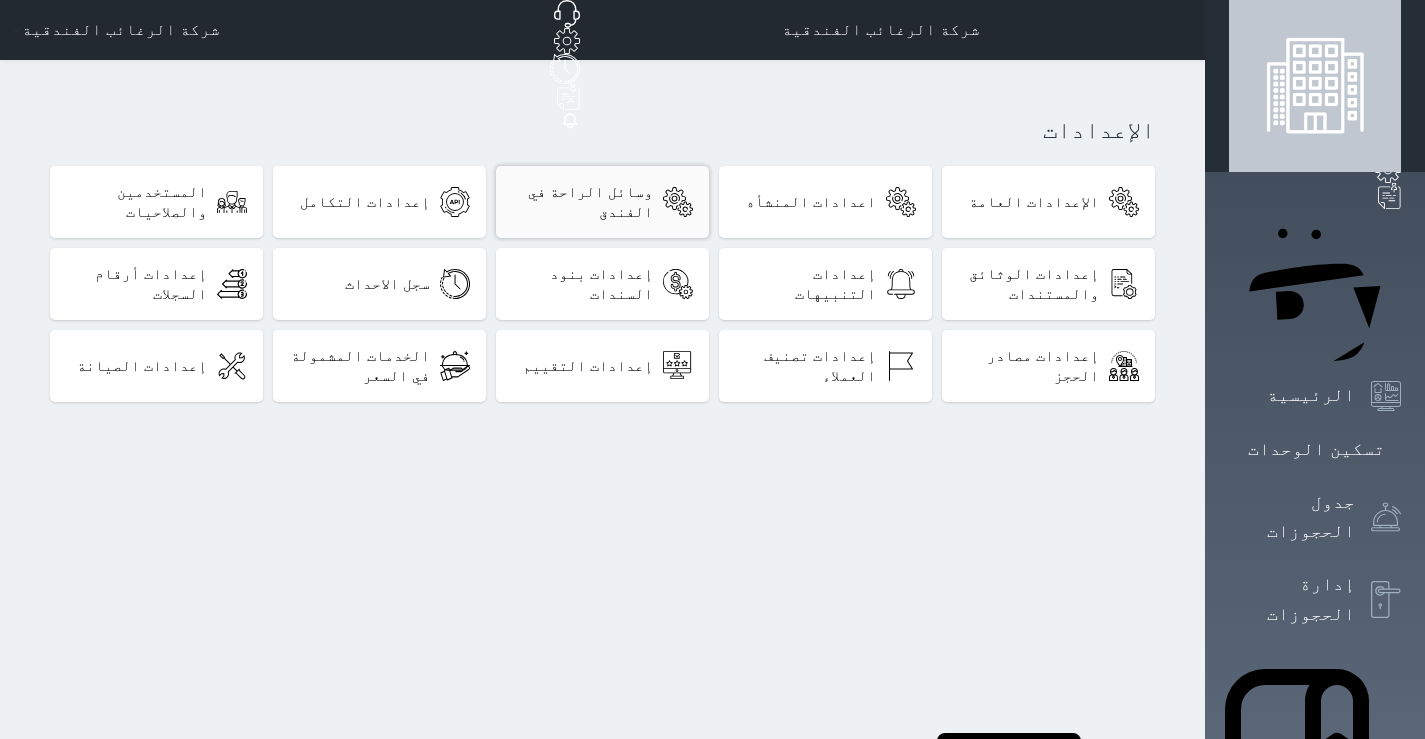 click on "وسائل الراحة في الفندق" at bounding box center [602, 202] 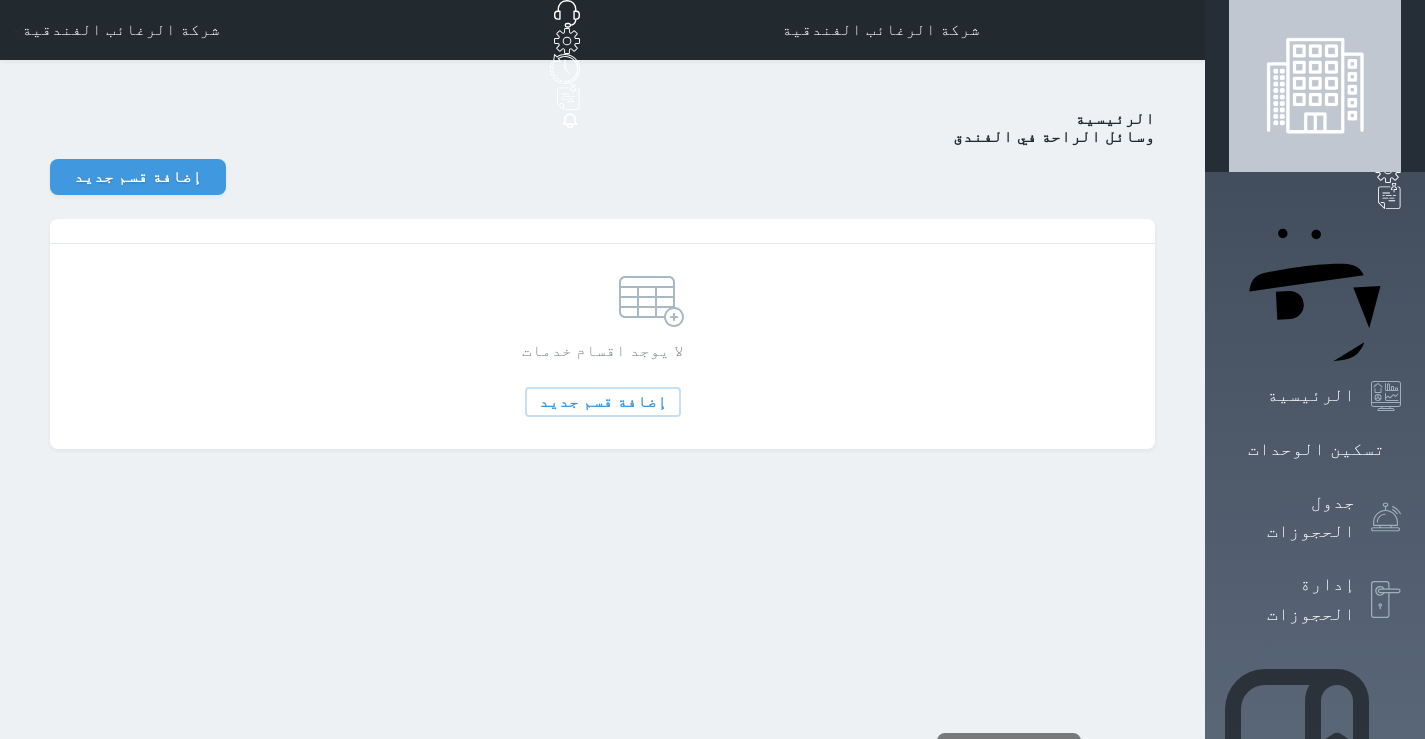 scroll, scrollTop: 447, scrollLeft: 0, axis: vertical 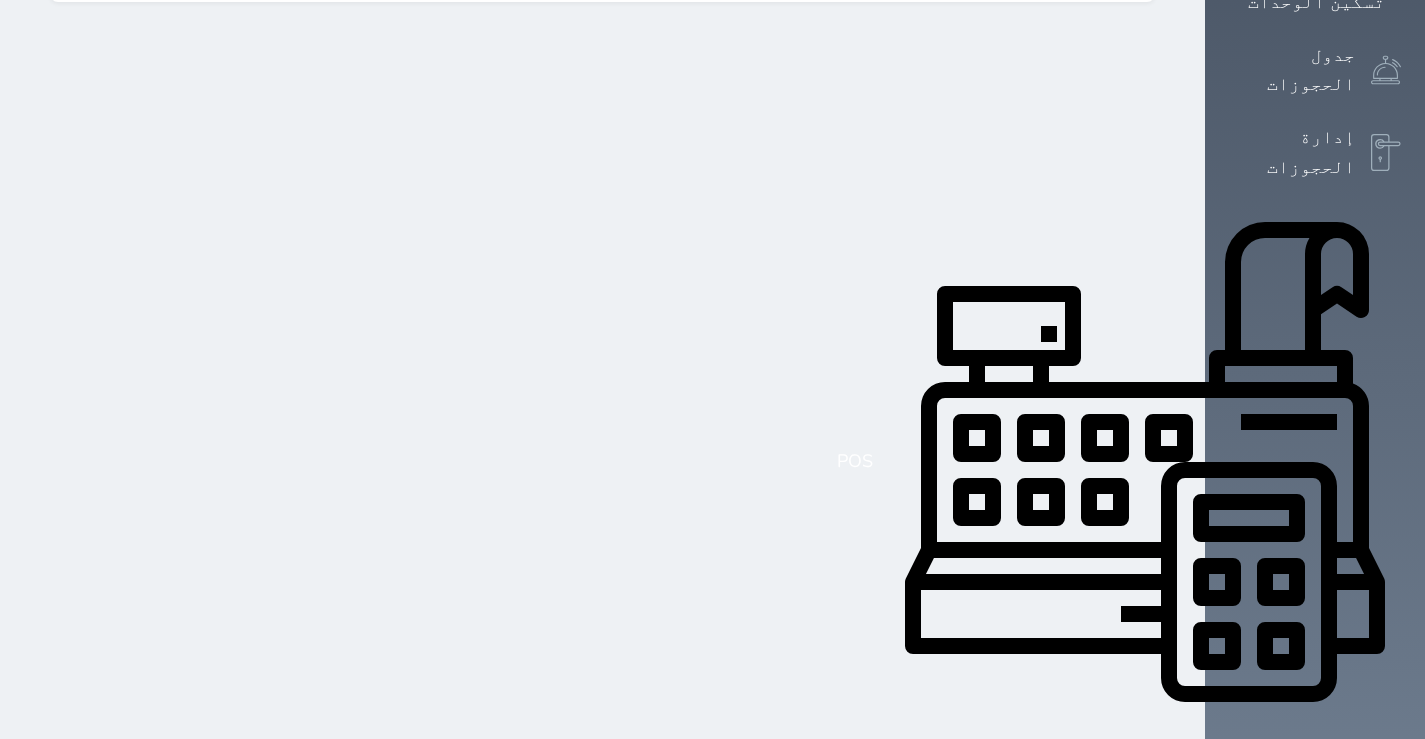 click 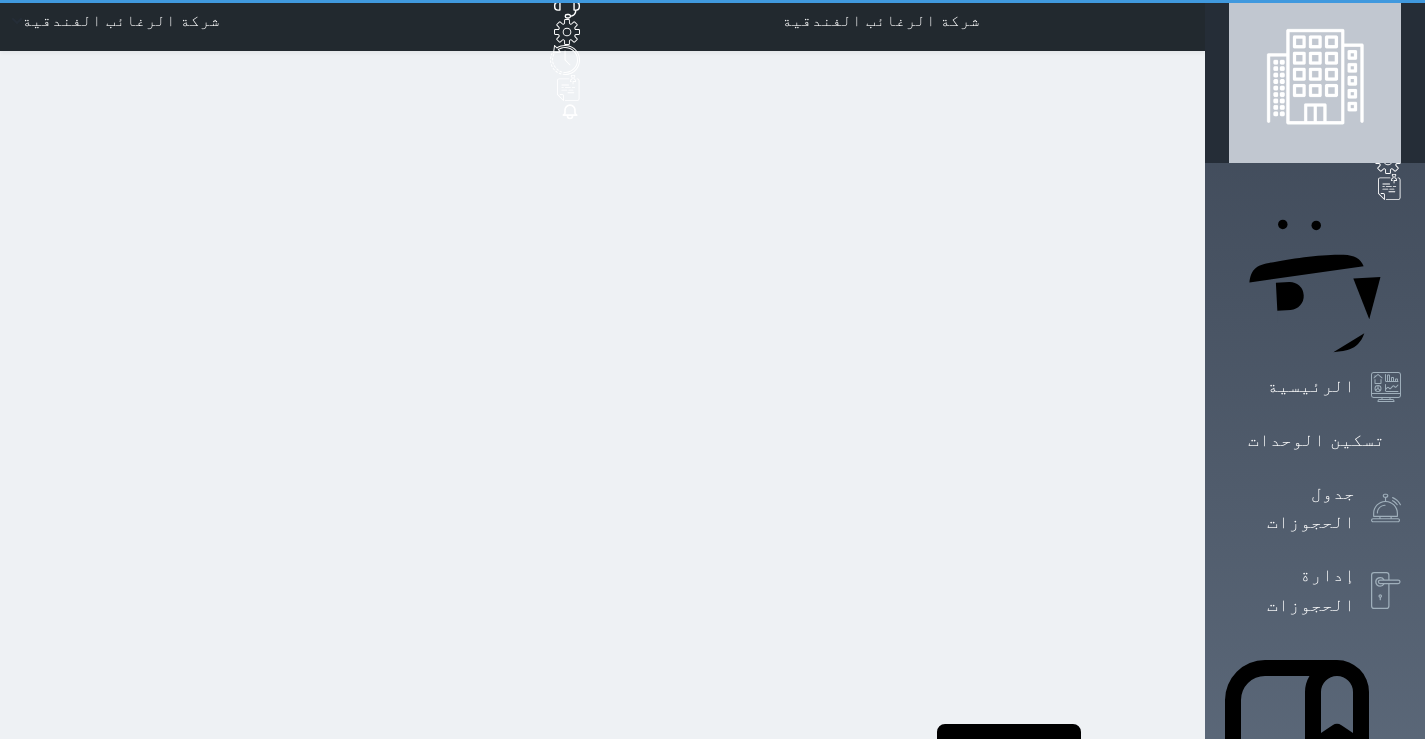 scroll, scrollTop: 0, scrollLeft: 0, axis: both 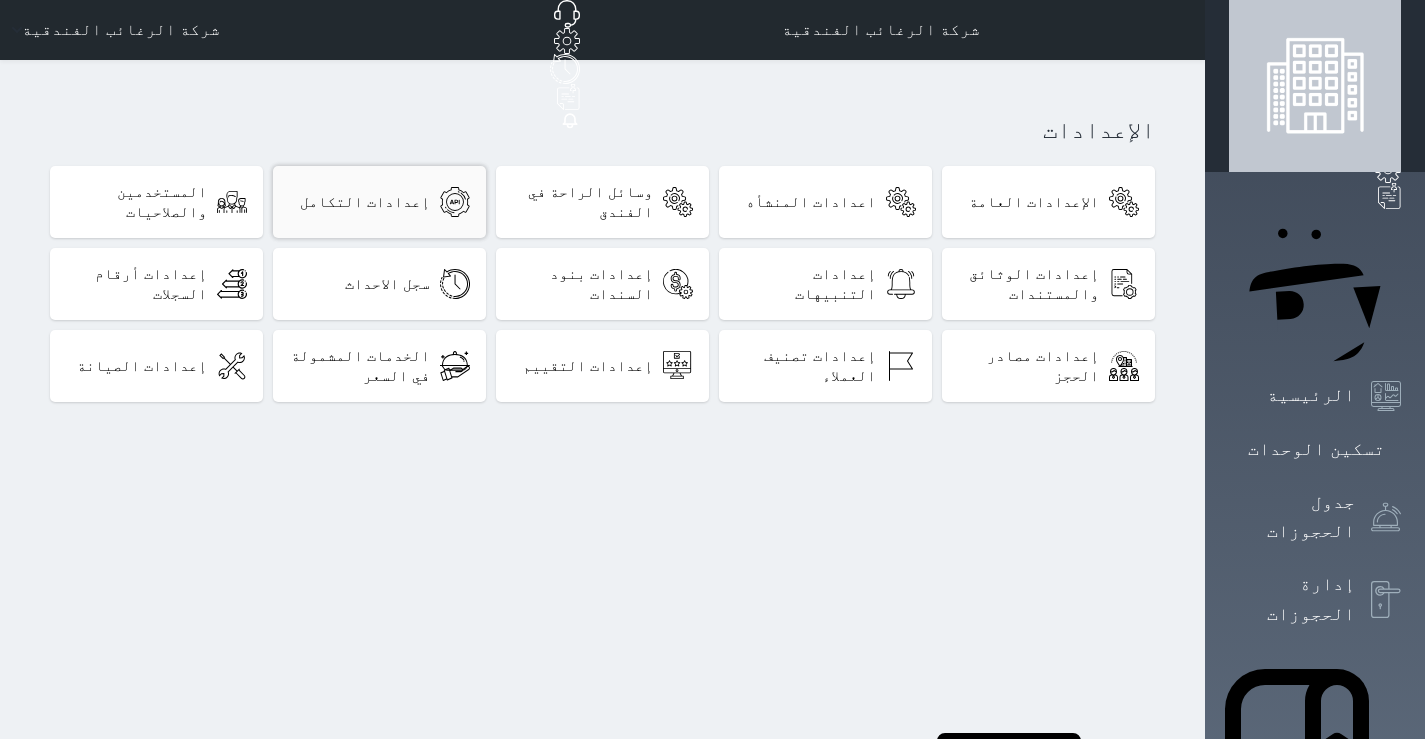 click on "إعدادات التكامل" at bounding box center [365, 202] 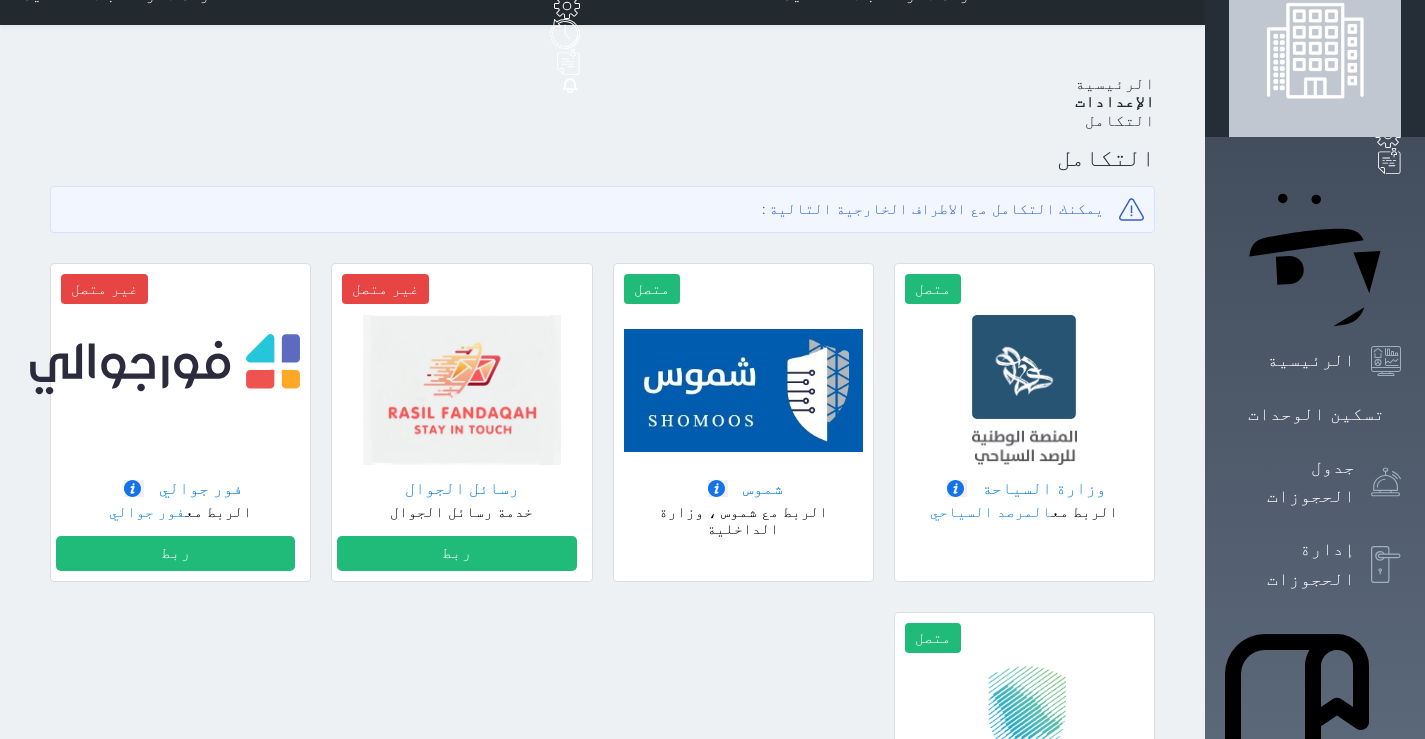 scroll, scrollTop: 0, scrollLeft: 0, axis: both 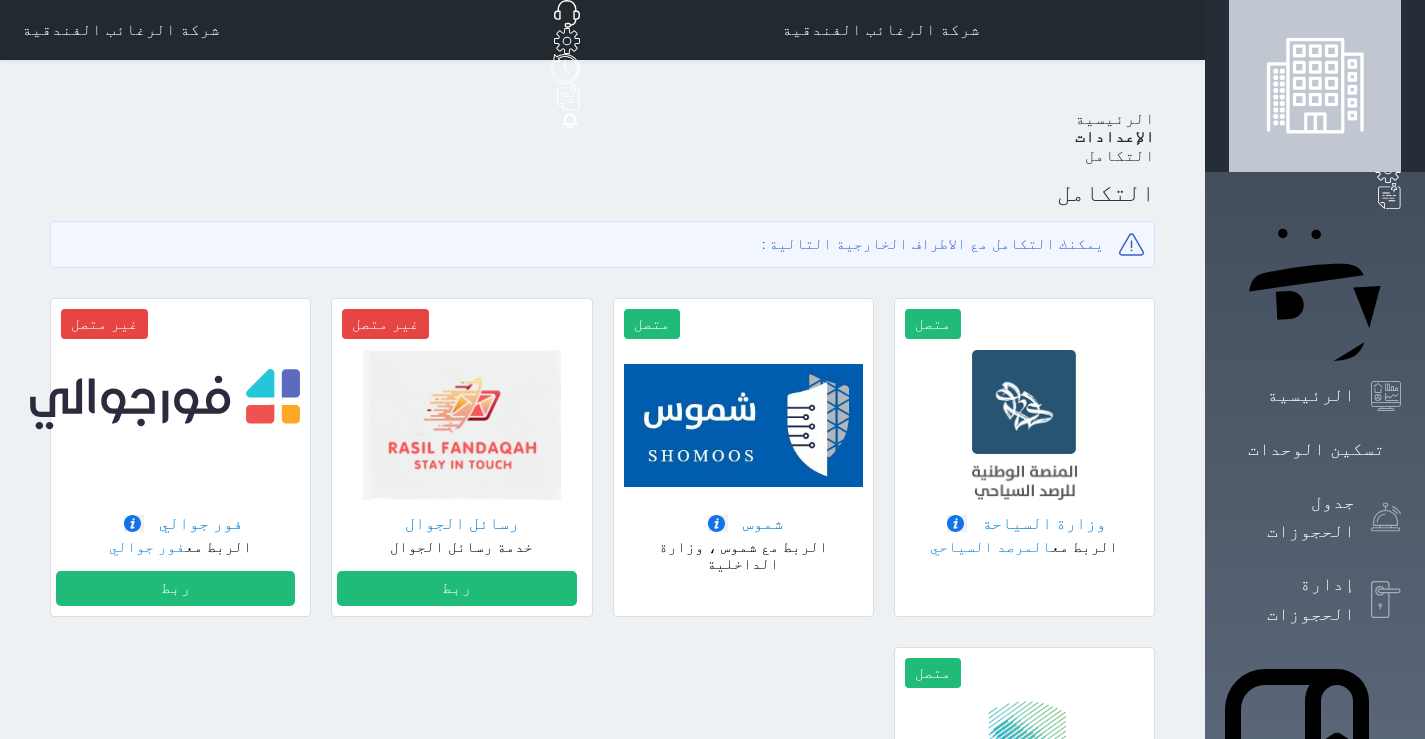 click on "الإعدادات" at bounding box center [1115, 137] 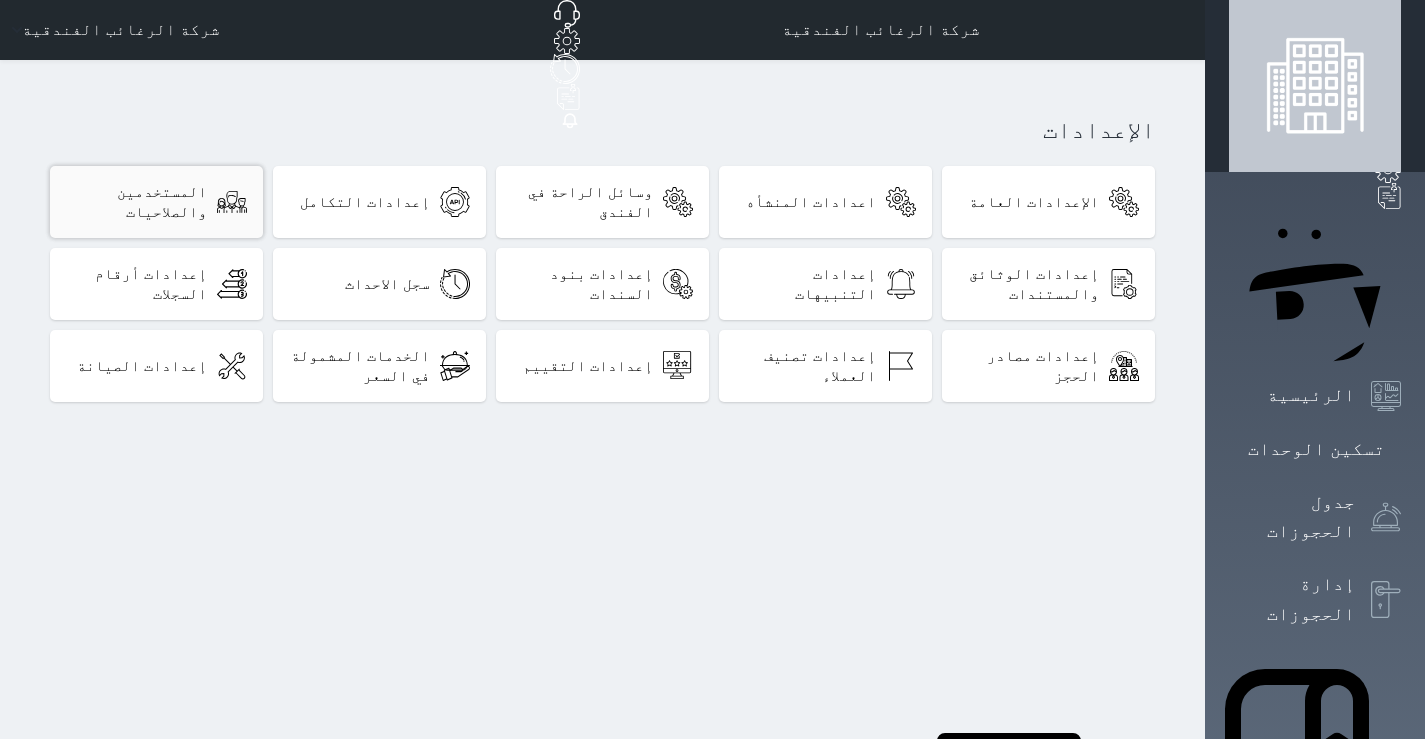 click on "المستخدمين والصلاحيات" at bounding box center (136, 202) 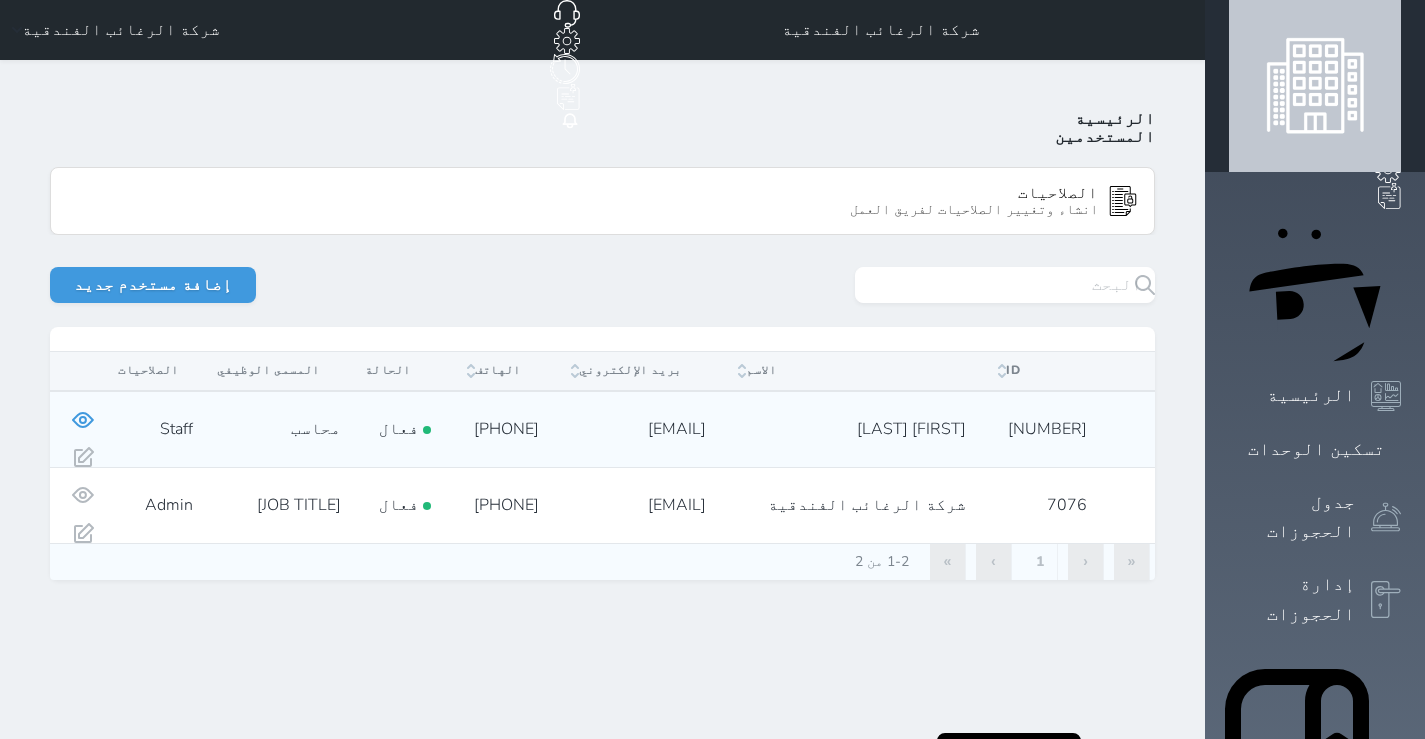 click 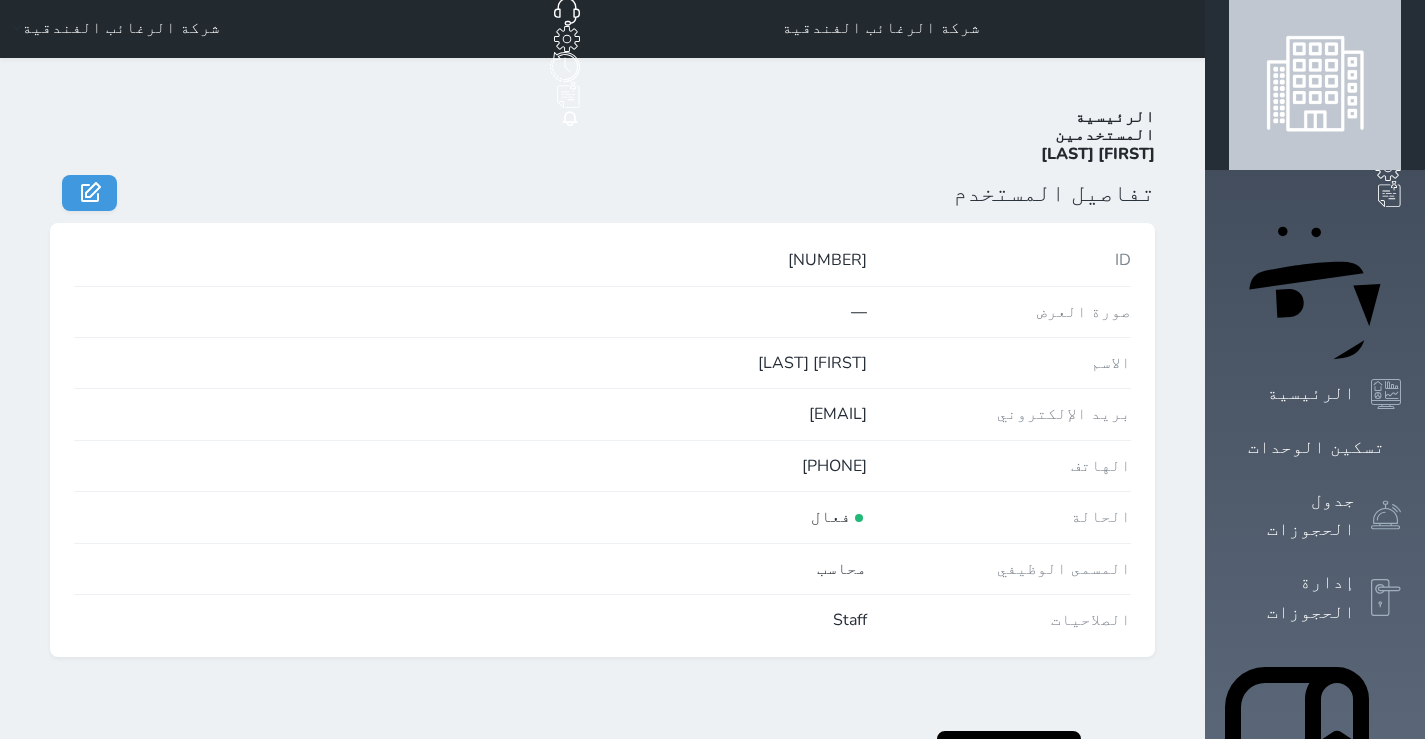 scroll, scrollTop: 0, scrollLeft: 0, axis: both 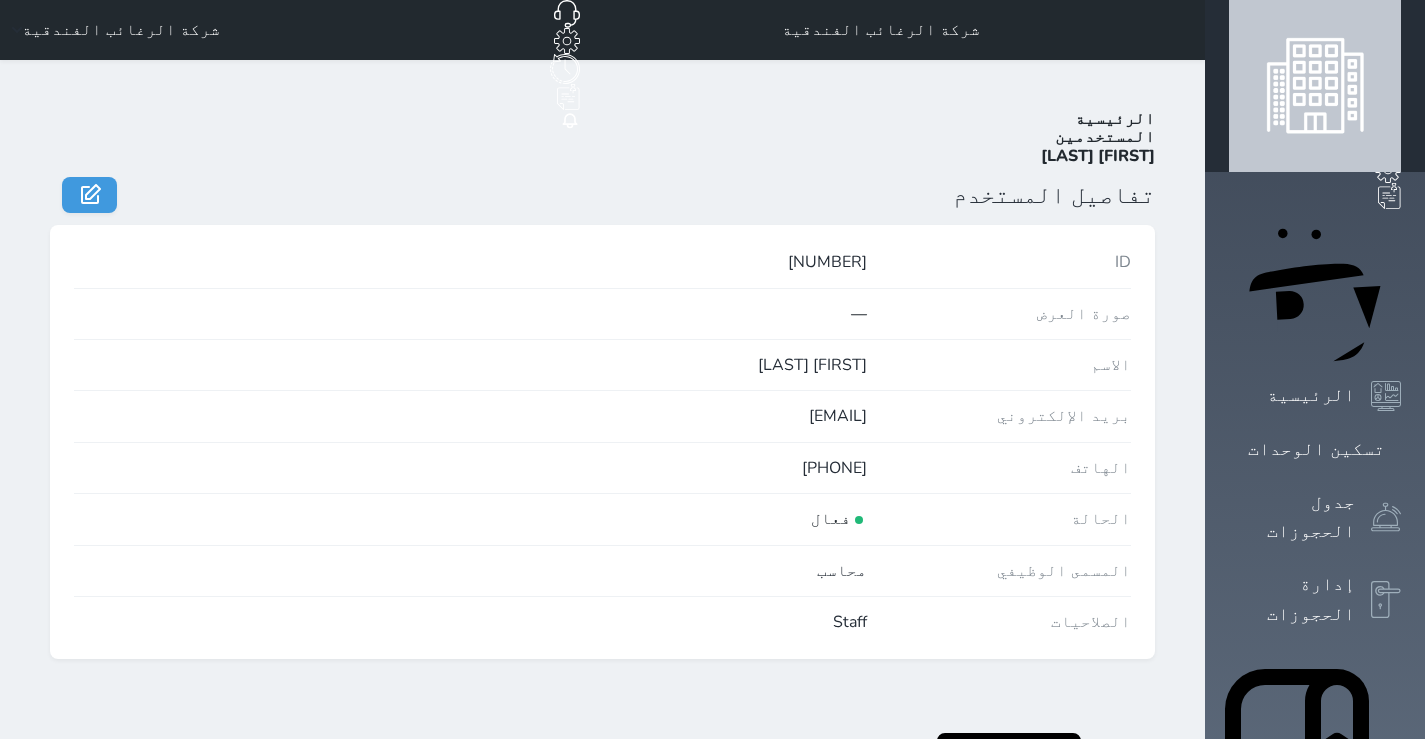 click on "المستخدمين" at bounding box center (1105, 137) 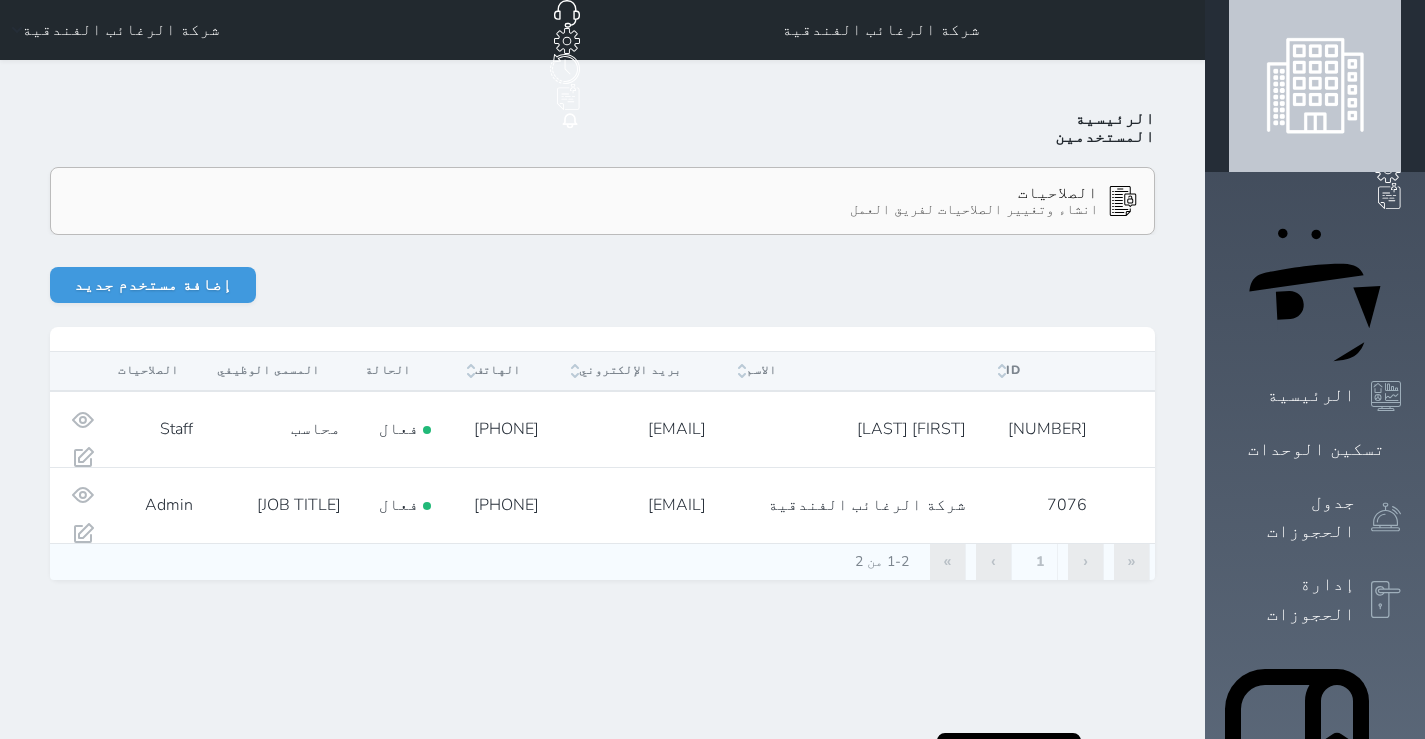 click on "انشاء وتغيير الصلاحيات لفريق العمل" at bounding box center (652, 210) 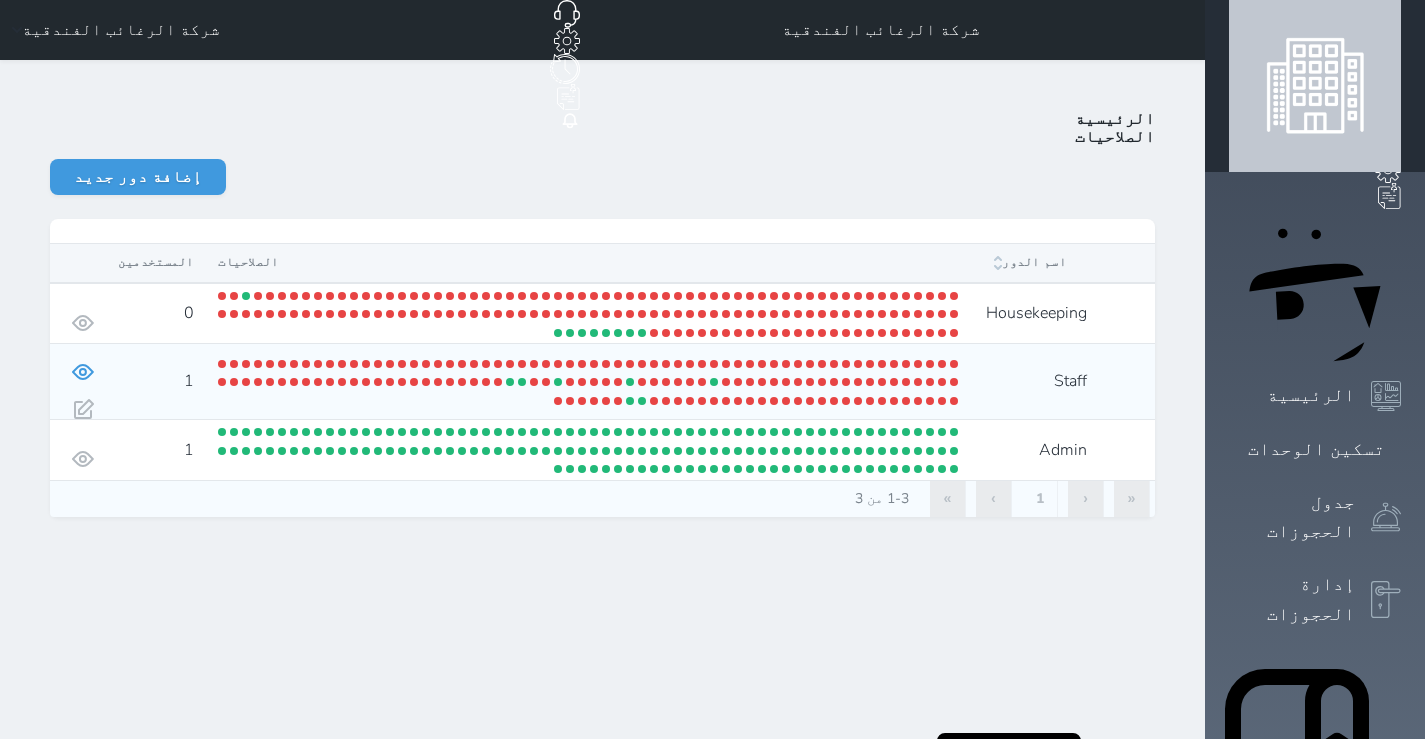 click 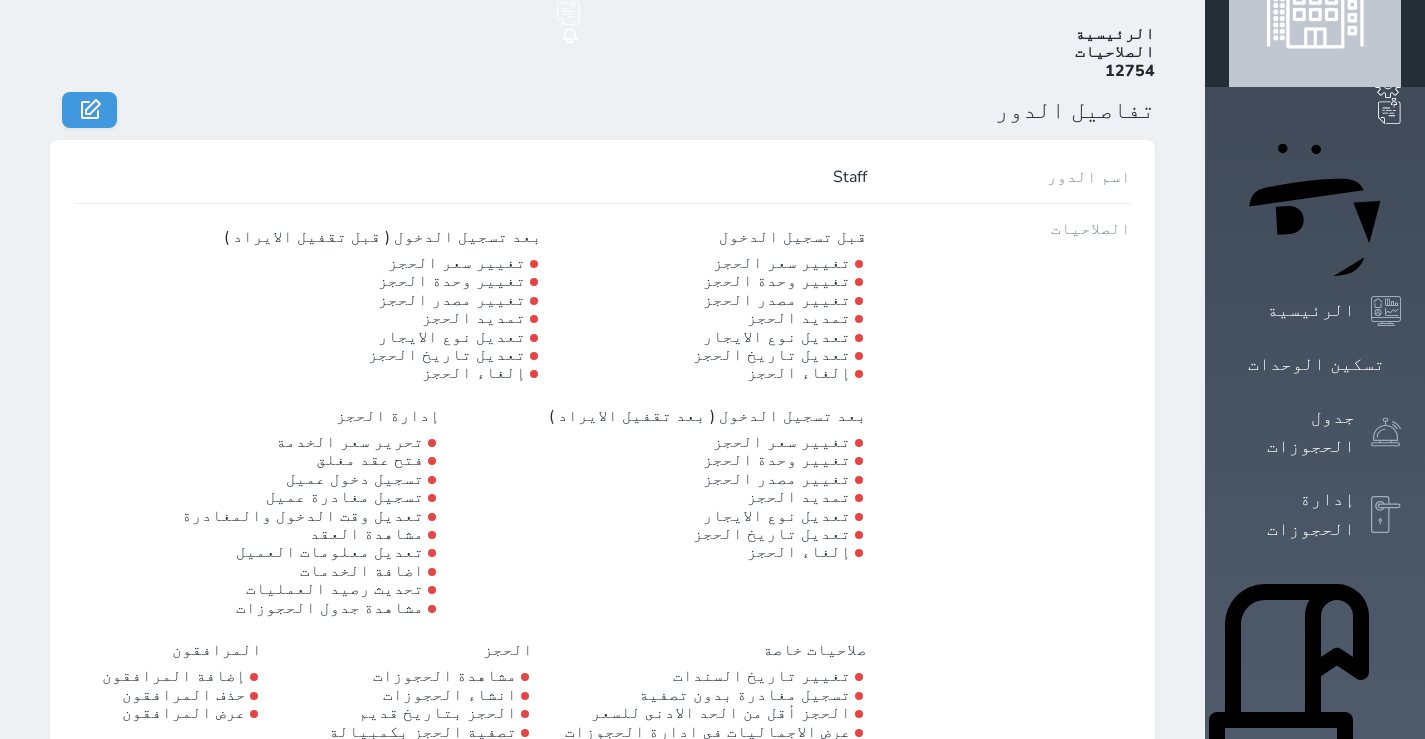 scroll, scrollTop: 0, scrollLeft: 0, axis: both 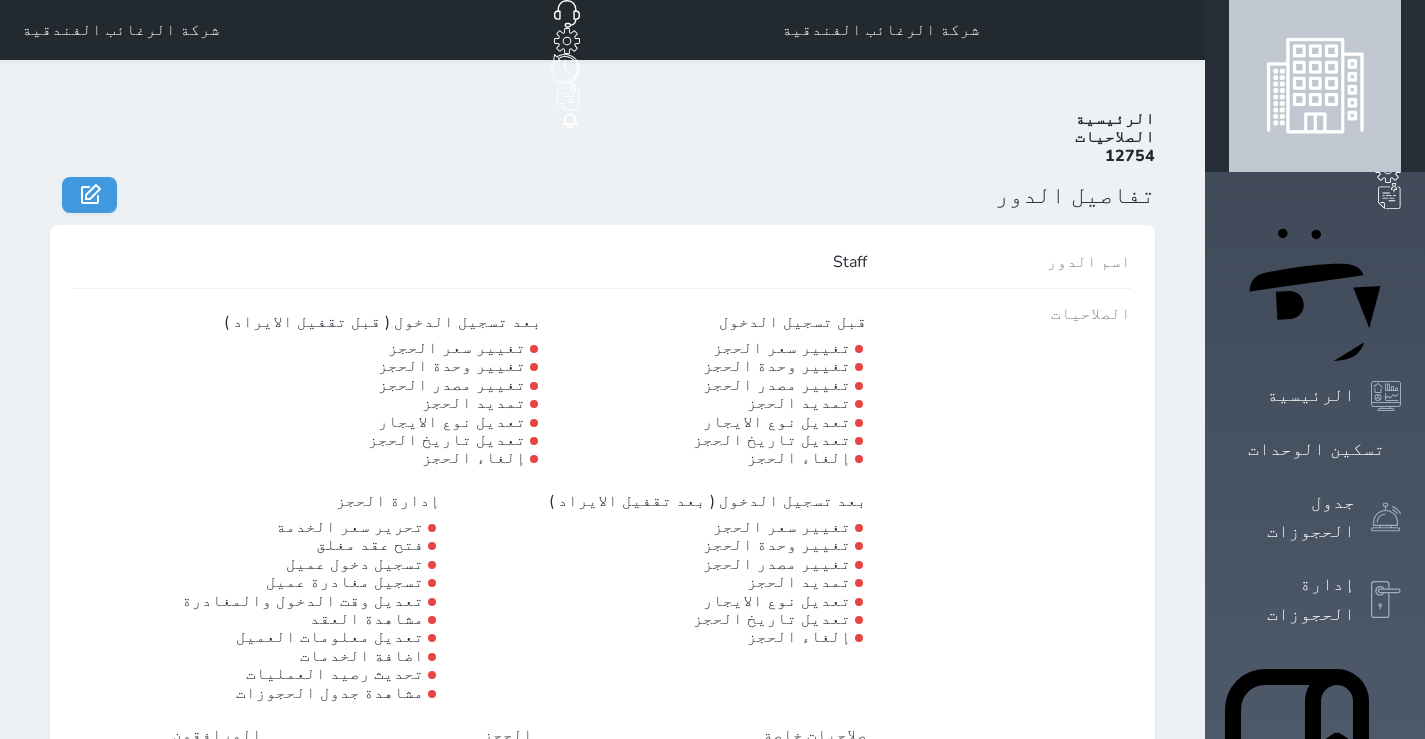 click on "الصلاحيات" at bounding box center (1115, 137) 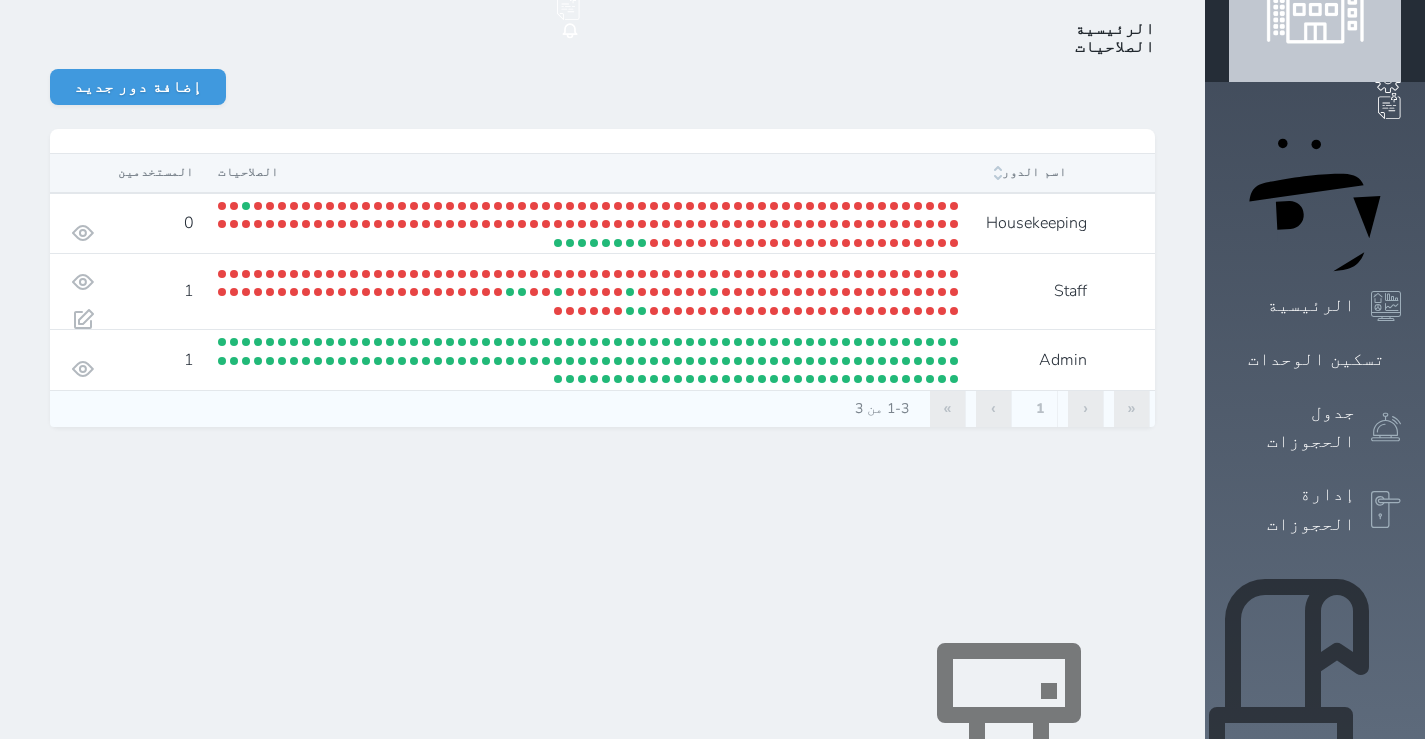 scroll, scrollTop: 447, scrollLeft: 0, axis: vertical 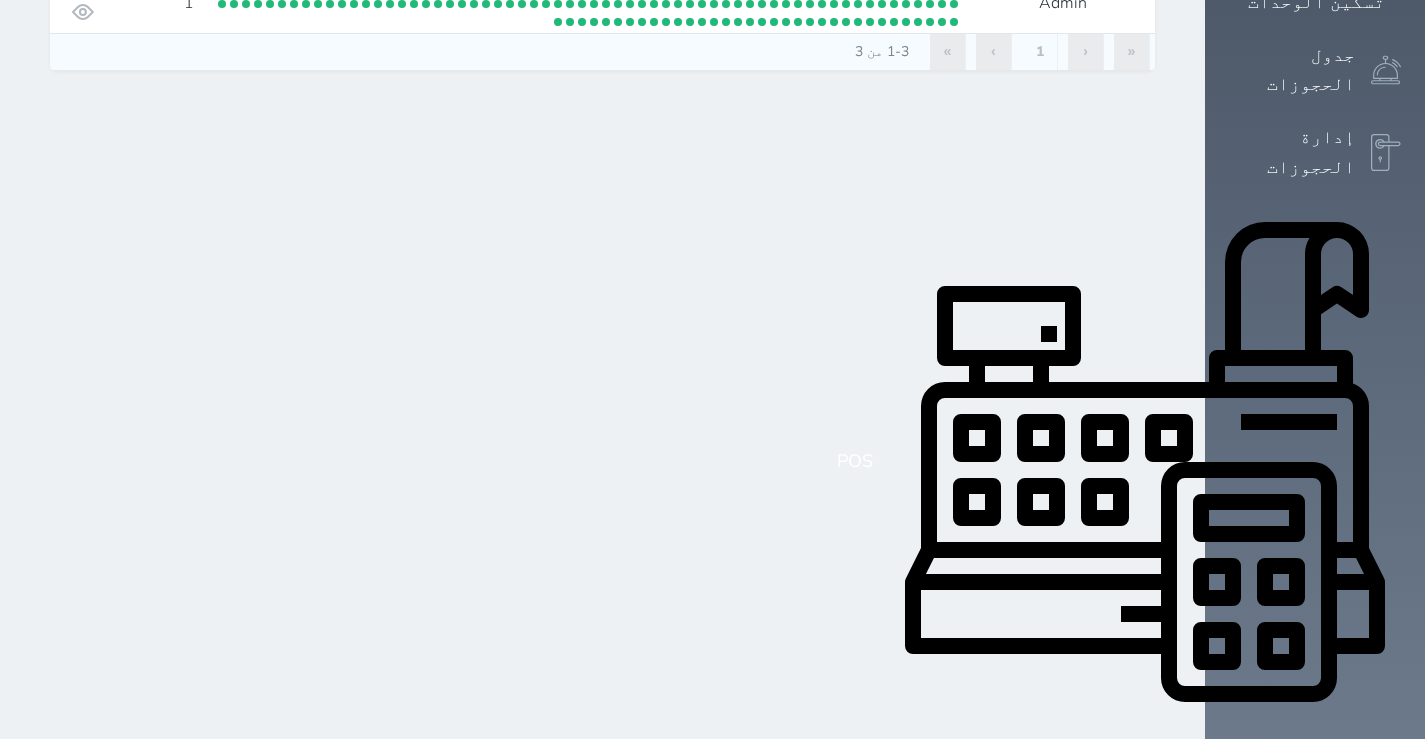 click 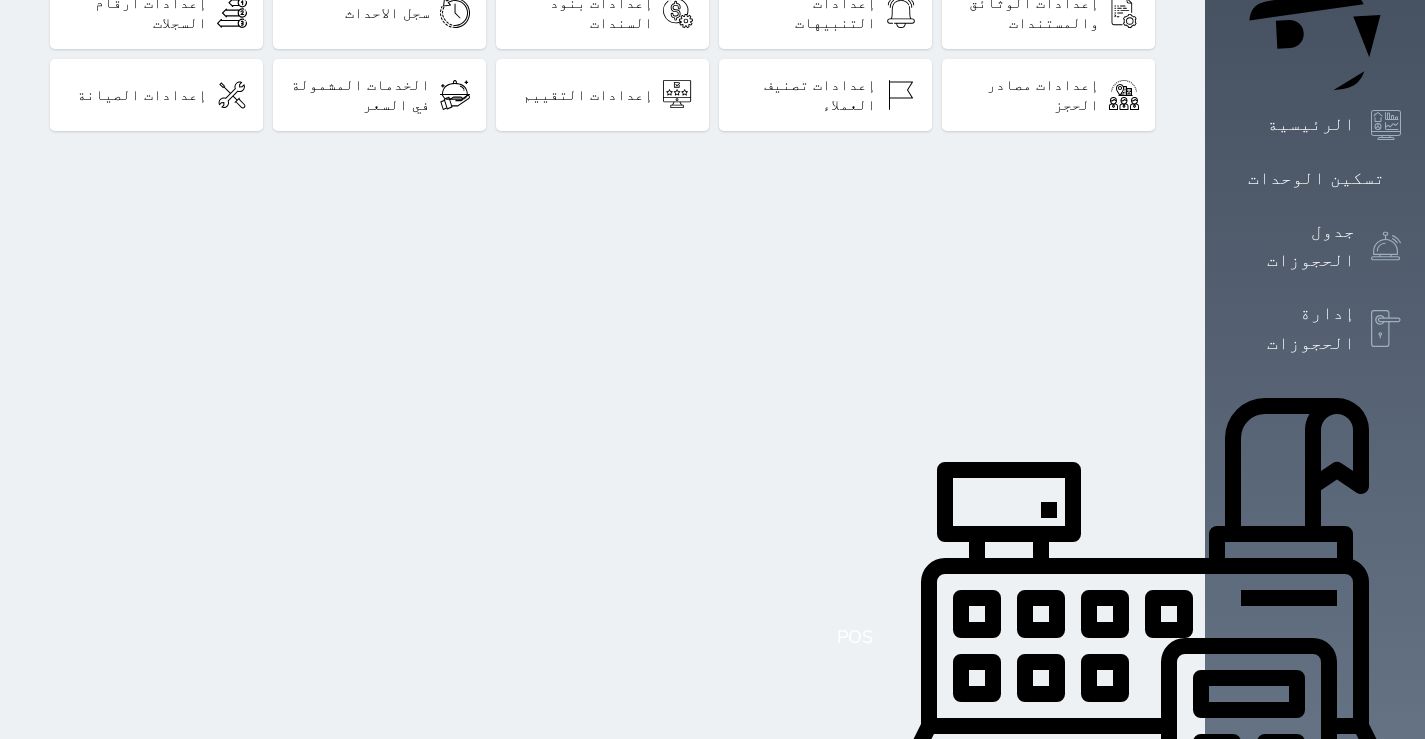 scroll, scrollTop: 300, scrollLeft: 0, axis: vertical 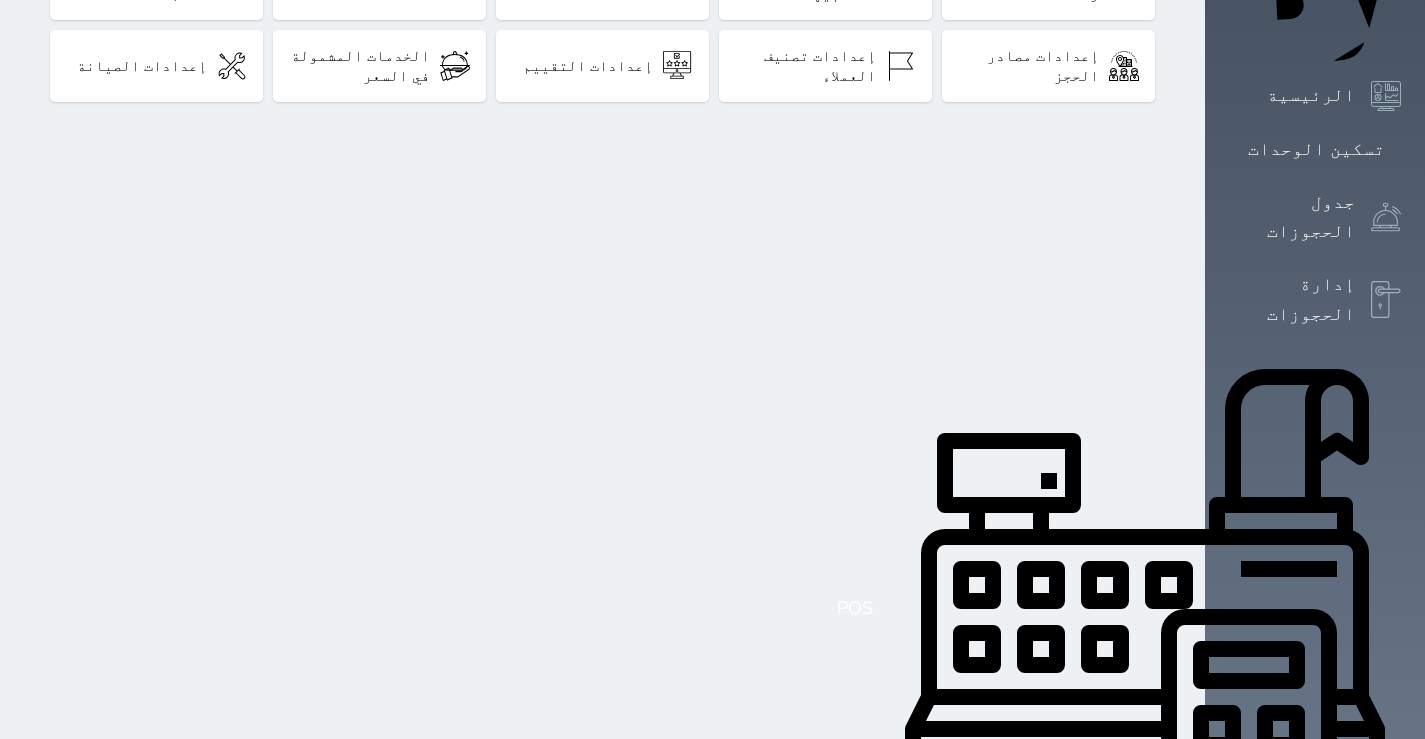 click 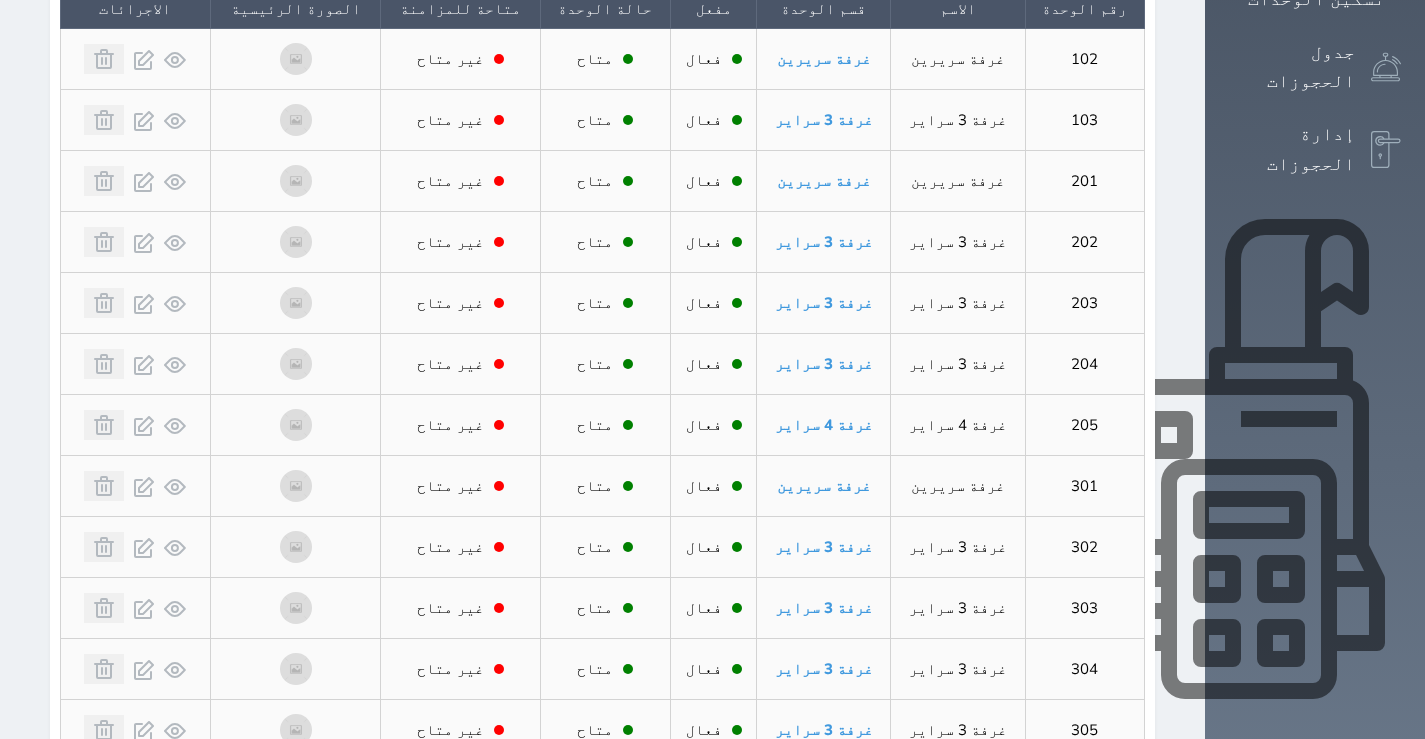 scroll, scrollTop: 500, scrollLeft: 0, axis: vertical 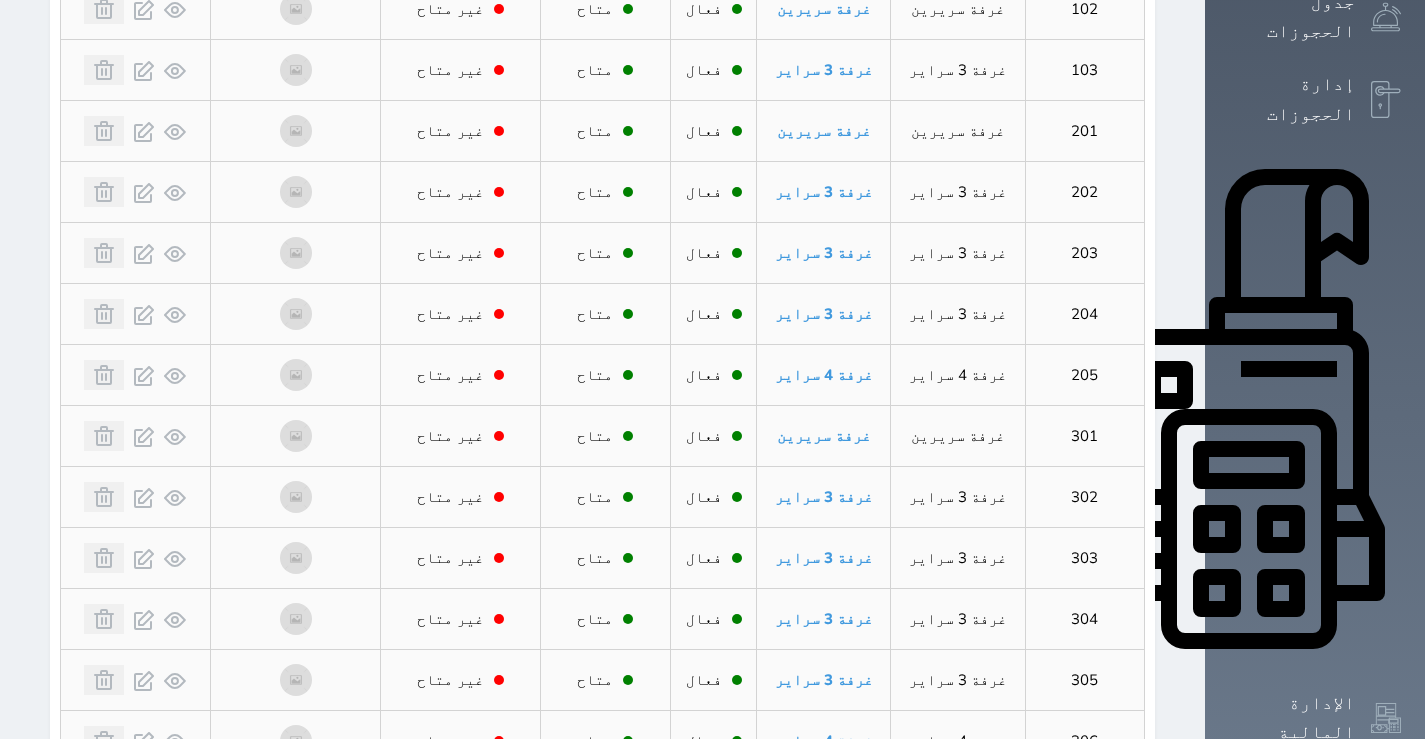click 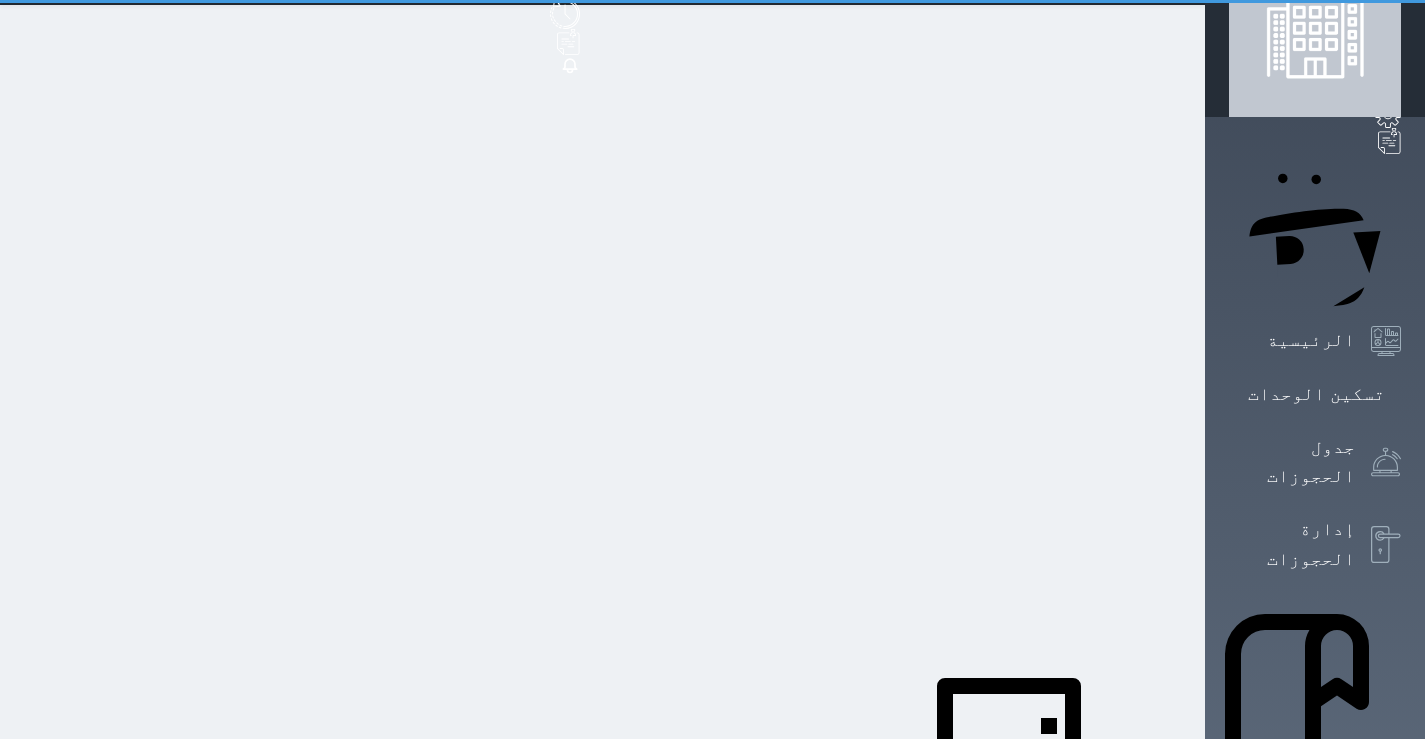 scroll, scrollTop: 0, scrollLeft: 0, axis: both 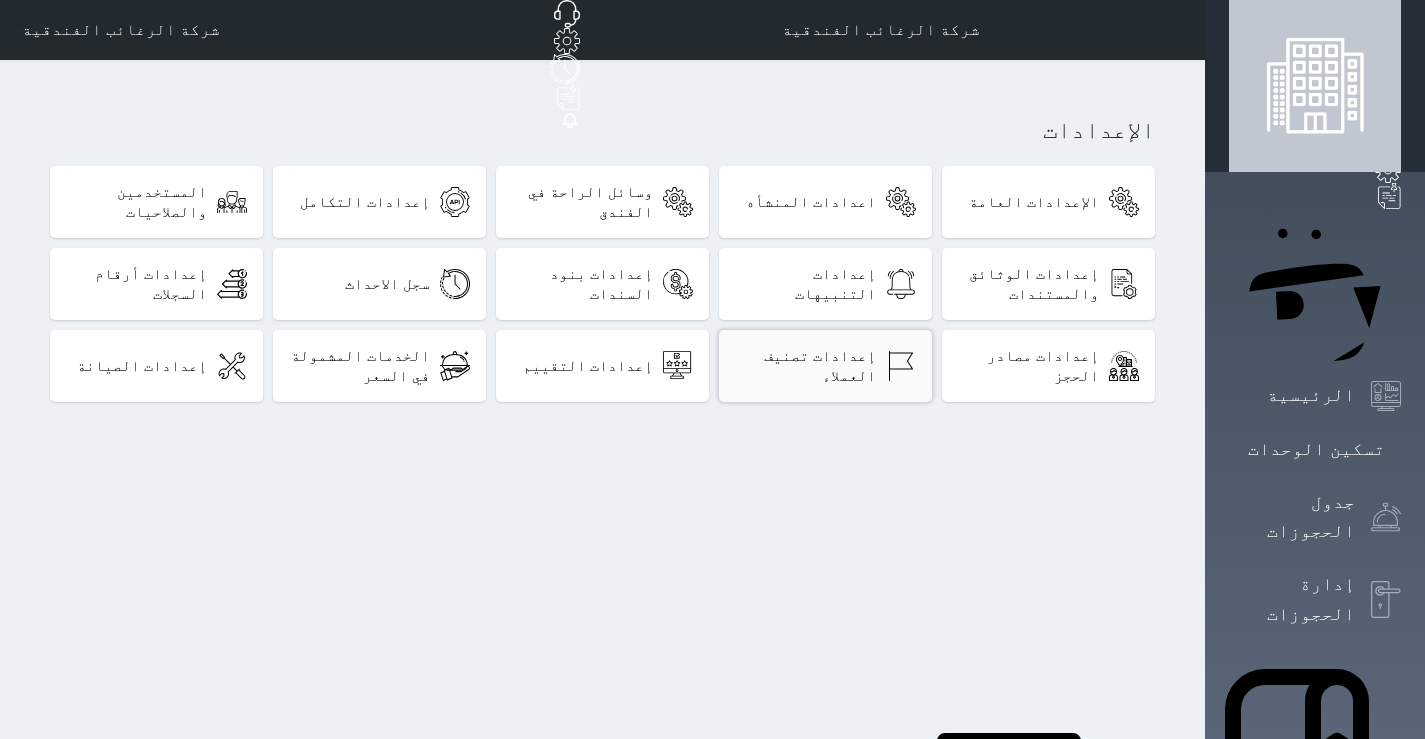 click on "إعدادات تصنيف العملاء" at bounding box center (825, 366) 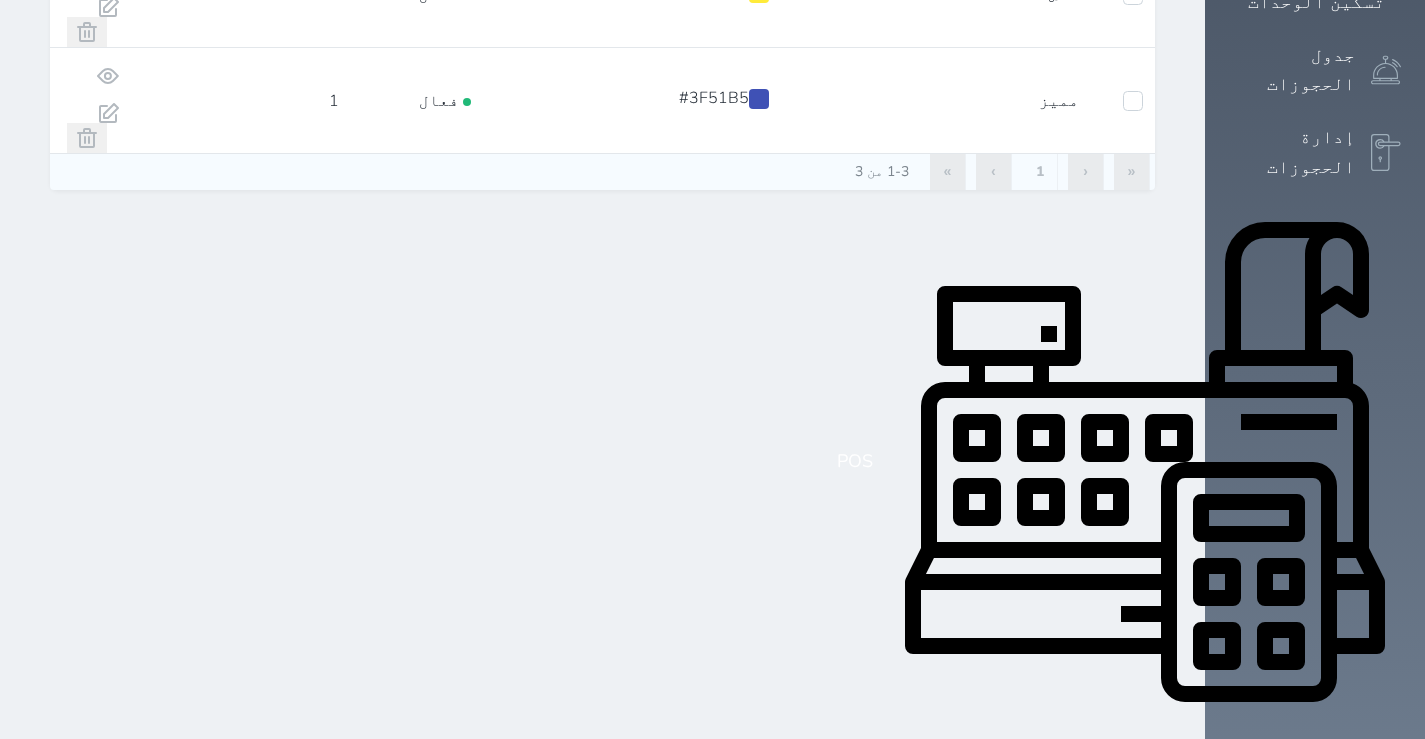 click on "الإعدادات" at bounding box center (1311, 1106) 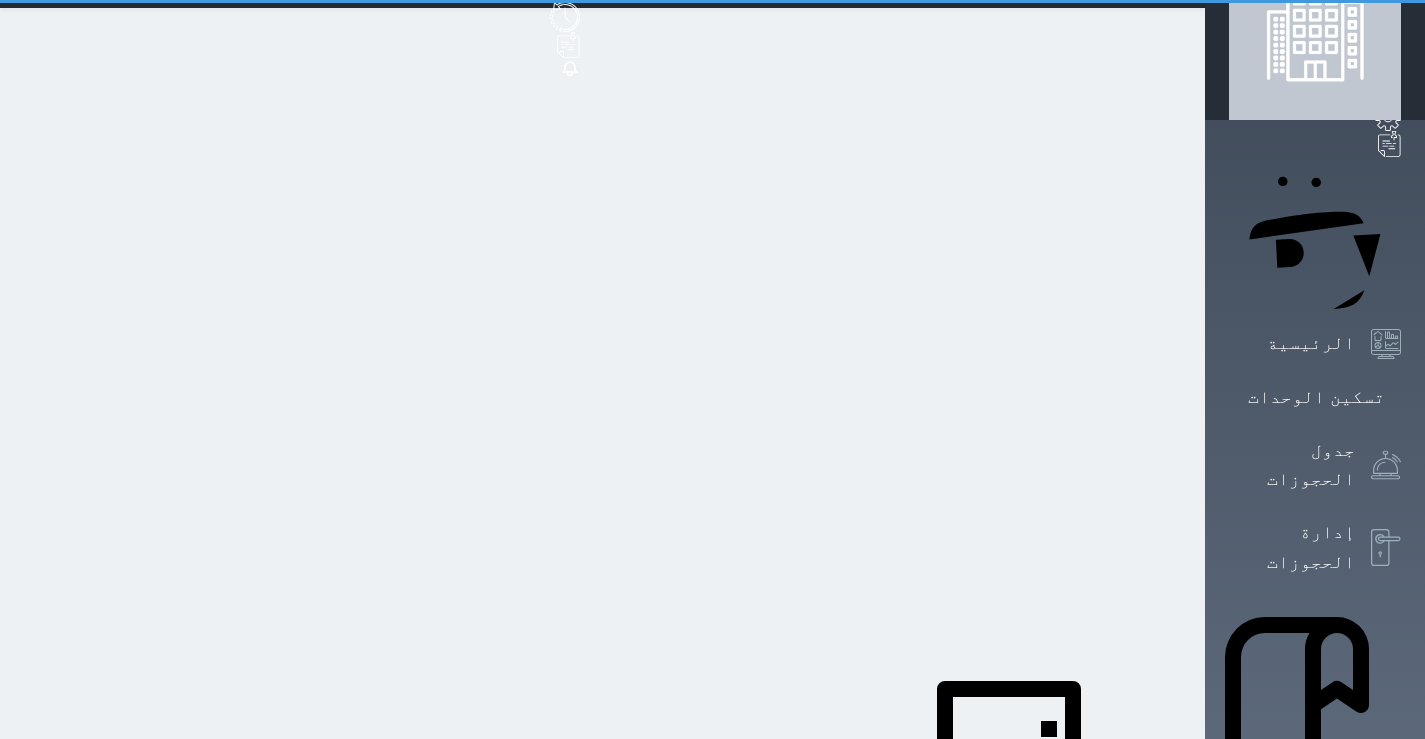 scroll, scrollTop: 0, scrollLeft: 0, axis: both 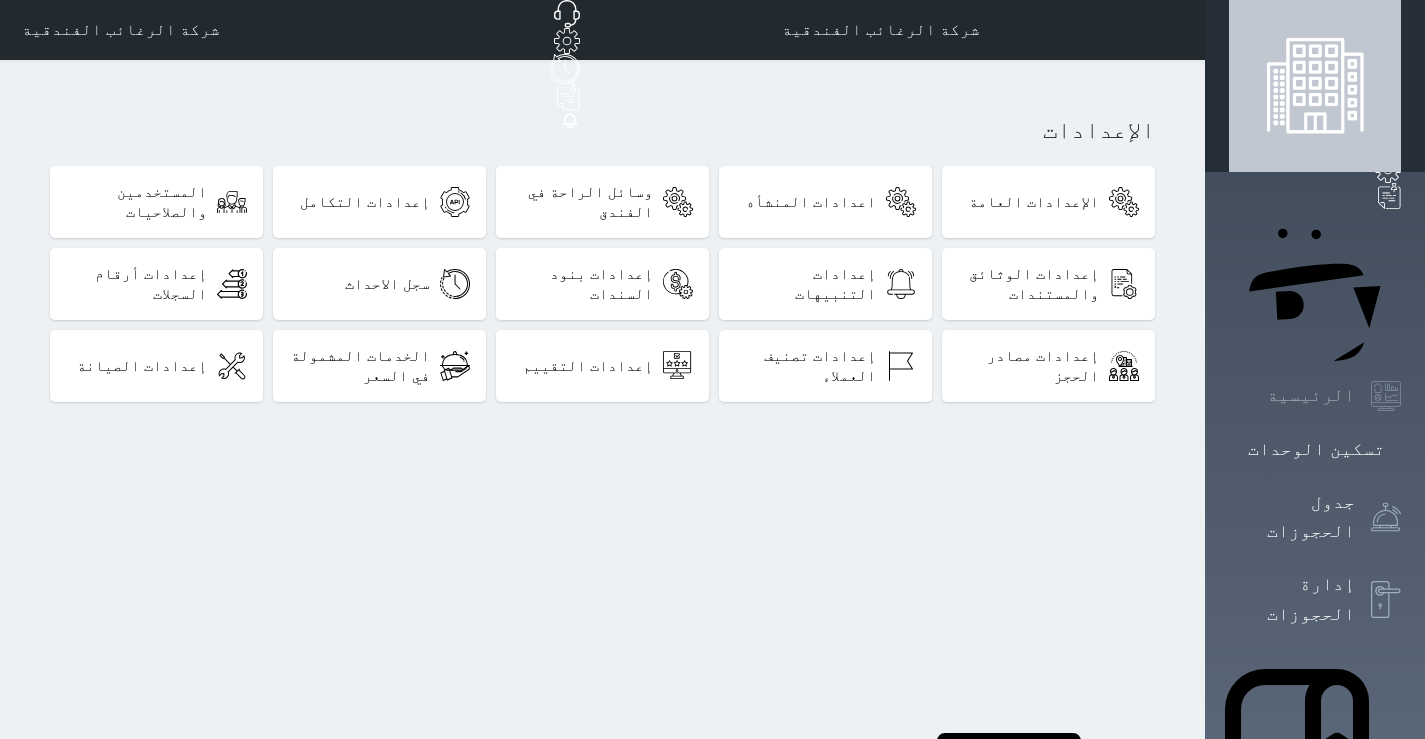 click 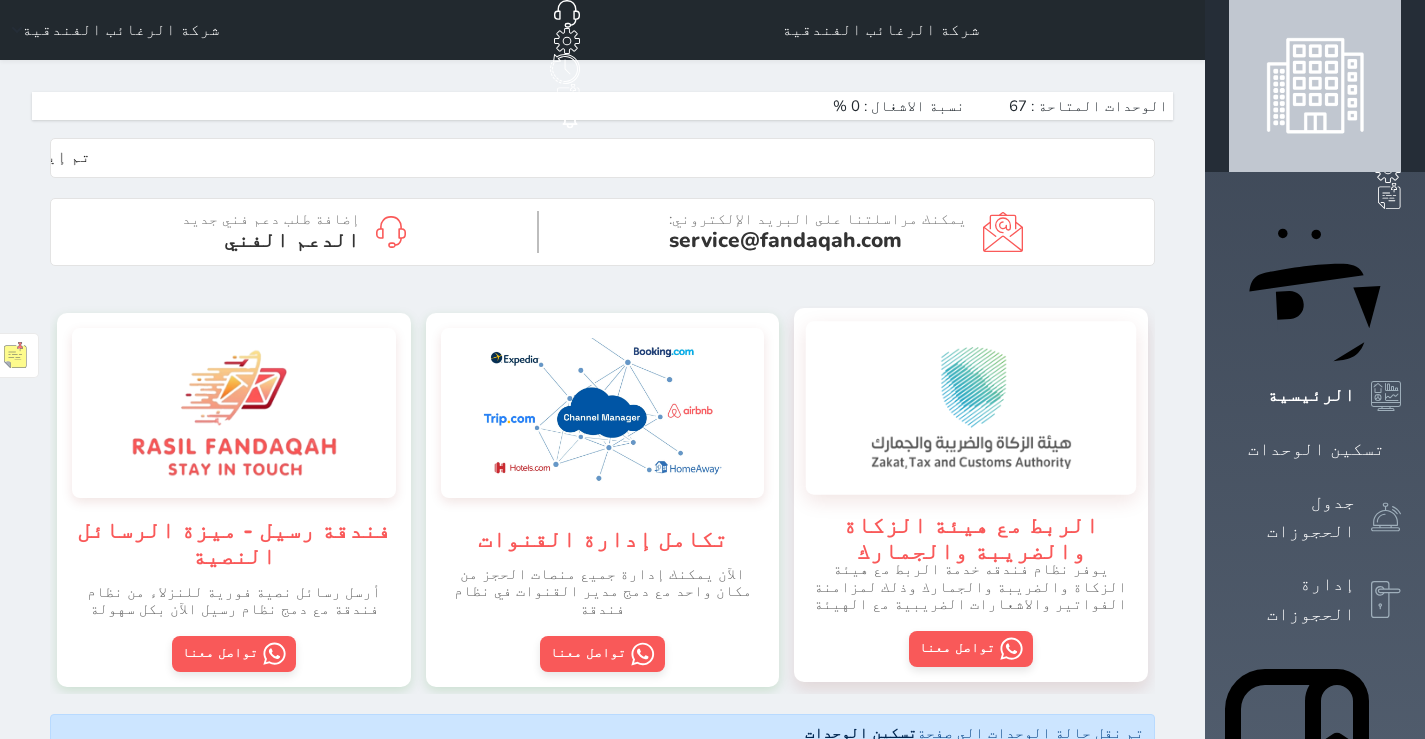 scroll, scrollTop: 999640, scrollLeft: 999630, axis: both 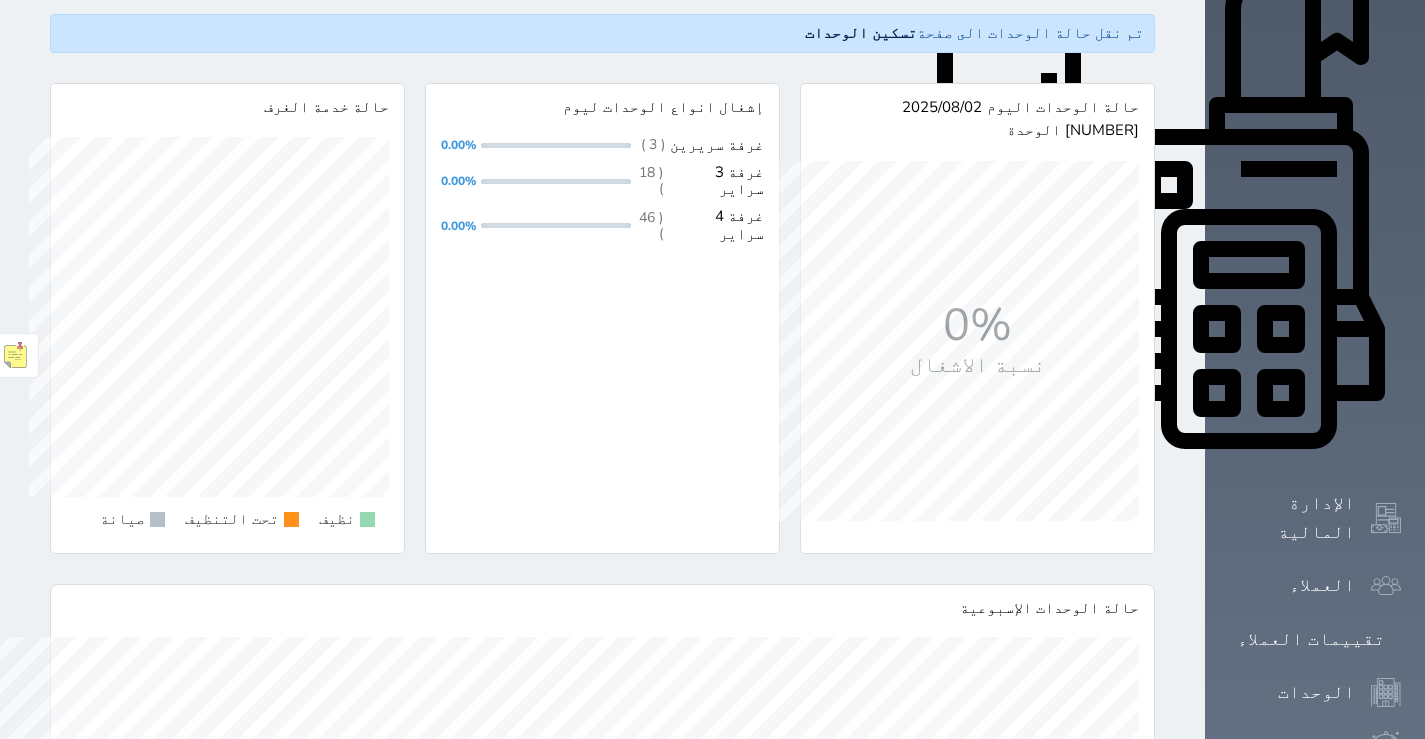 click 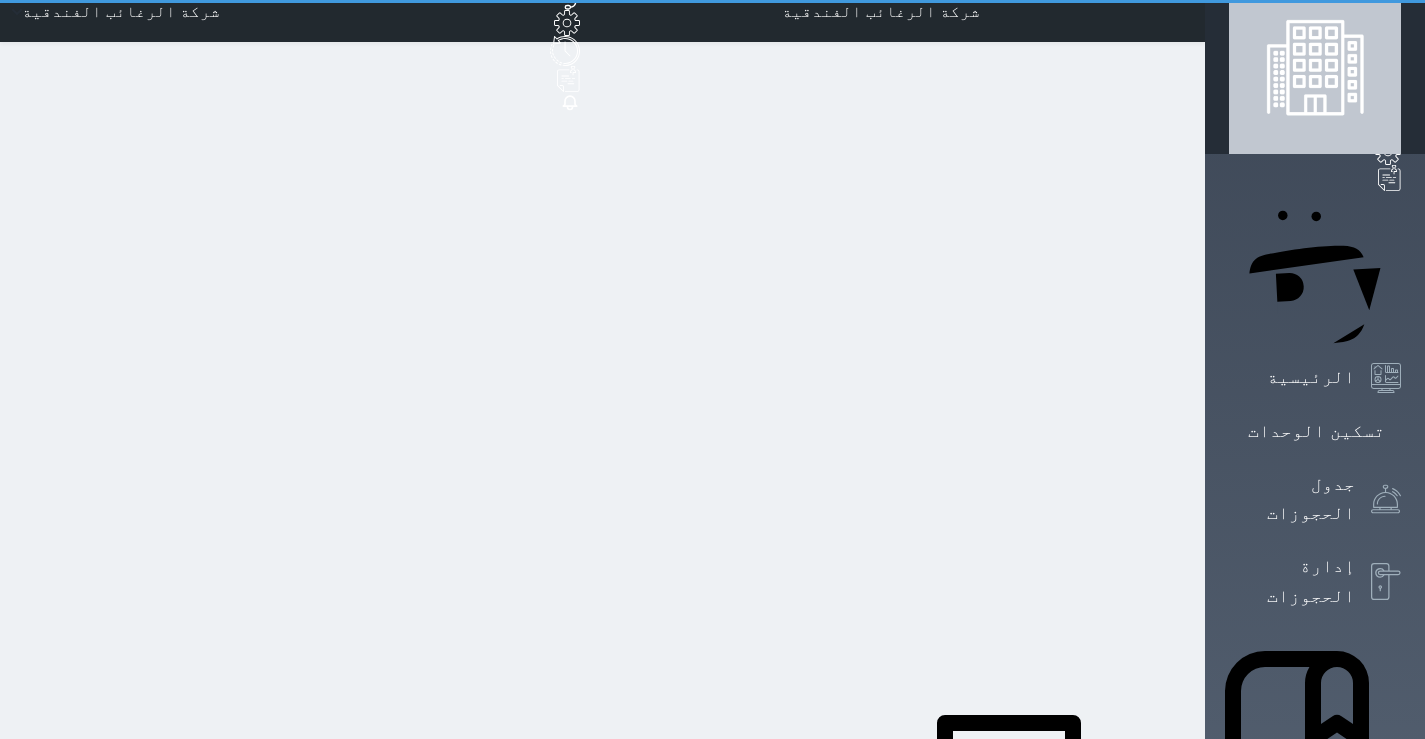 scroll, scrollTop: 0, scrollLeft: 0, axis: both 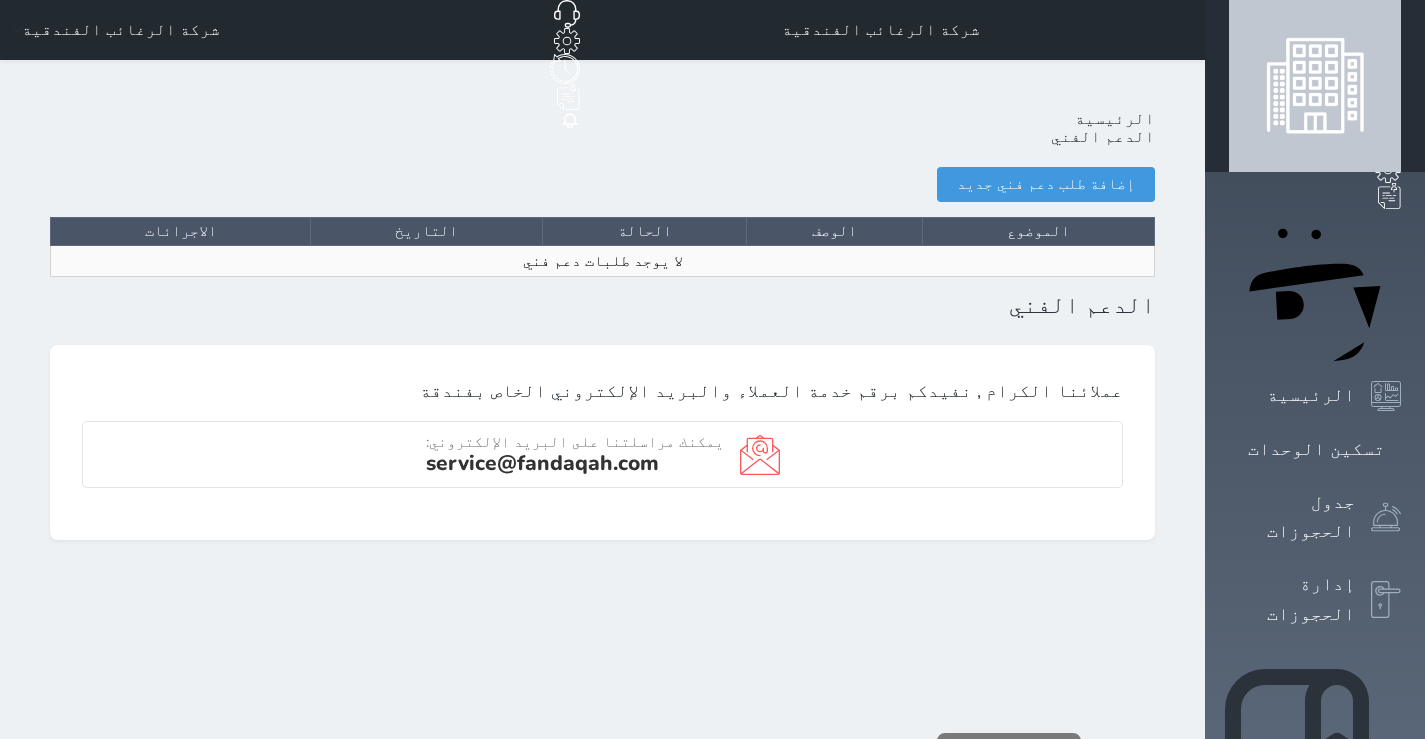 click 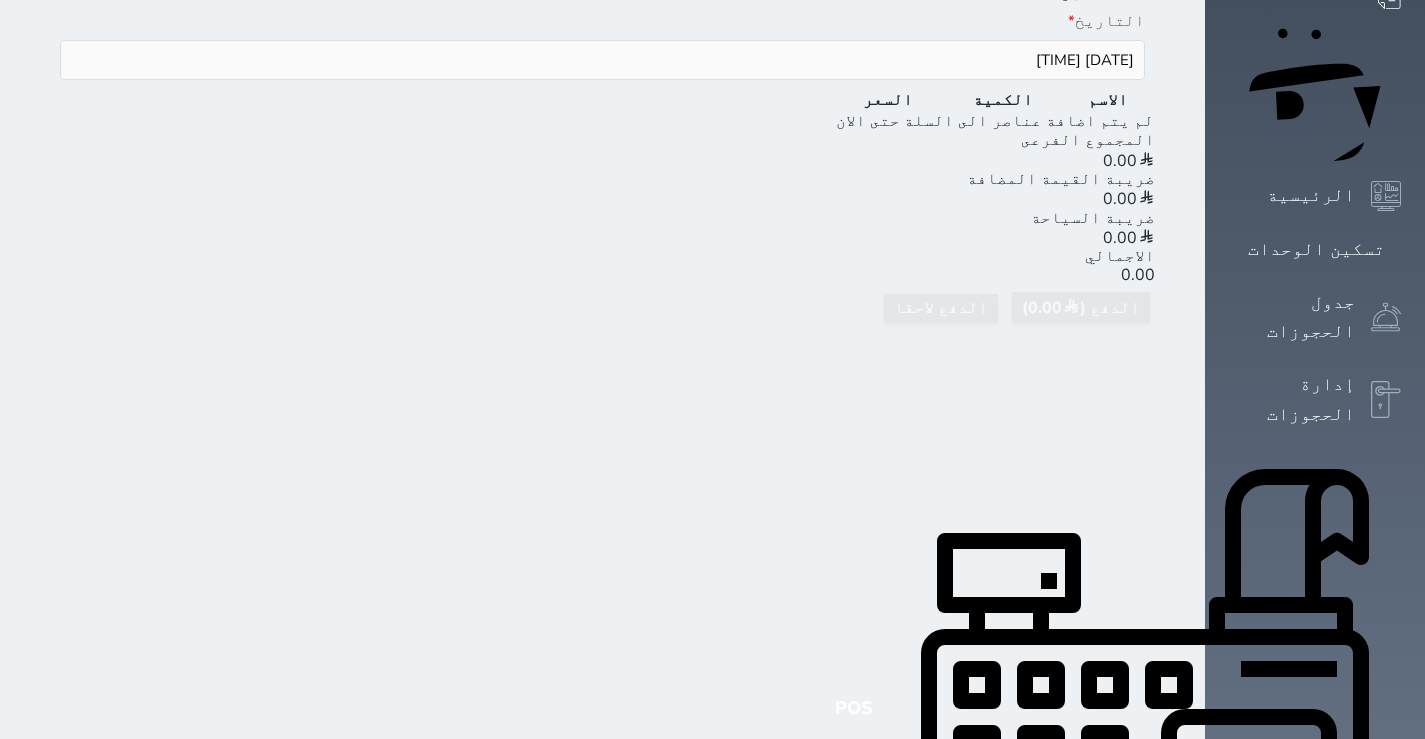 click on "الإدارة المالية" at bounding box center (1292, 1018) 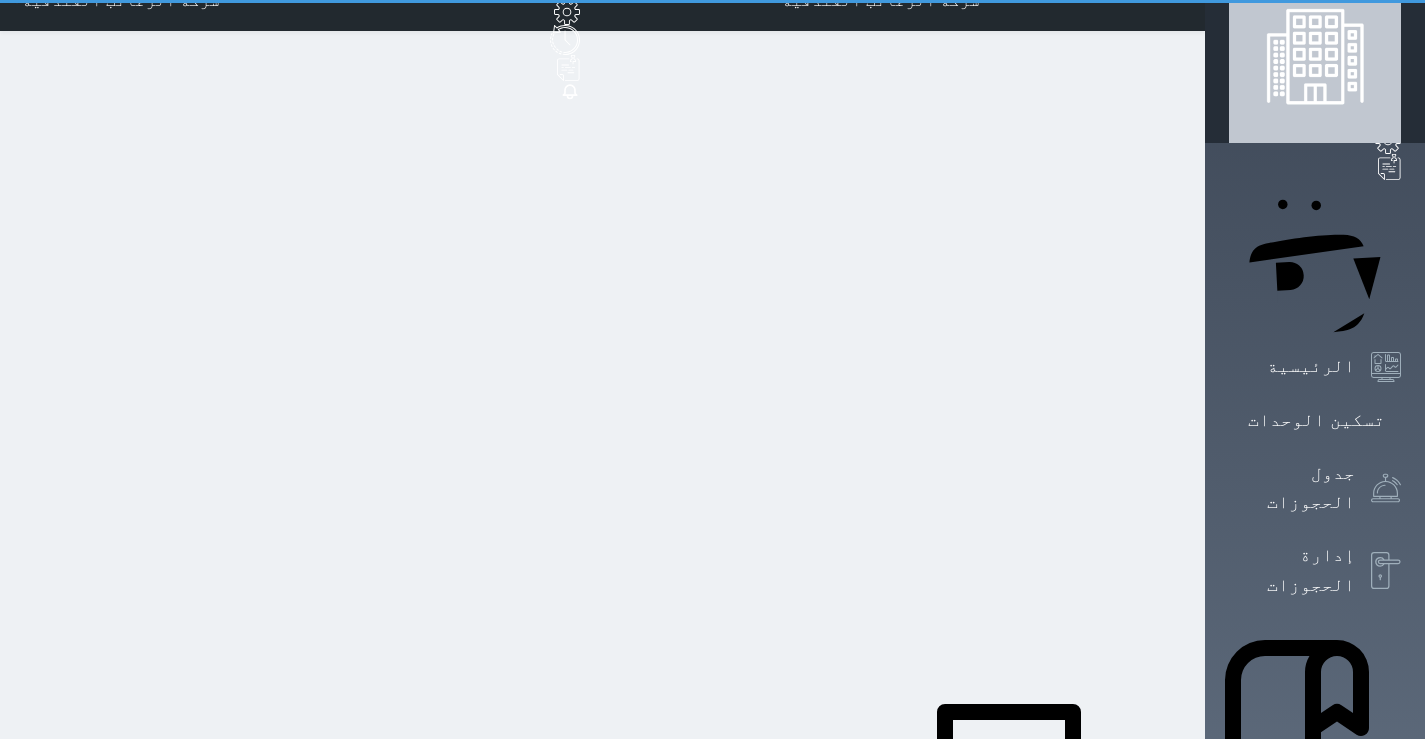 scroll, scrollTop: 0, scrollLeft: 0, axis: both 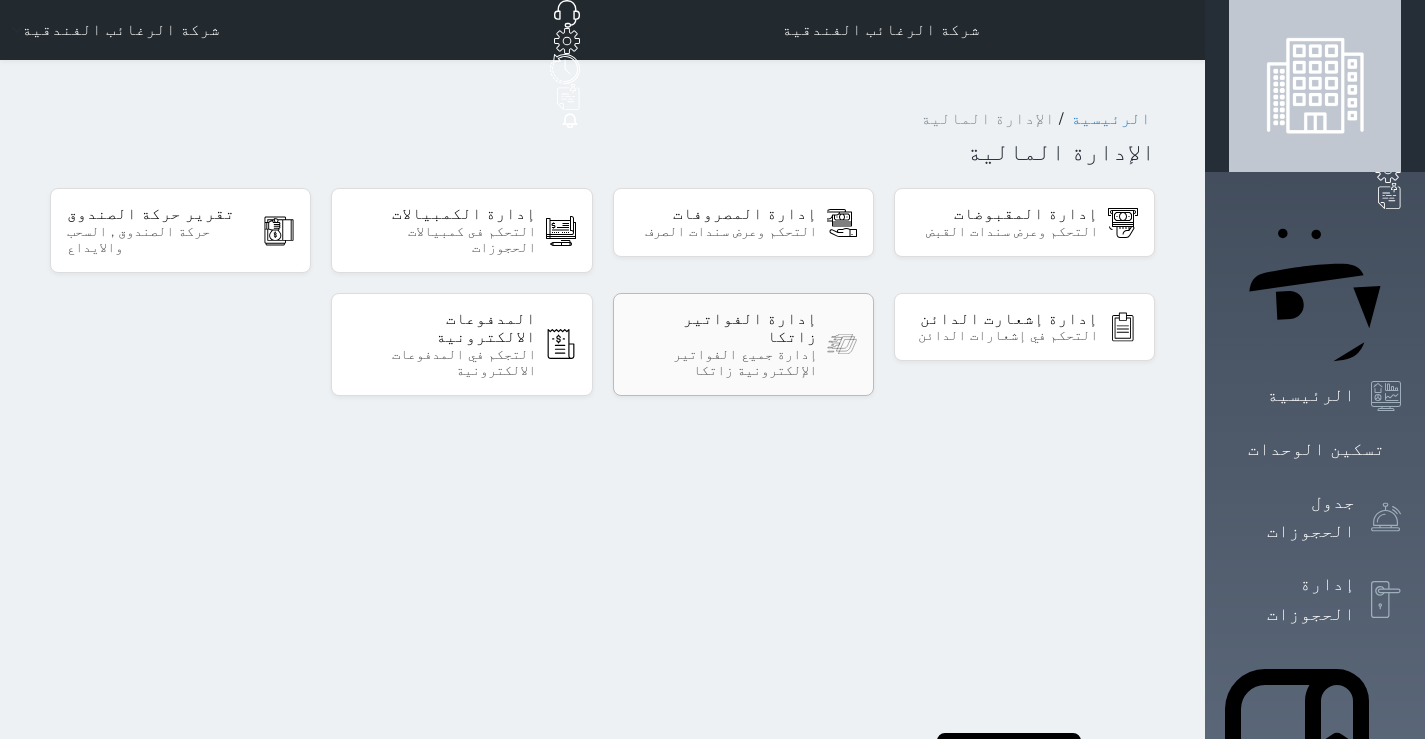 click on "إدارة الفواتير زاتكا" at bounding box center (723, 328) 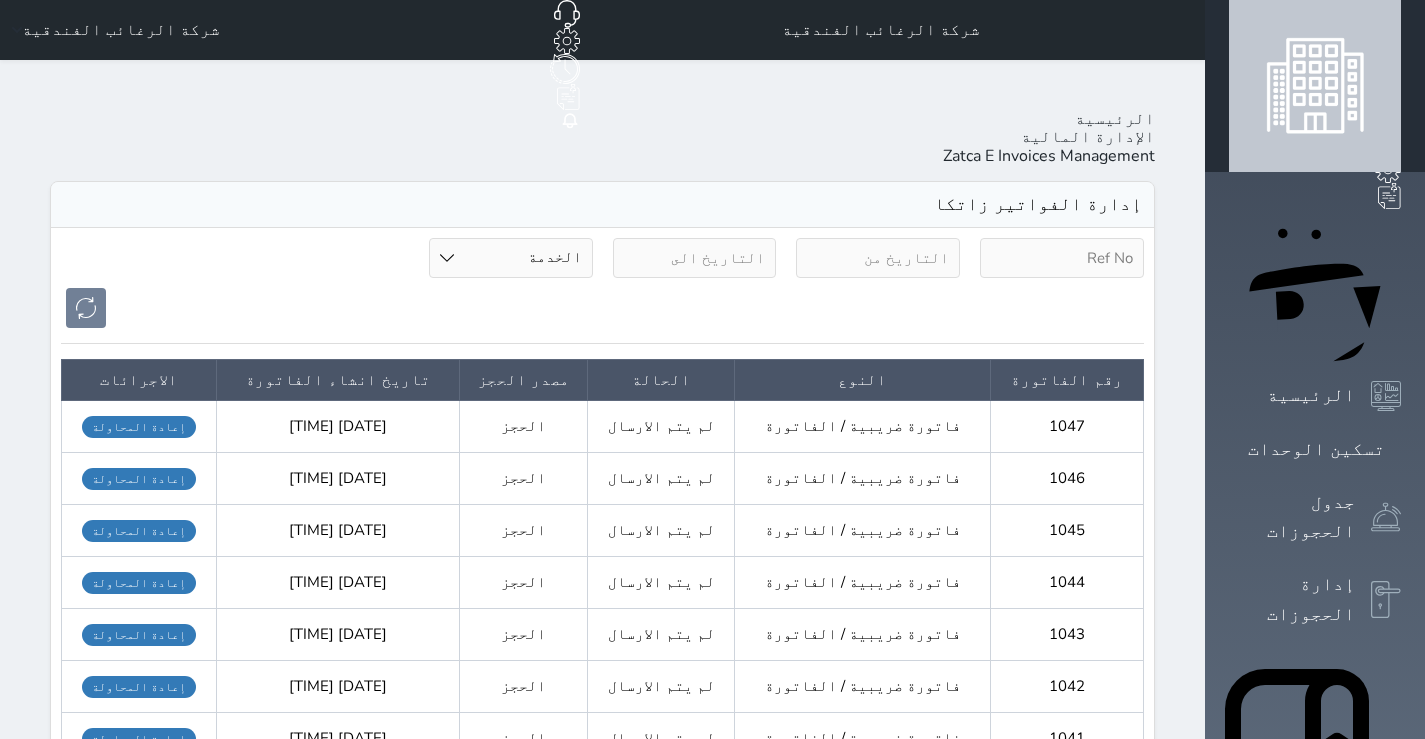 click at bounding box center [878, 258] 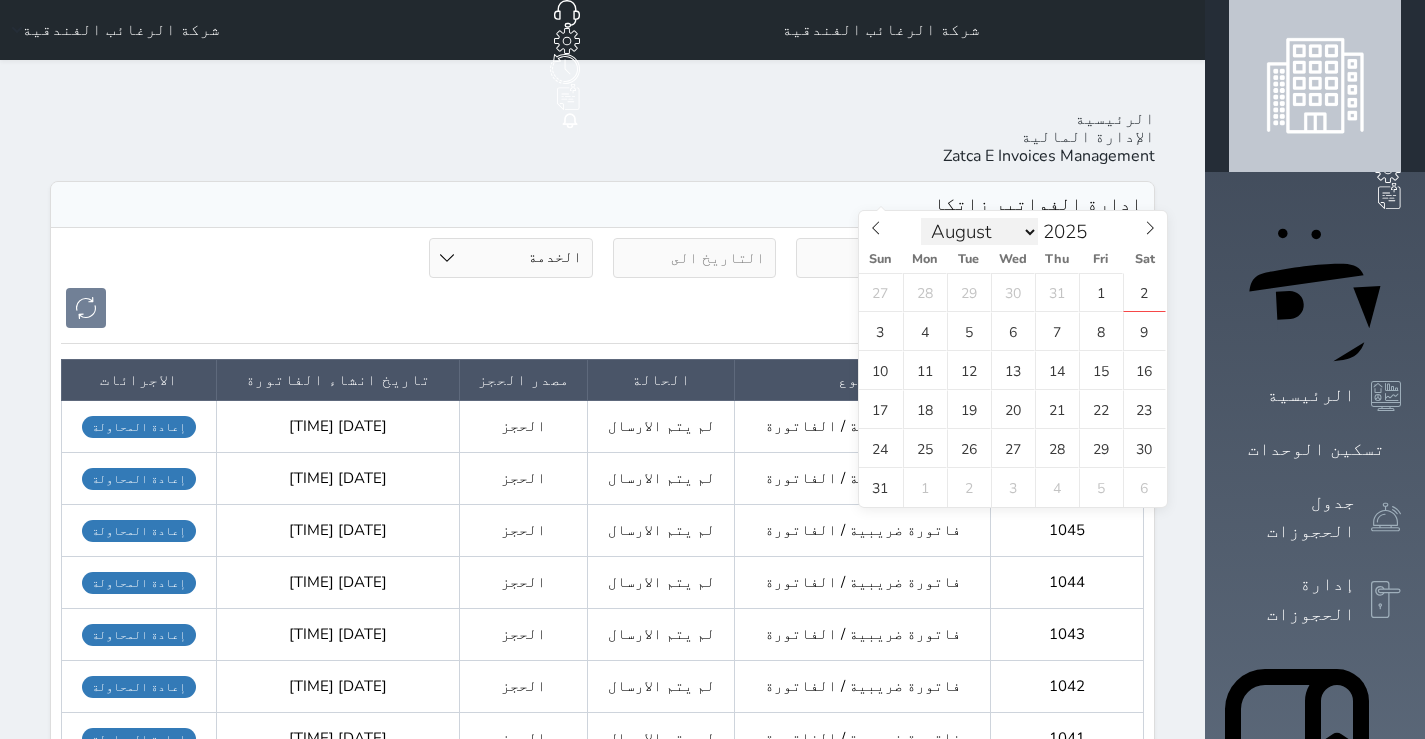 click on "January February March April May June July August September October November December" at bounding box center [979, 232] 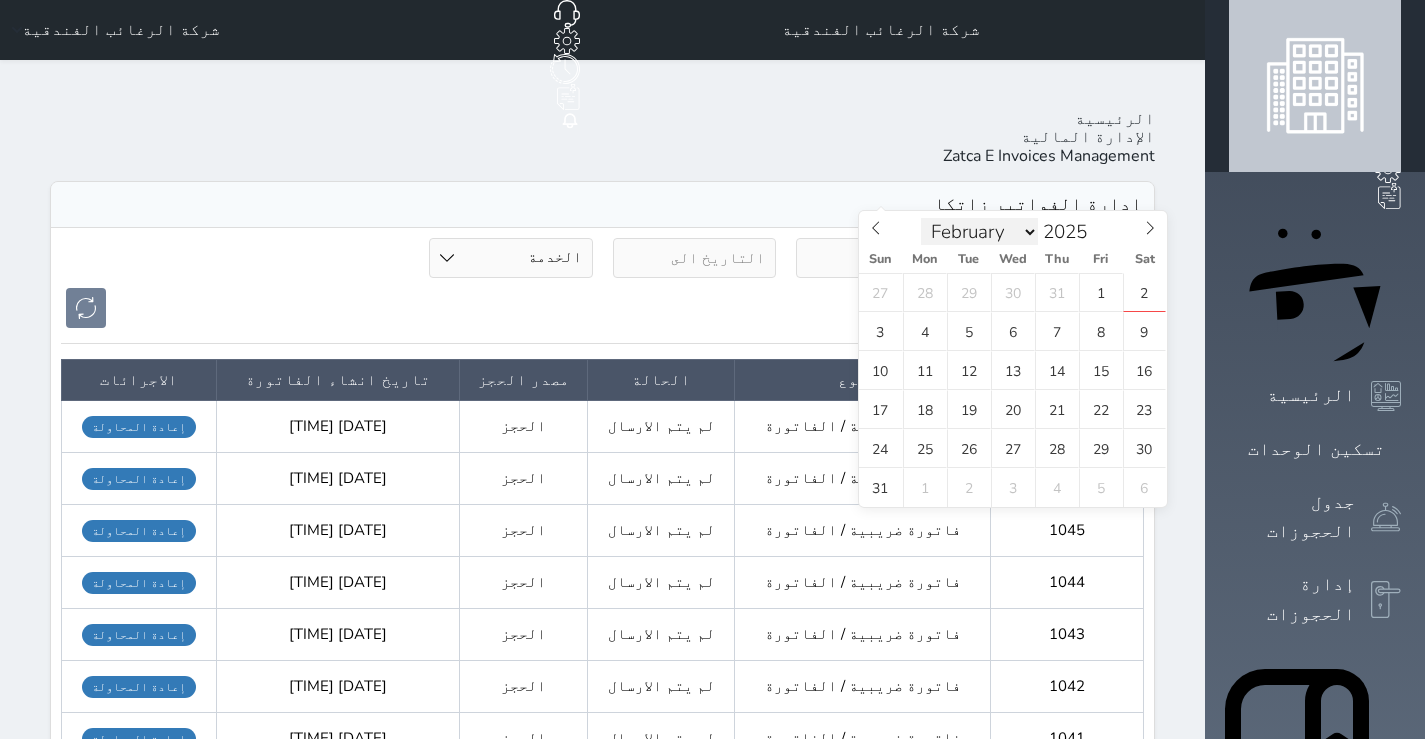 click on "January February March April May June July August September October November December" at bounding box center [979, 232] 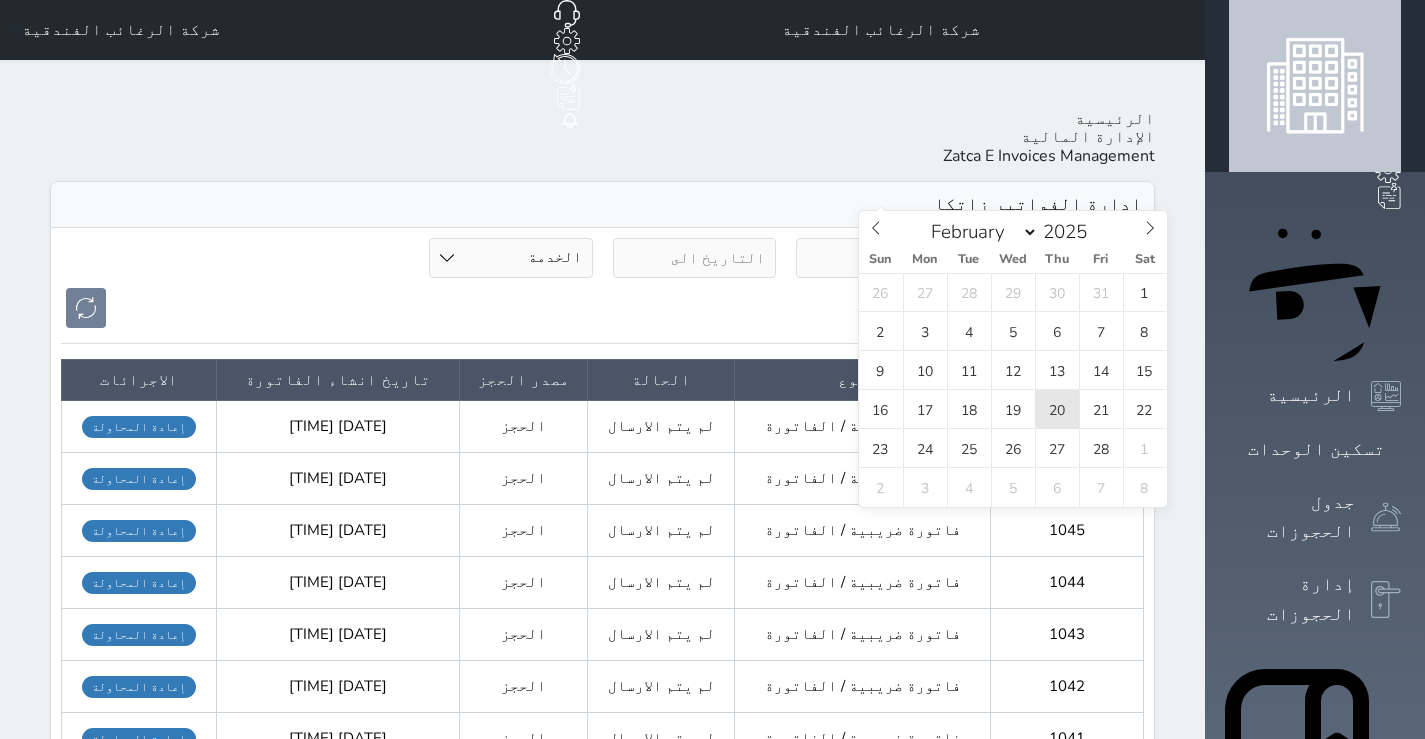 click on "20" at bounding box center [1057, 409] 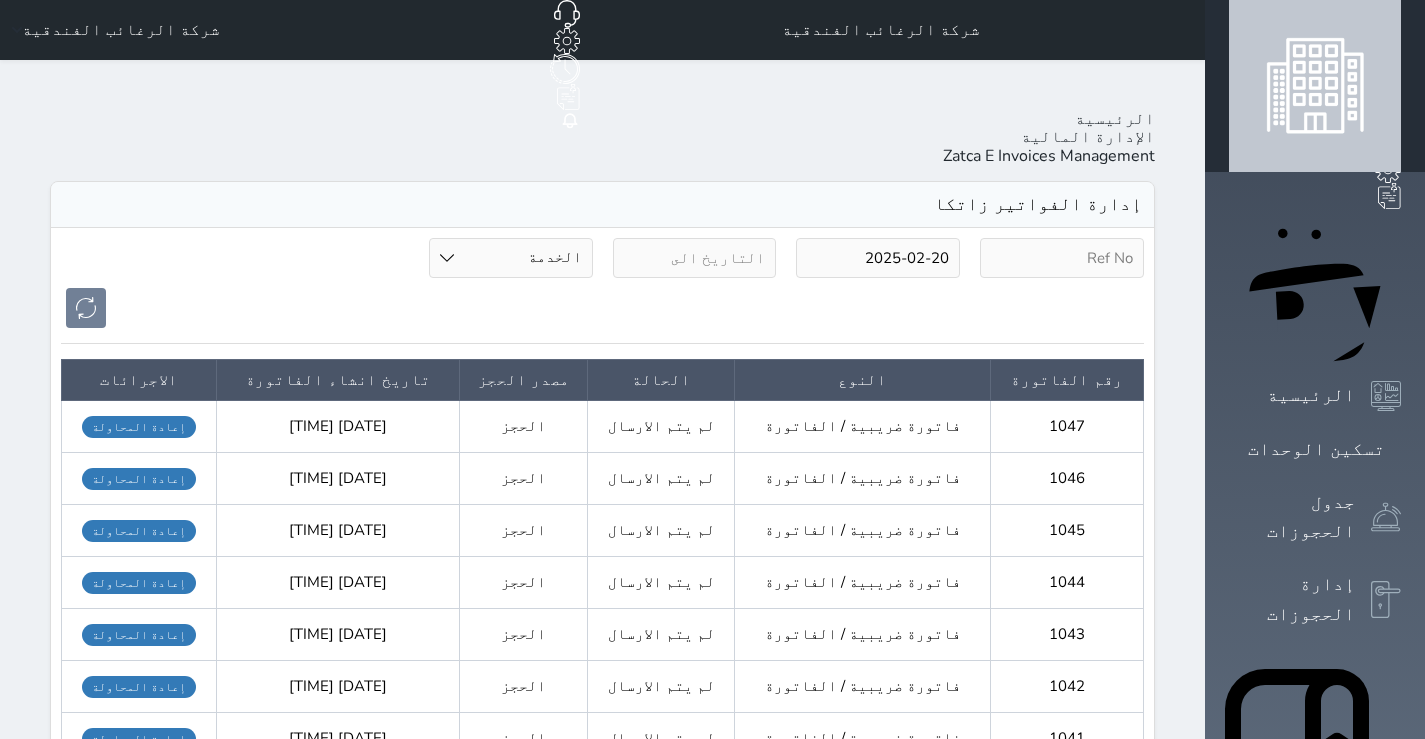 click at bounding box center [695, 258] 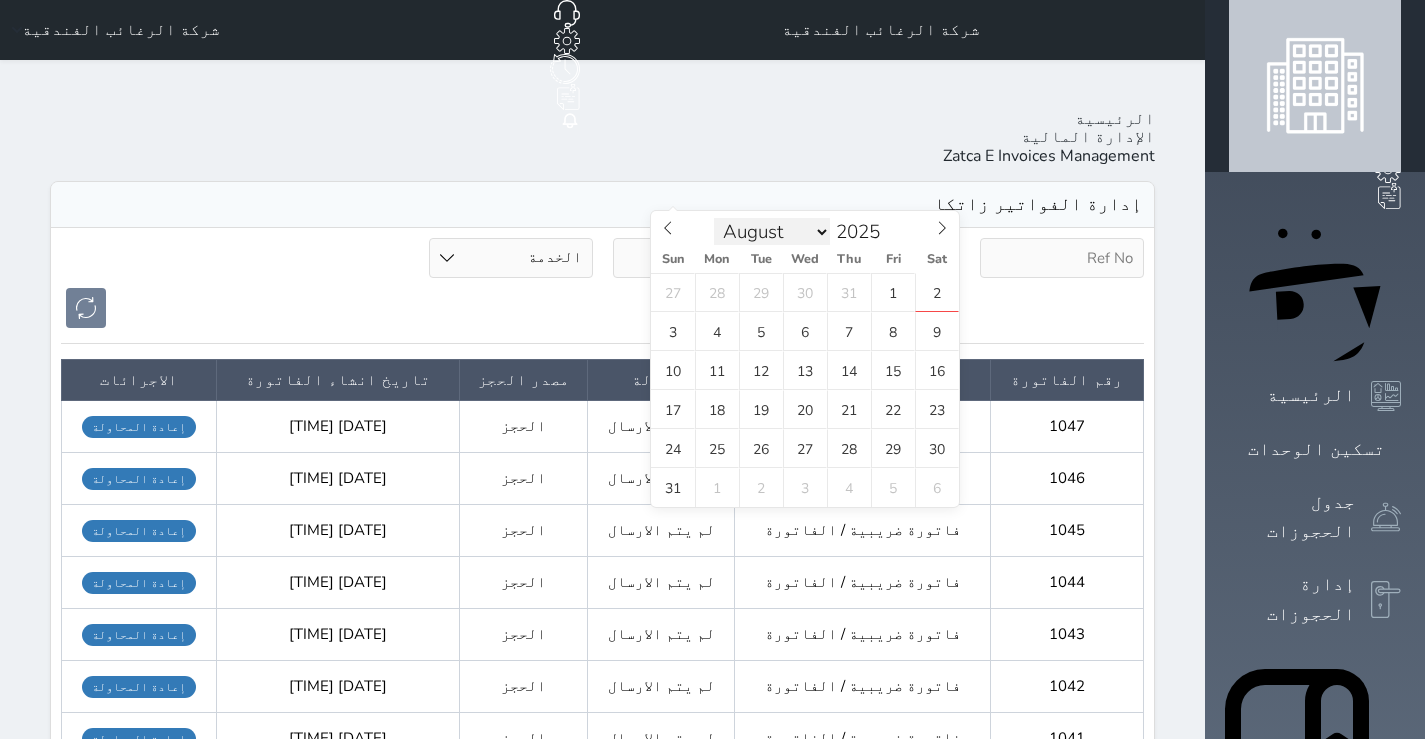 click on "January February March April May June July August September October November December" at bounding box center (772, 232) 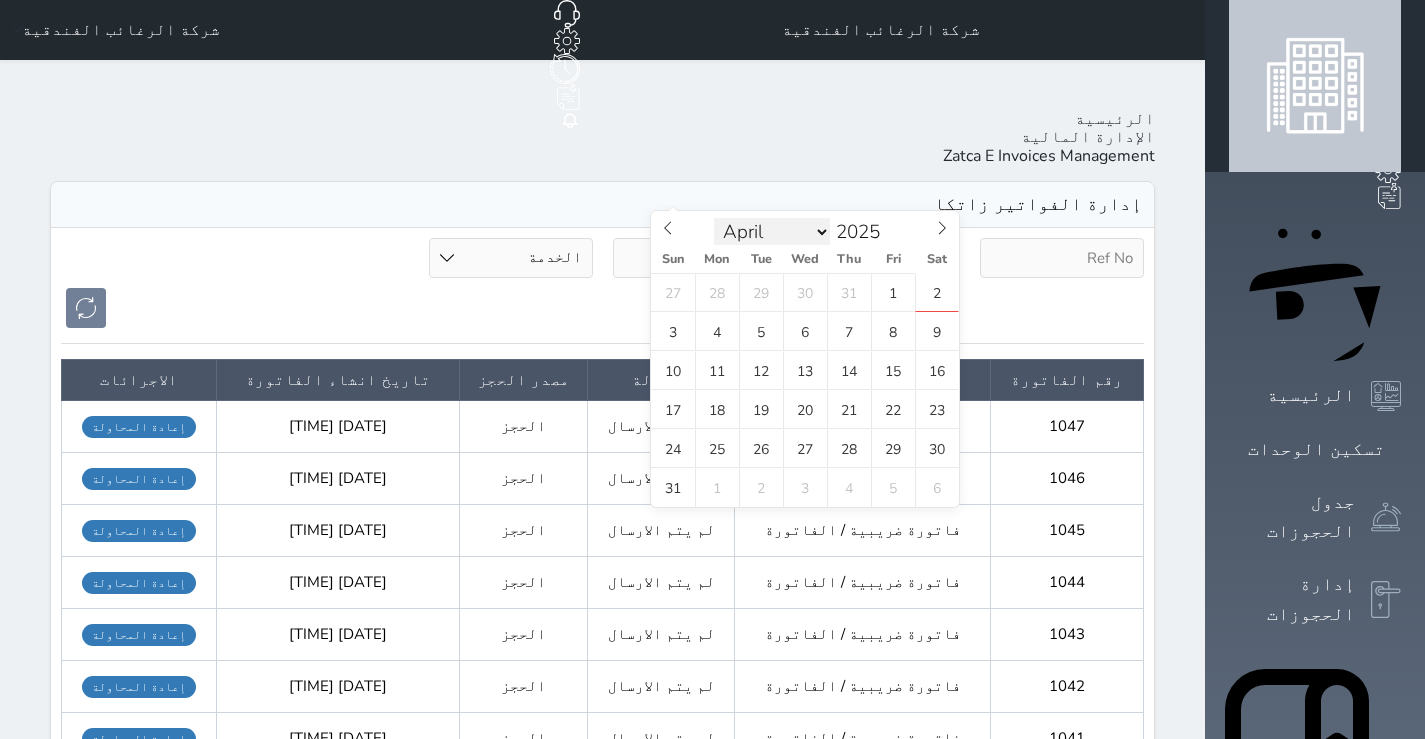 click on "January February March April May June July August September October November December" at bounding box center [772, 232] 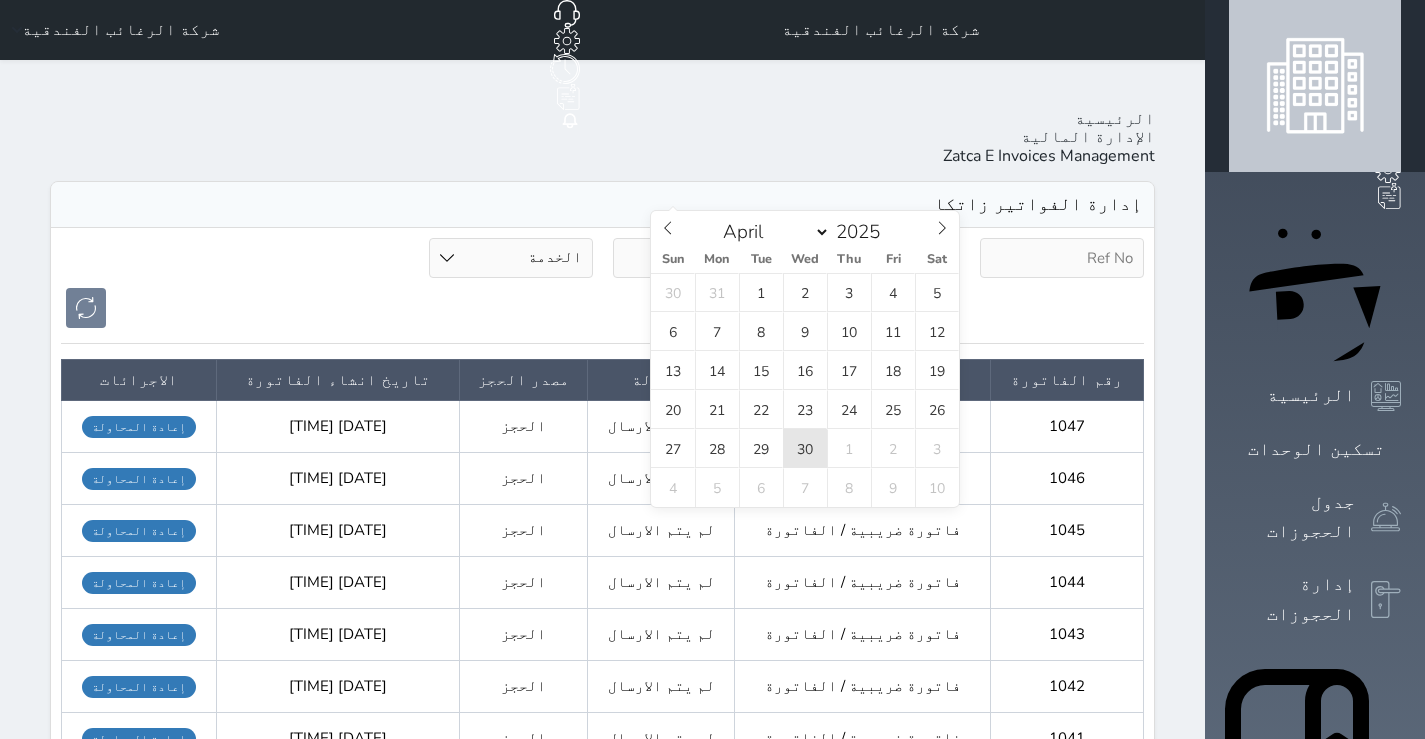 click on "30" at bounding box center (805, 448) 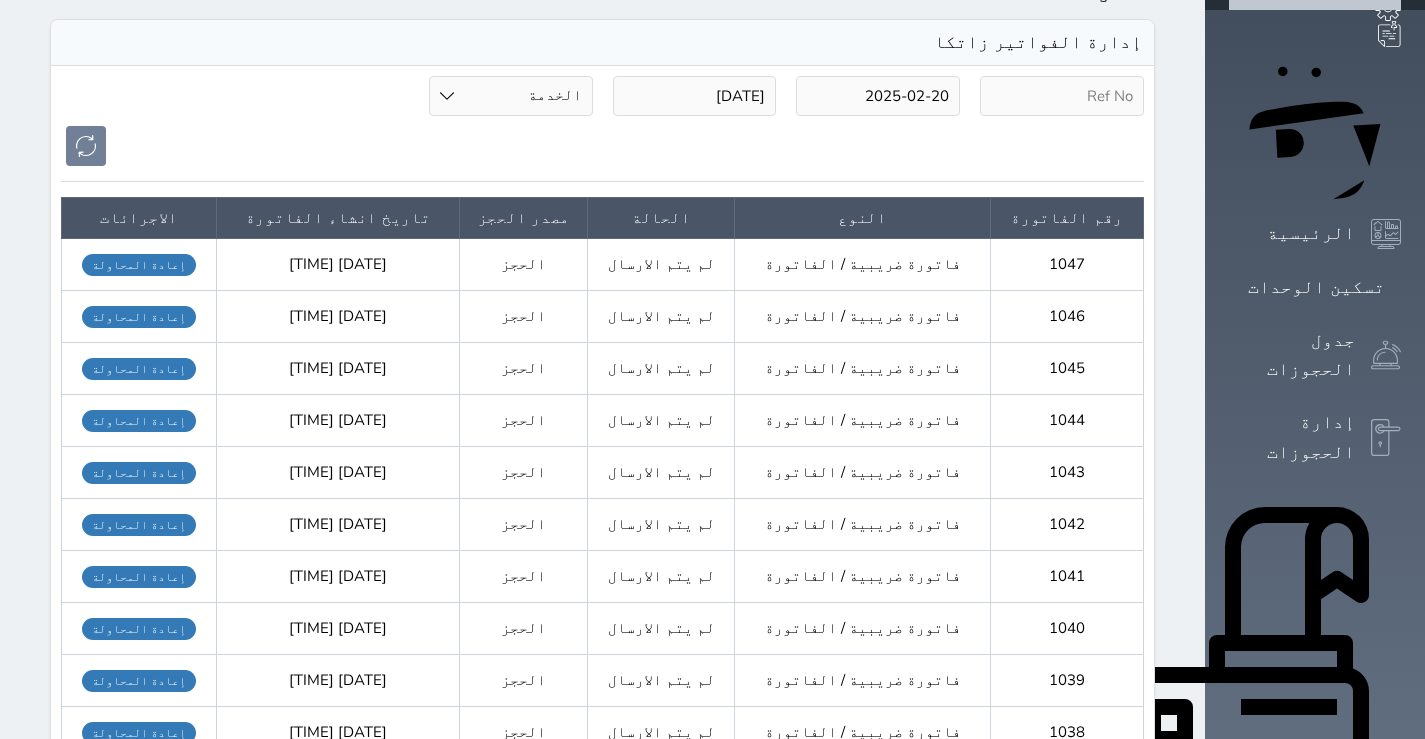 scroll, scrollTop: 0, scrollLeft: 0, axis: both 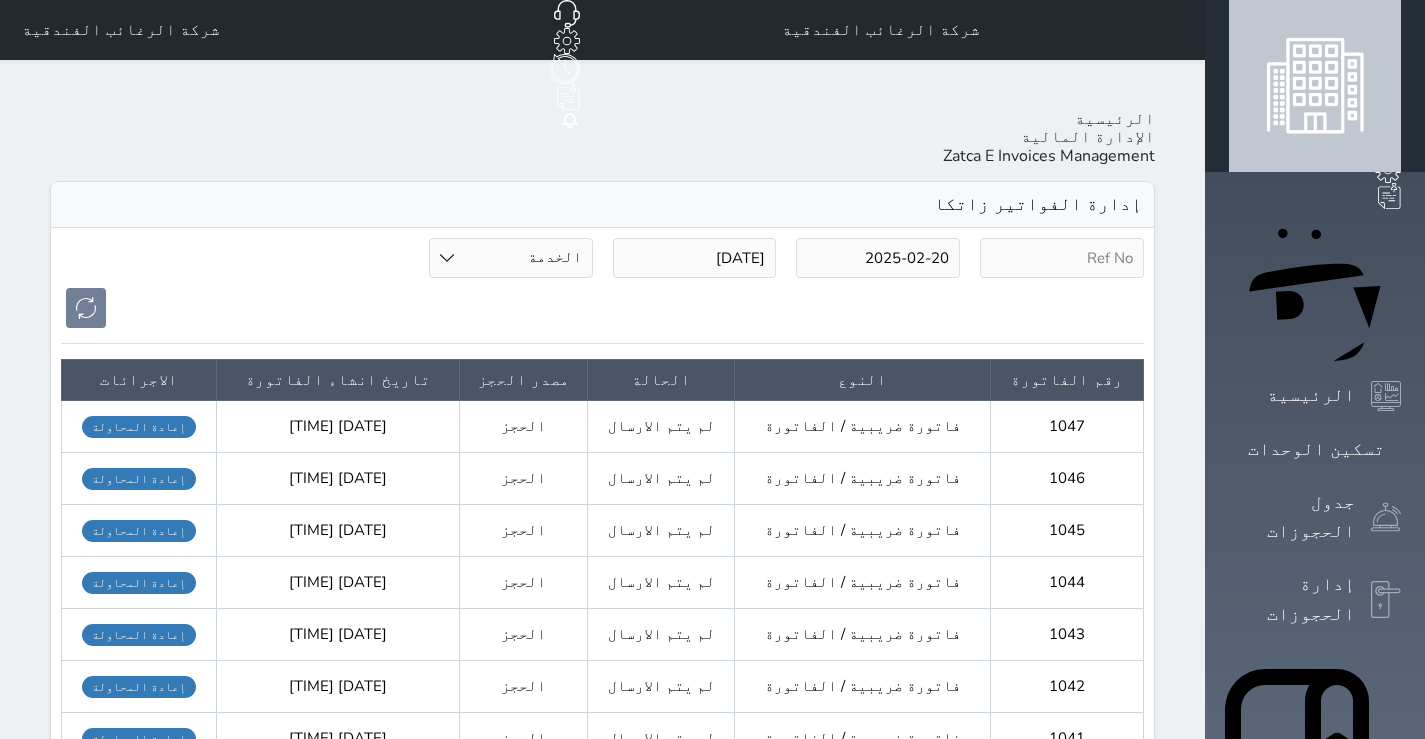 click on "الخدمة
الحجز
نقاط البيع" at bounding box center [511, 258] 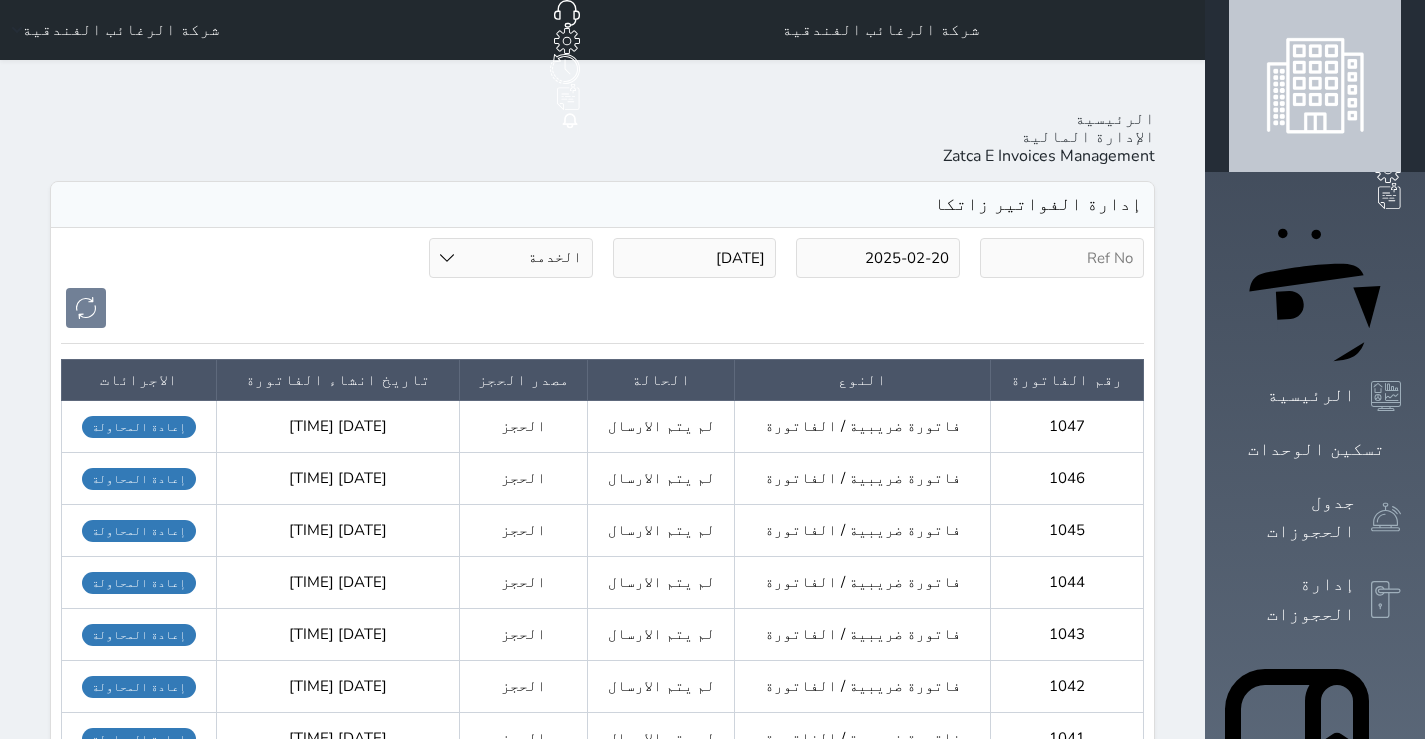 click on "الخدمة
الحجز
نقاط البيع" at bounding box center (511, 258) 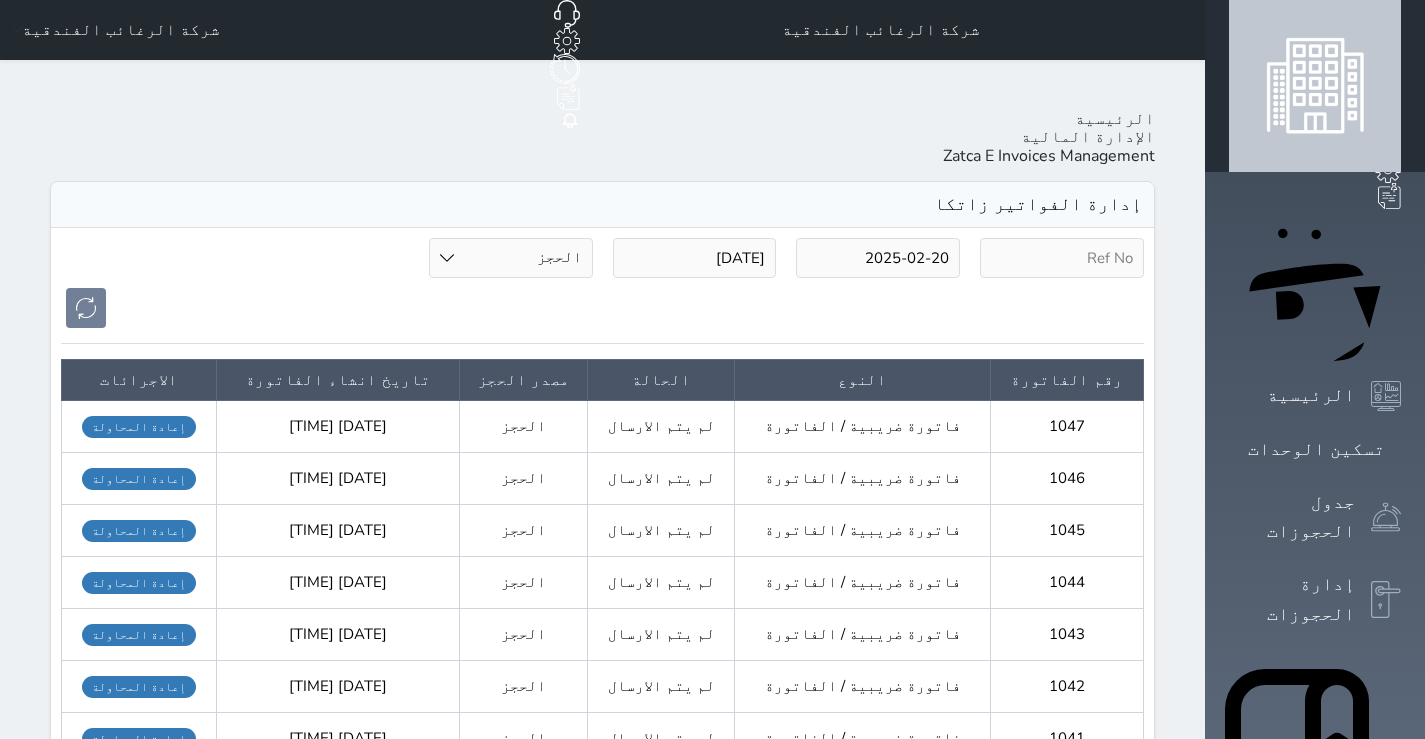 click on "الخدمة
الحجز
نقاط البيع" at bounding box center (511, 258) 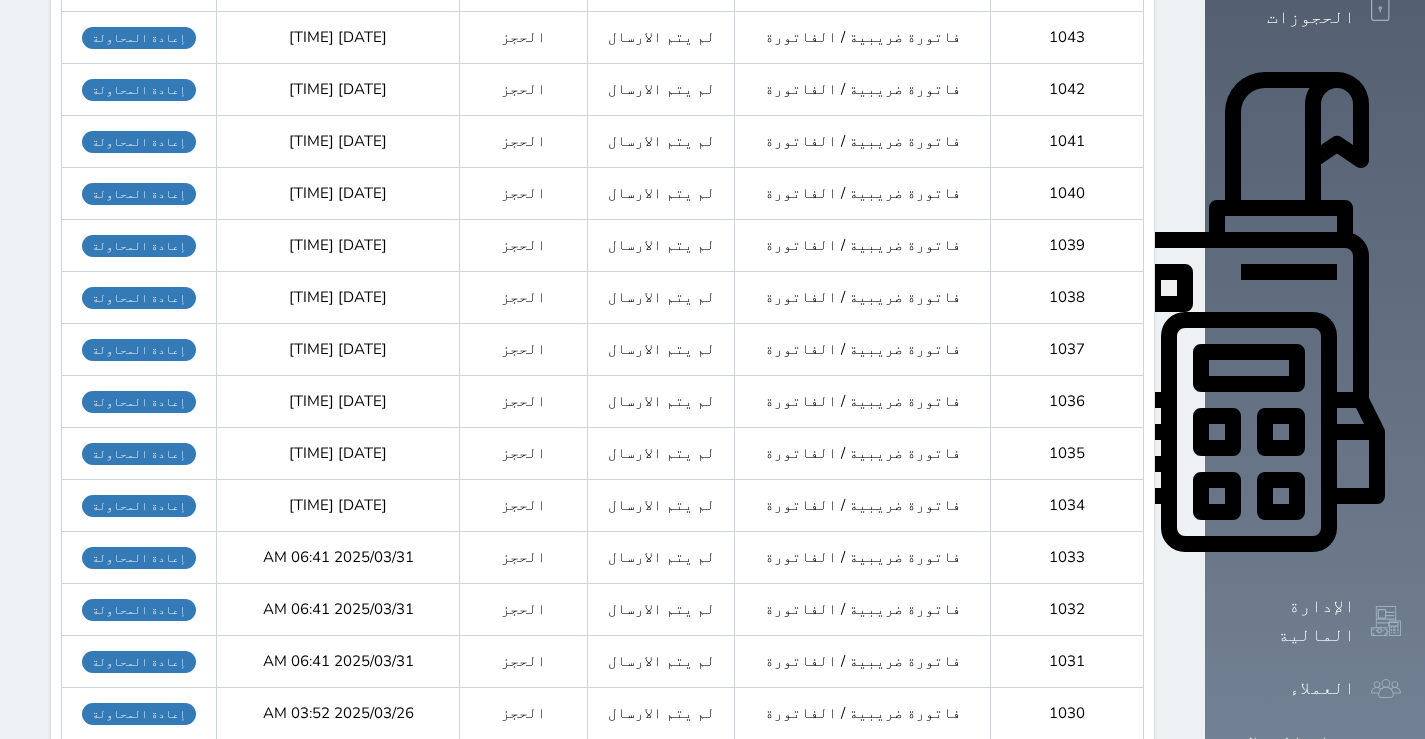 scroll, scrollTop: 600, scrollLeft: 0, axis: vertical 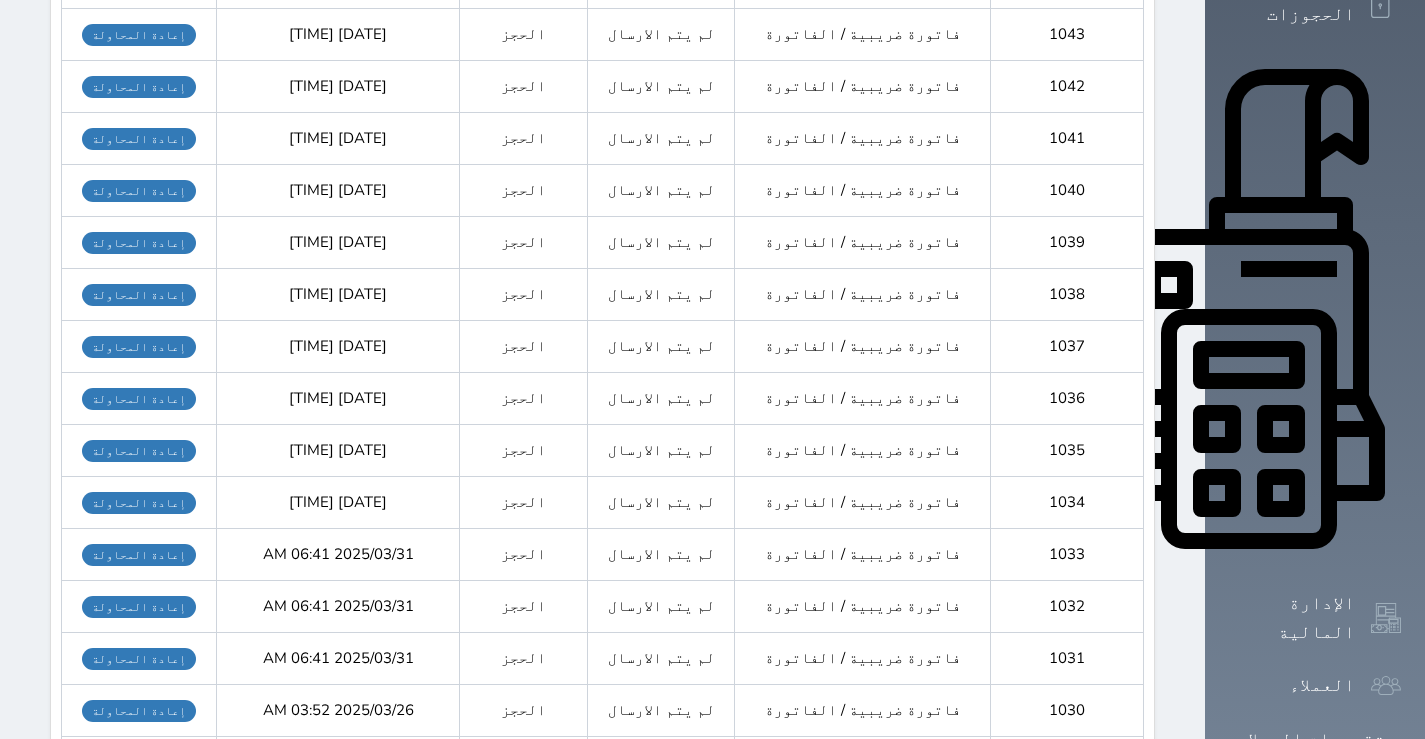 click 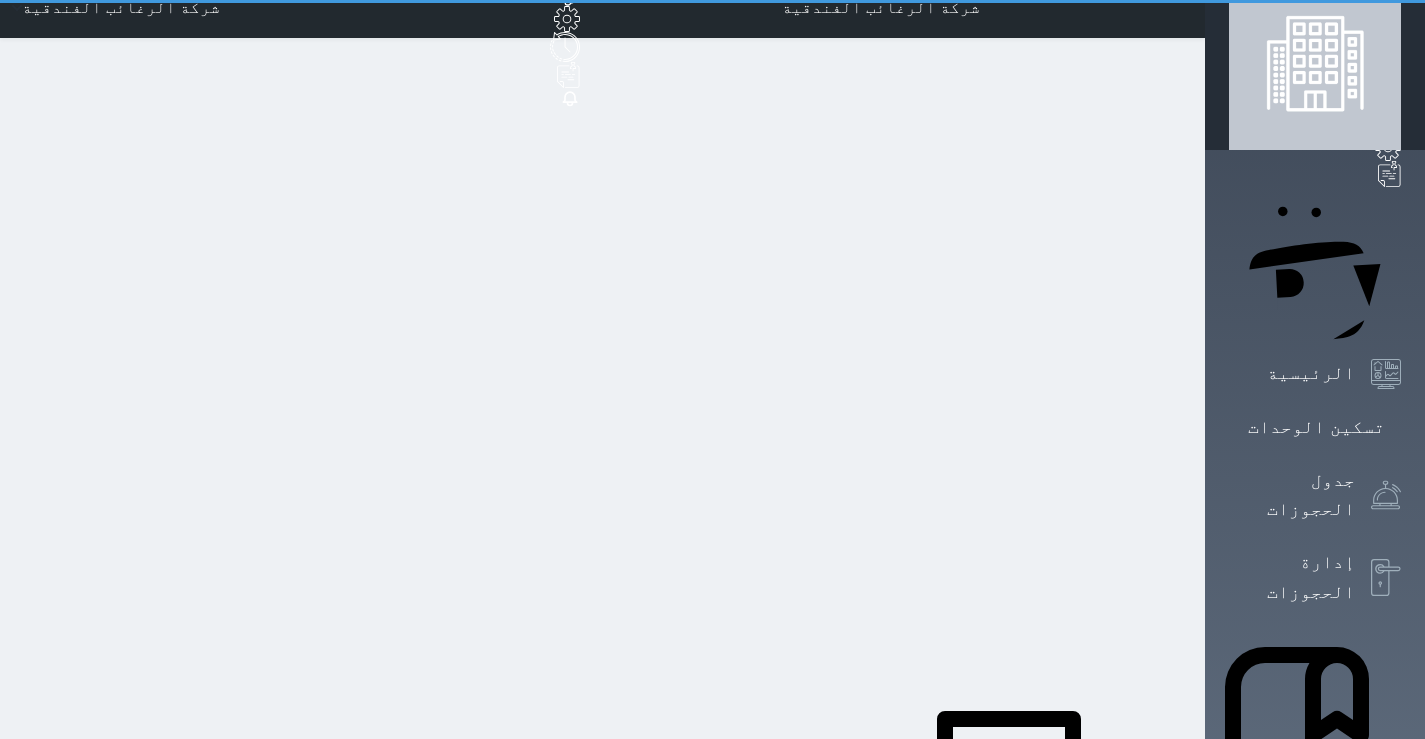 scroll, scrollTop: 0, scrollLeft: 0, axis: both 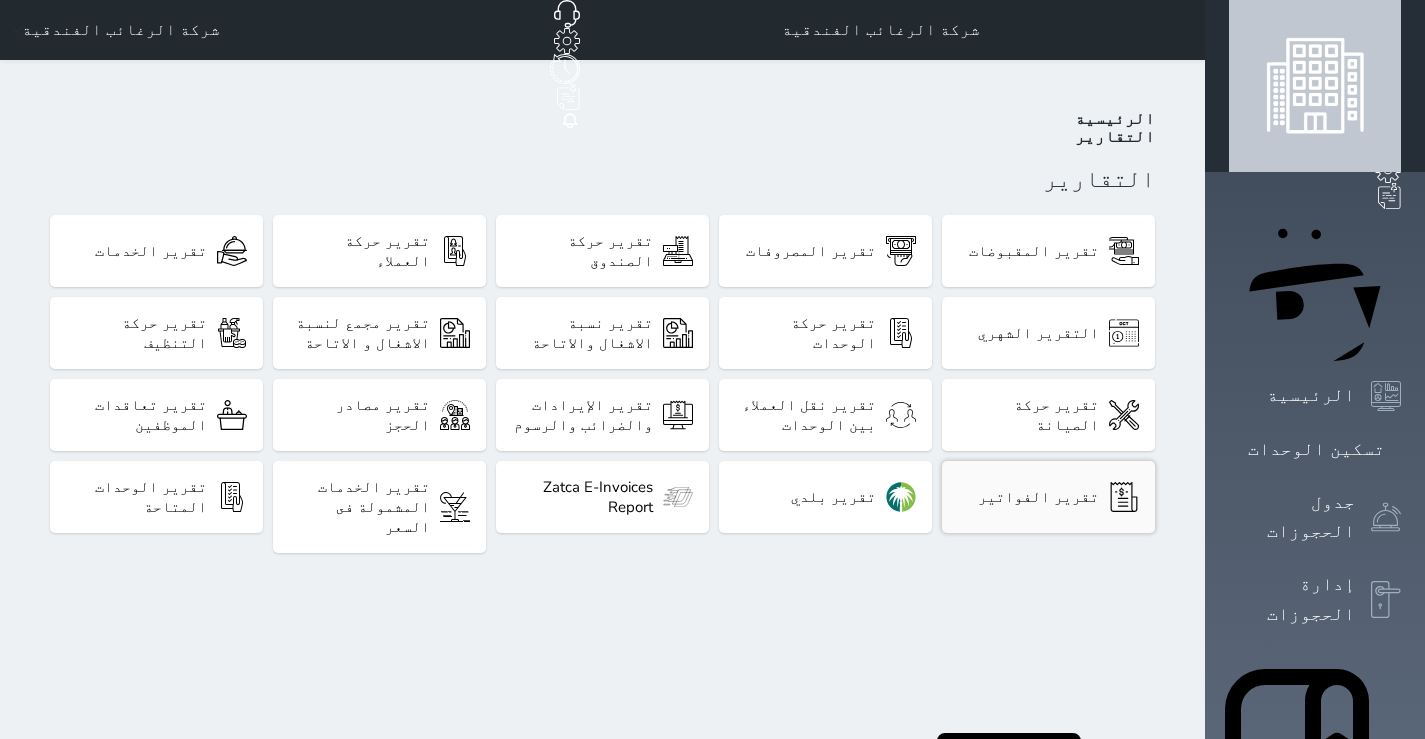 click on "تقرير الفواتير" at bounding box center [1038, 497] 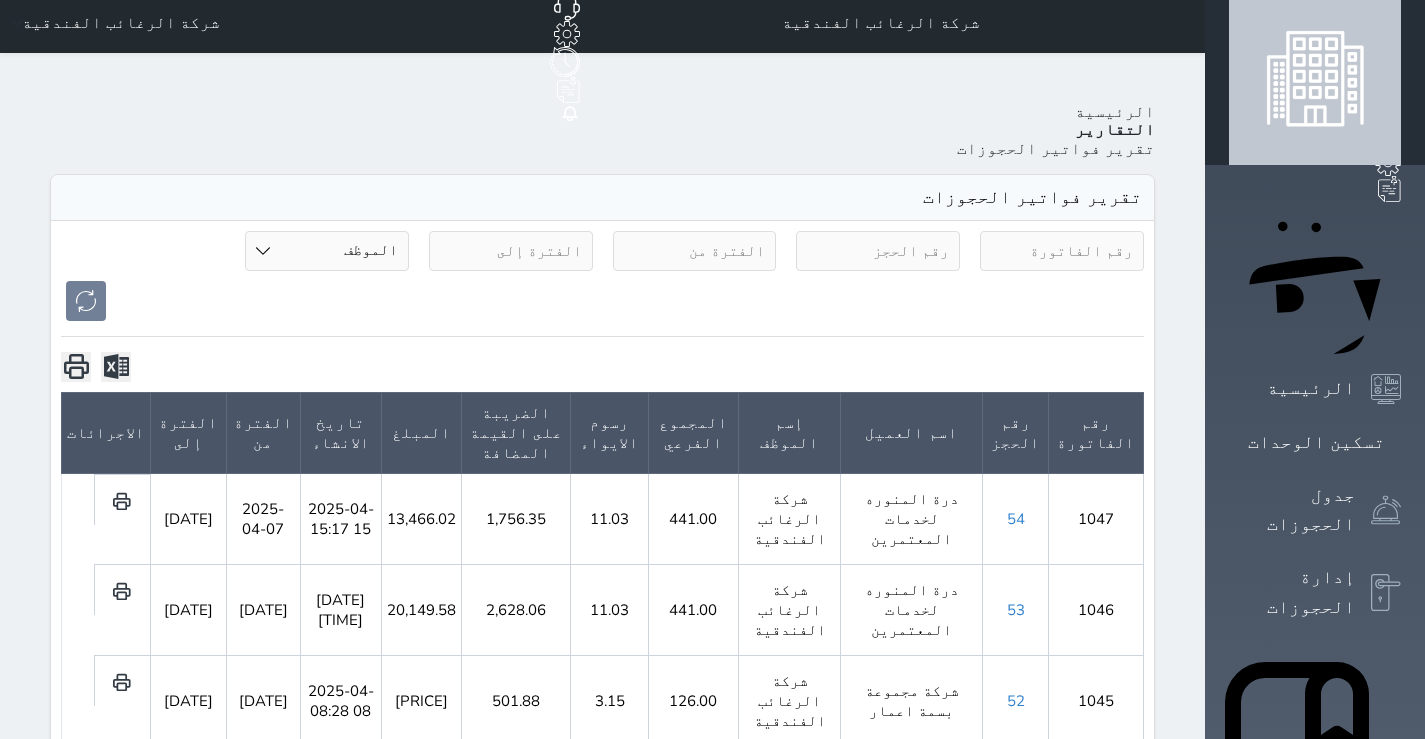 scroll, scrollTop: 0, scrollLeft: 0, axis: both 